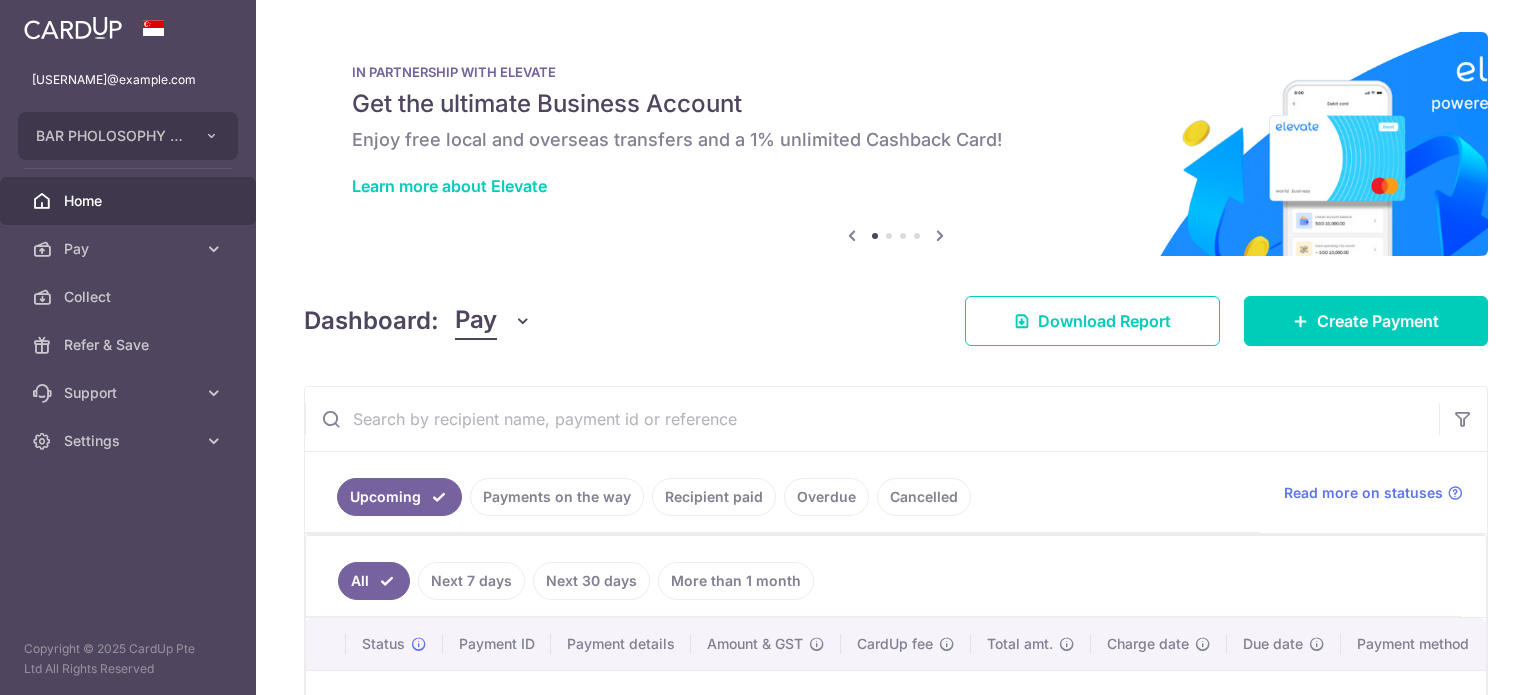 scroll, scrollTop: 0, scrollLeft: 0, axis: both 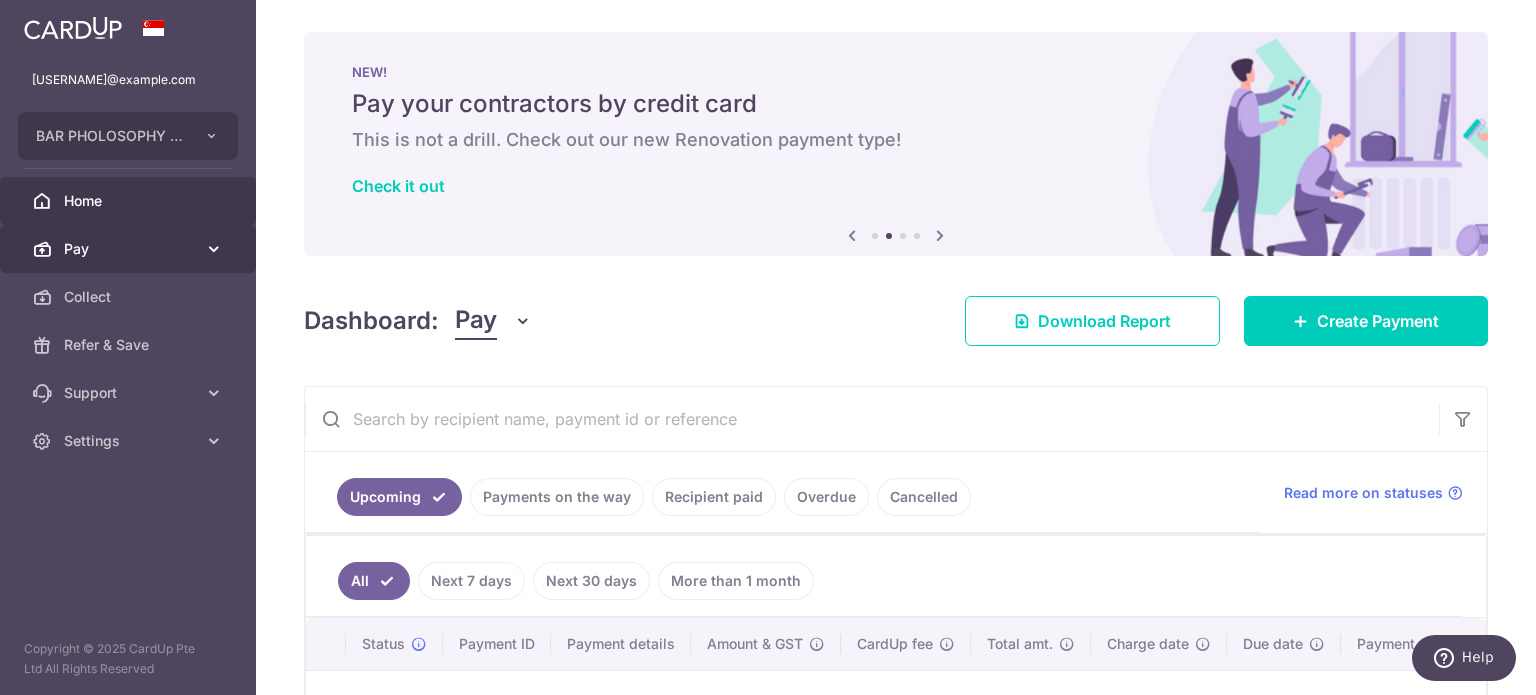 click on "Pay" at bounding box center (130, 249) 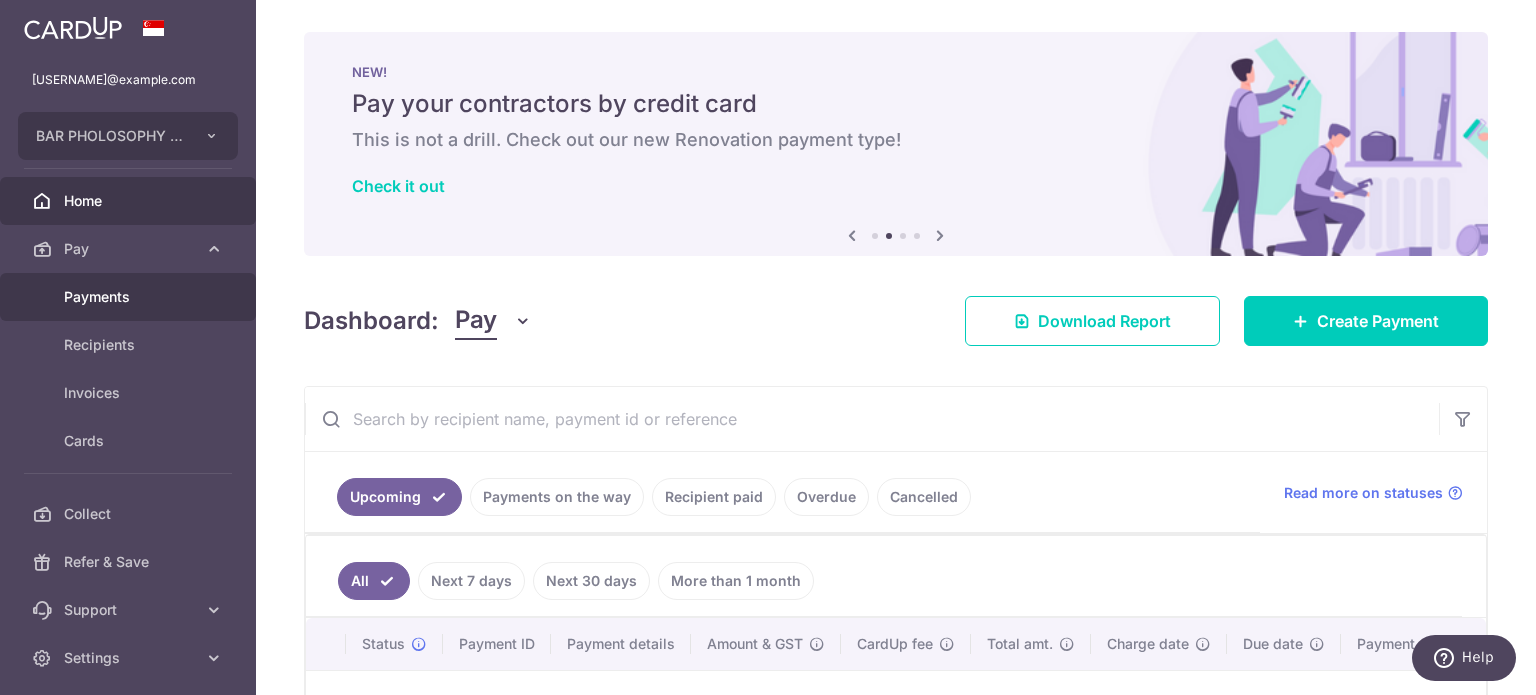 click on "Payments" at bounding box center [130, 297] 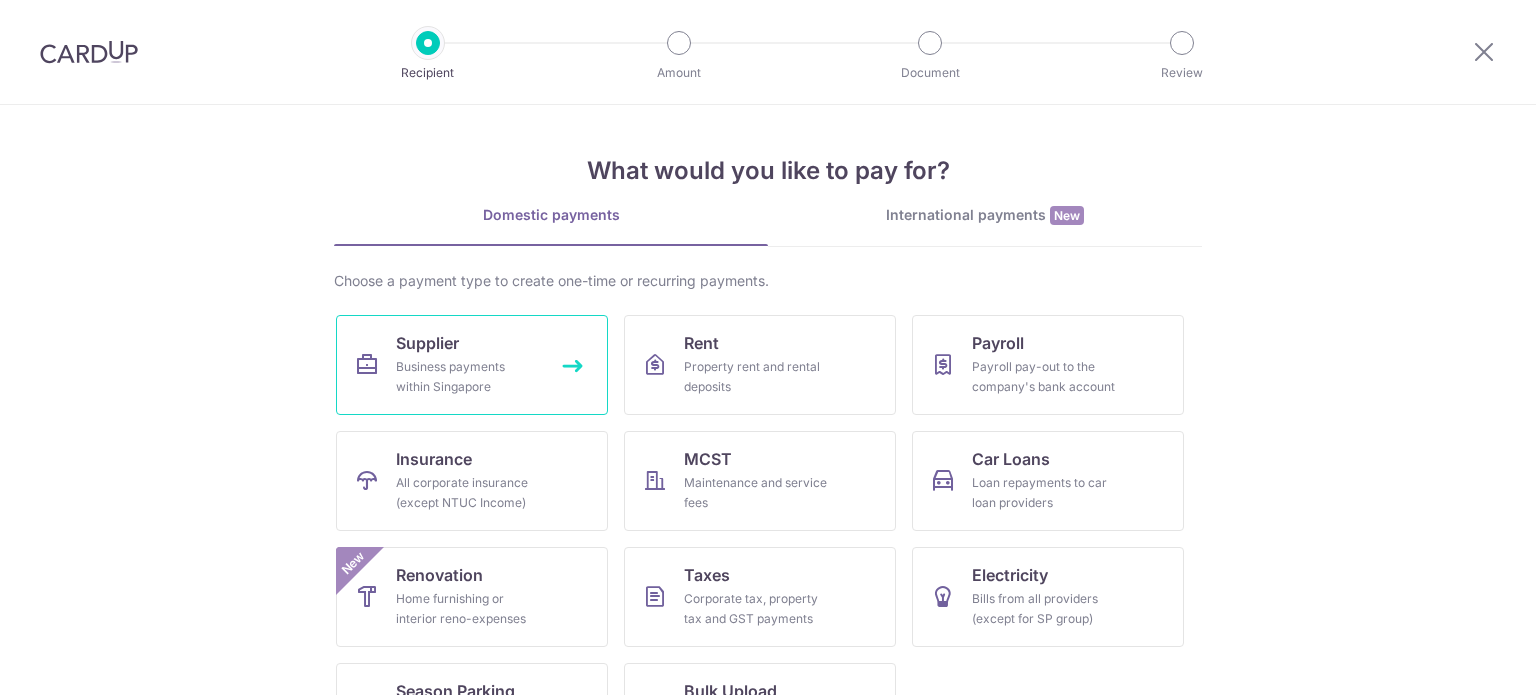 scroll, scrollTop: 0, scrollLeft: 0, axis: both 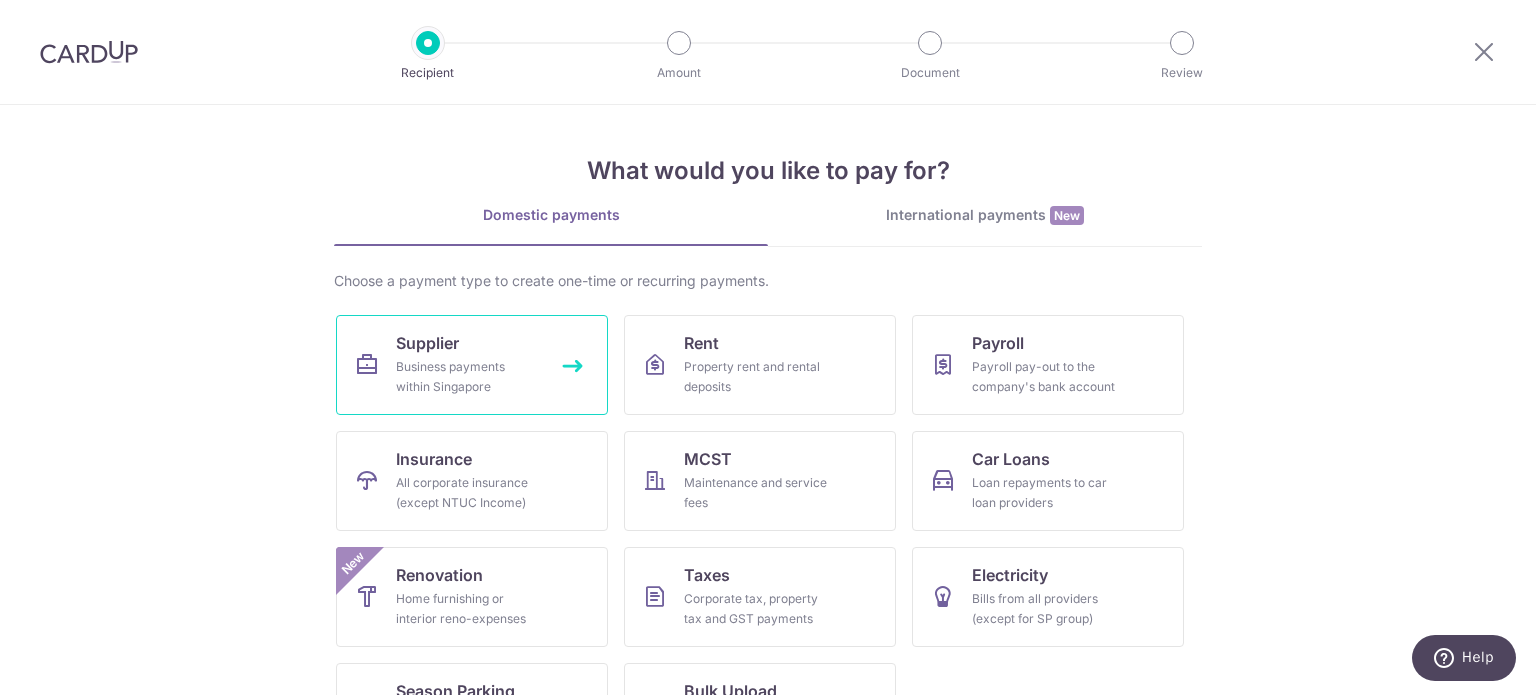 click on "Supplier Business payments within Singapore" at bounding box center (472, 365) 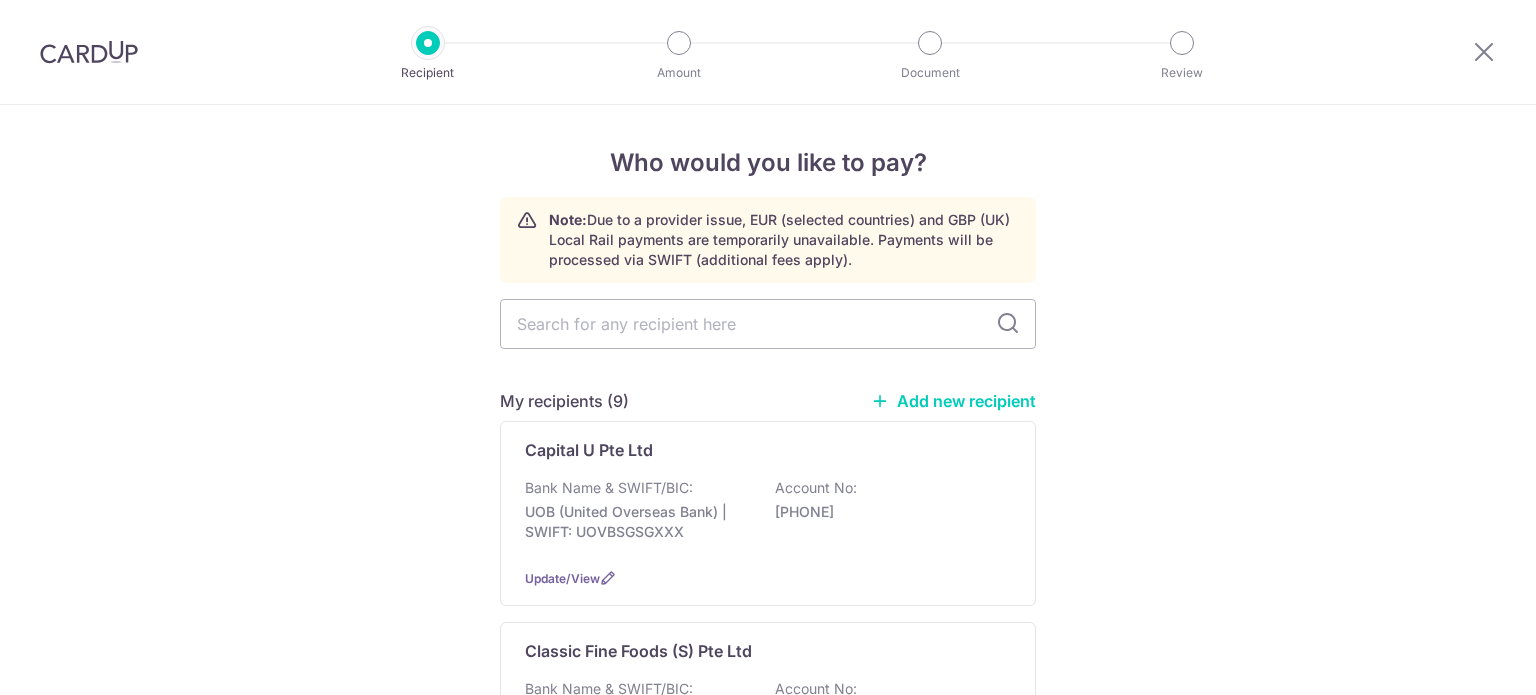 scroll, scrollTop: 0, scrollLeft: 0, axis: both 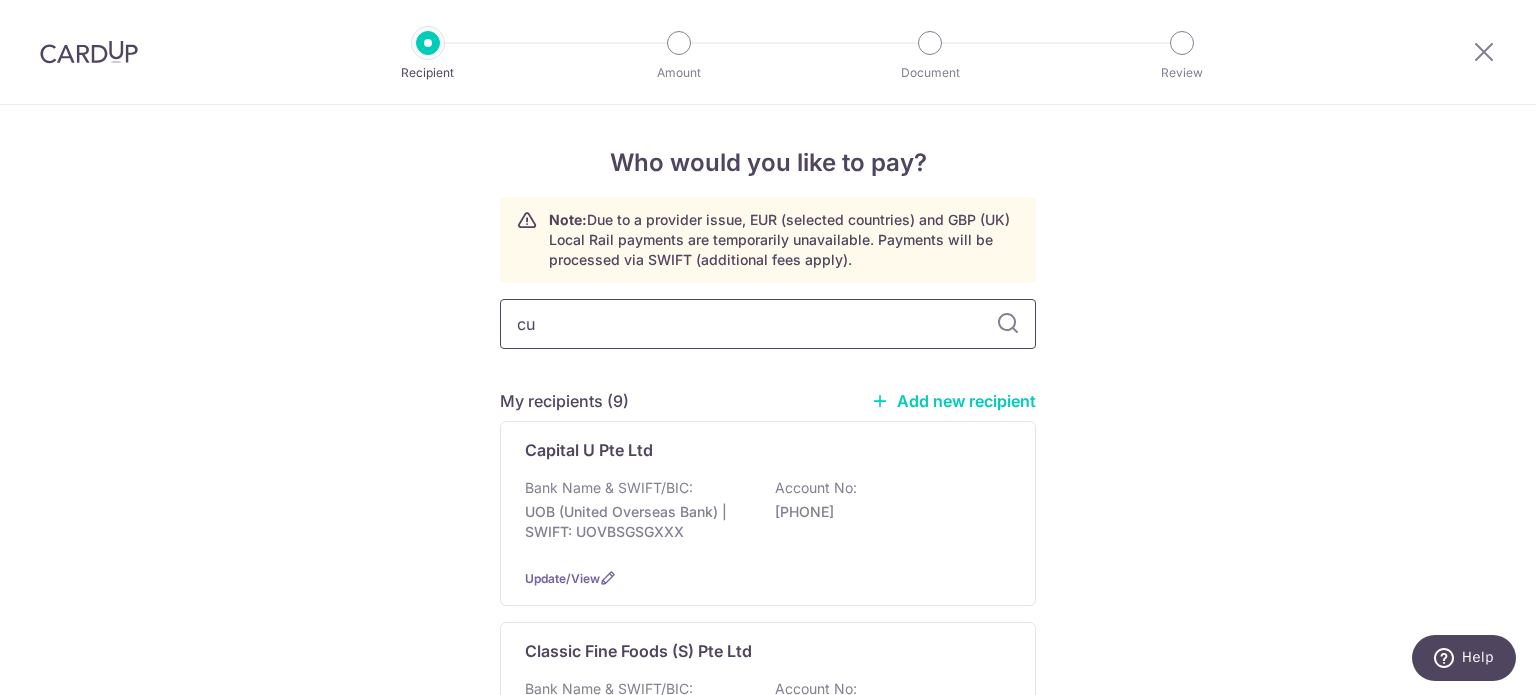 type on "cul" 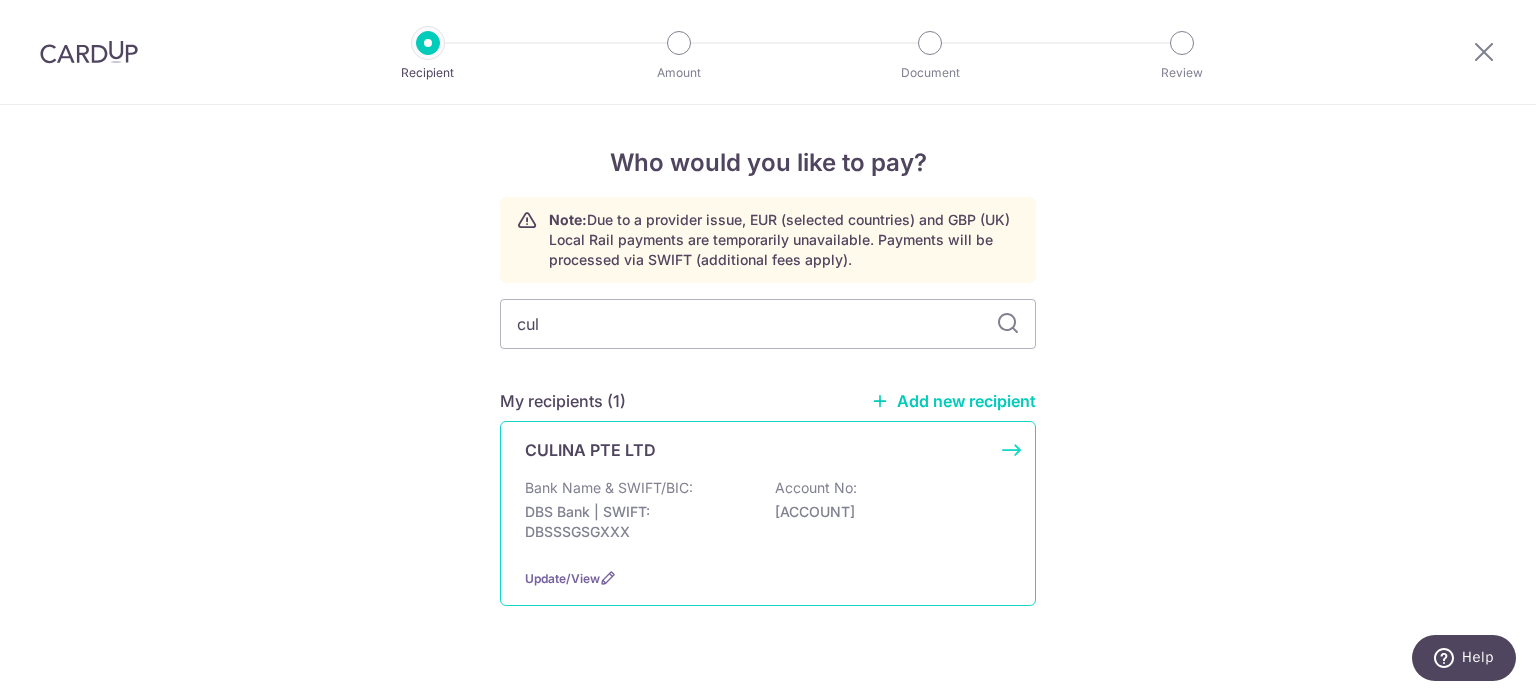 click on "CULINA PTE LTD
Bank Name & SWIFT/BIC:
DBS Bank | SWIFT: DBSSSGSGXXX
Account No:
[ACCOUNT]
Update/View" at bounding box center (768, 513) 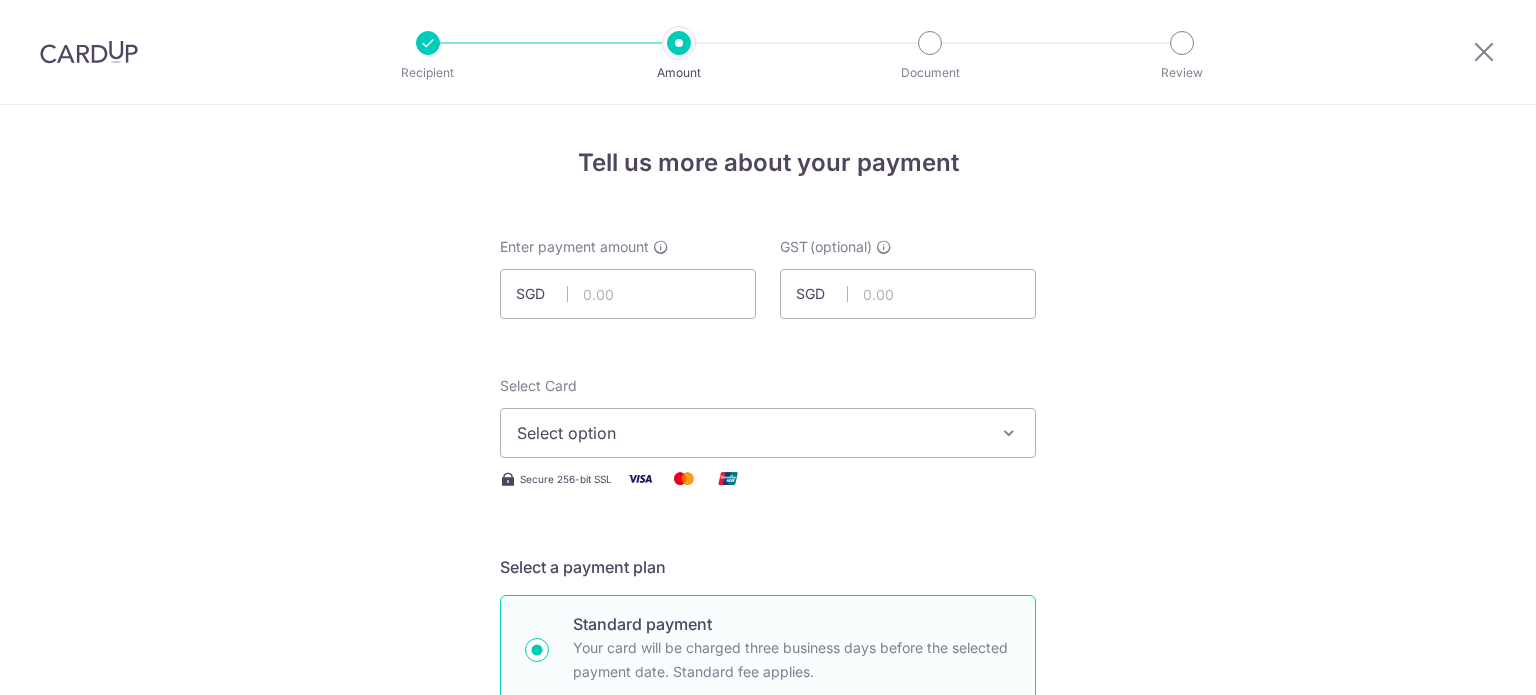 scroll, scrollTop: 0, scrollLeft: 0, axis: both 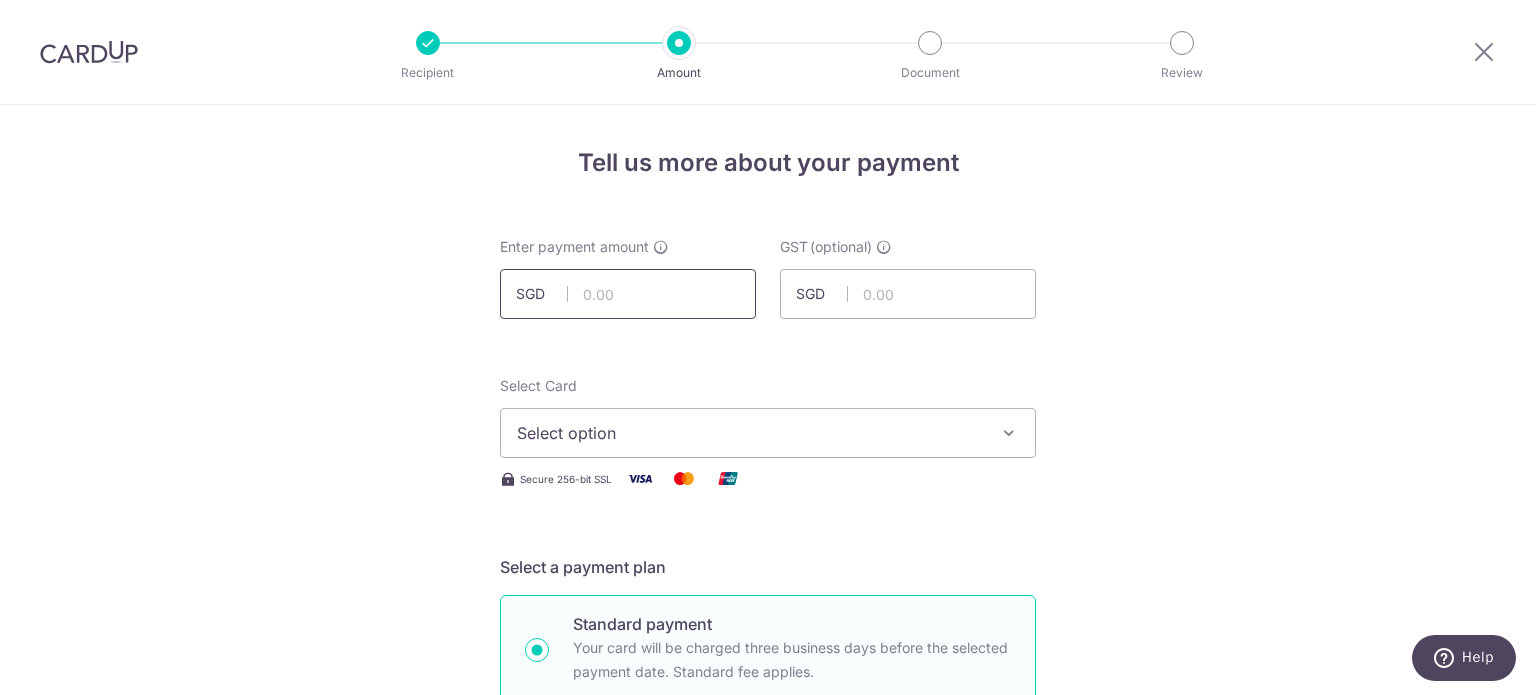 click at bounding box center [628, 294] 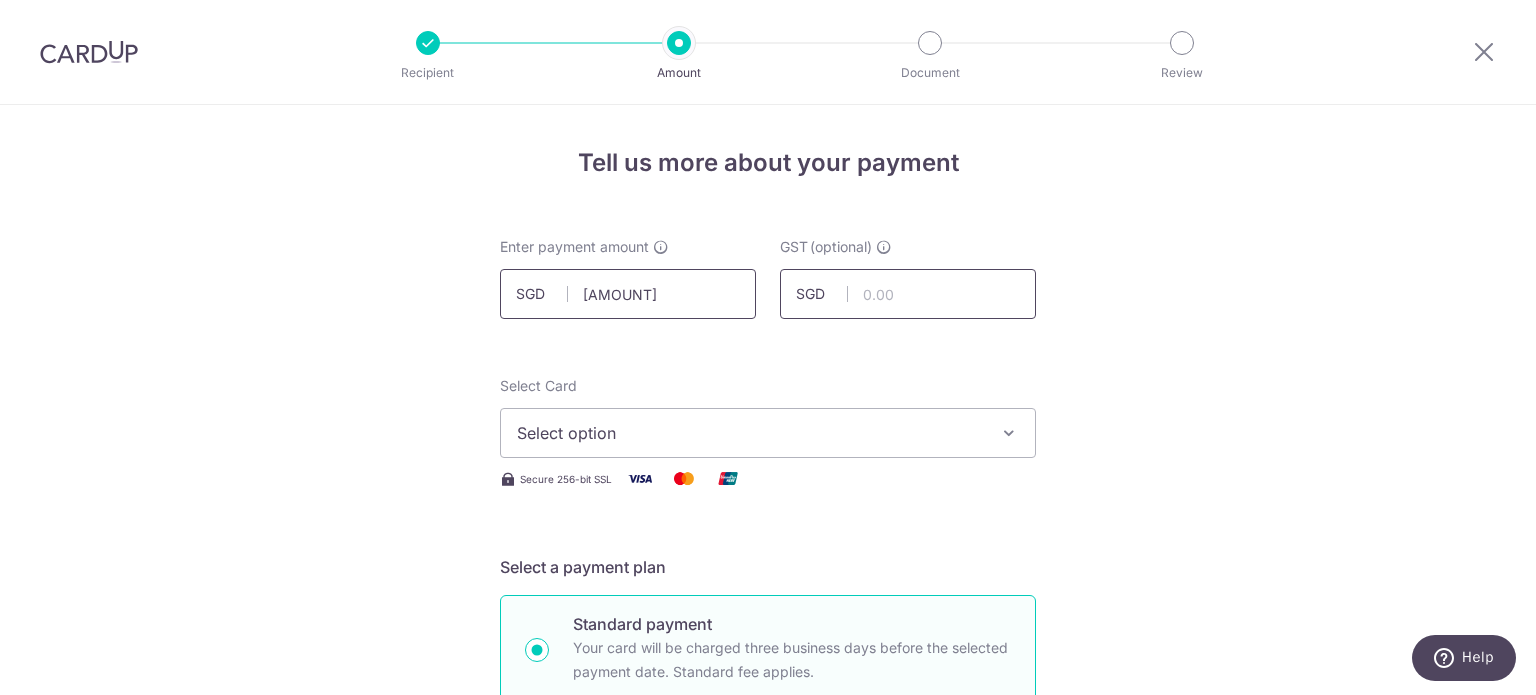 type on "1,237.14" 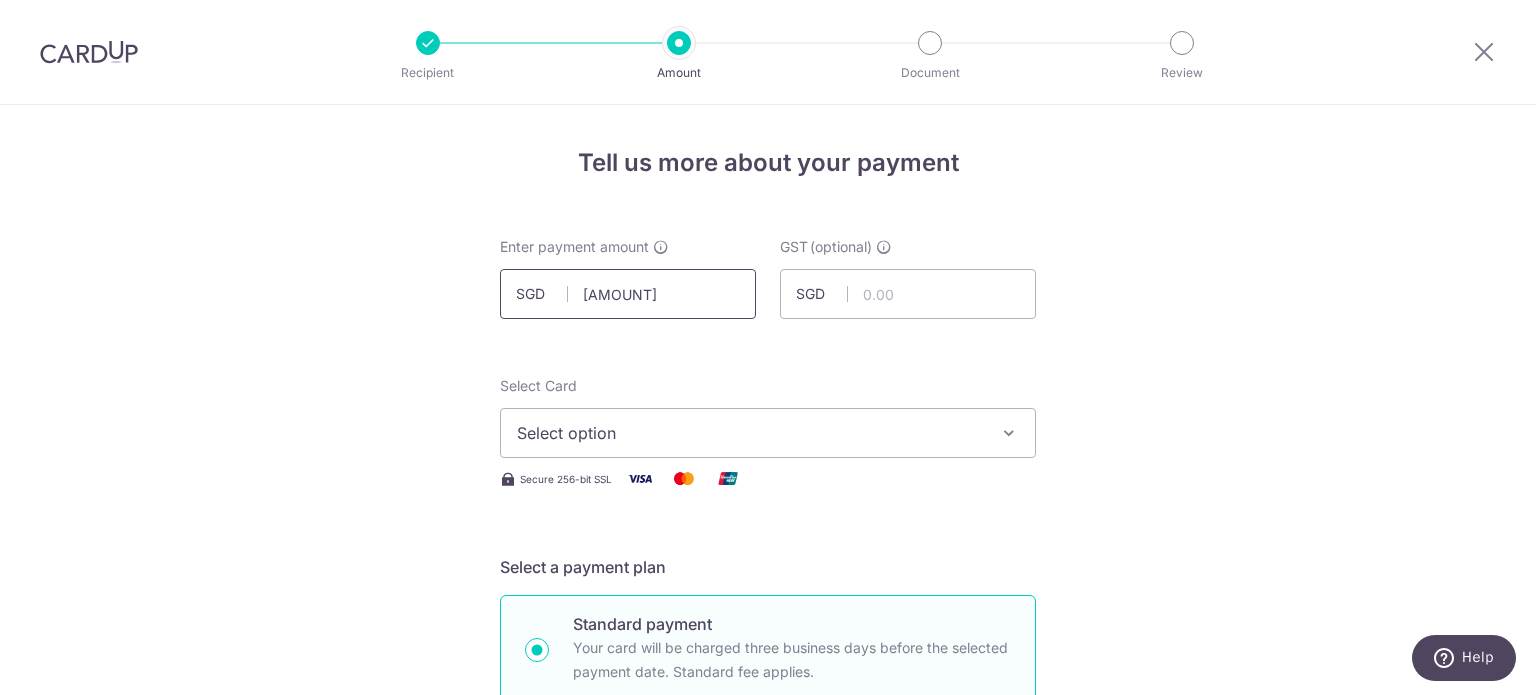 type 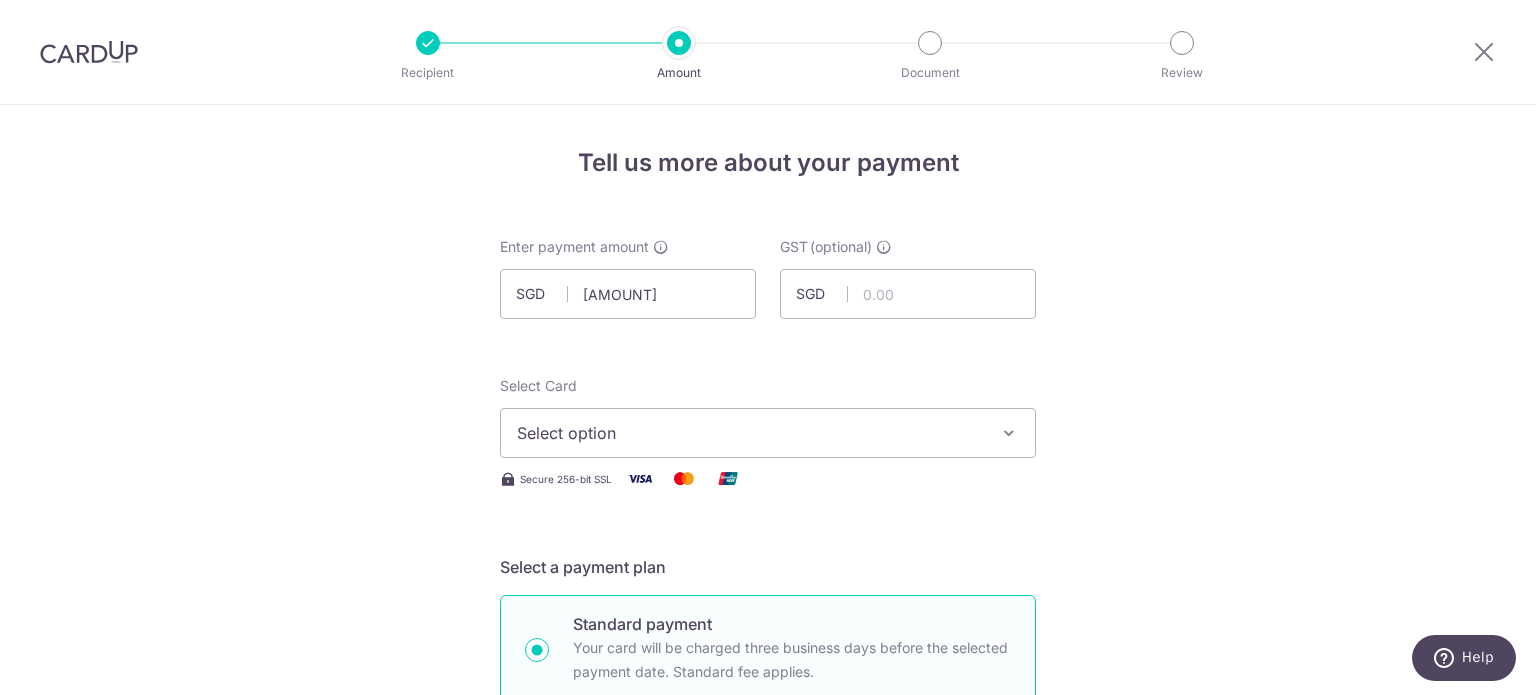 click on "Select option" at bounding box center [750, 433] 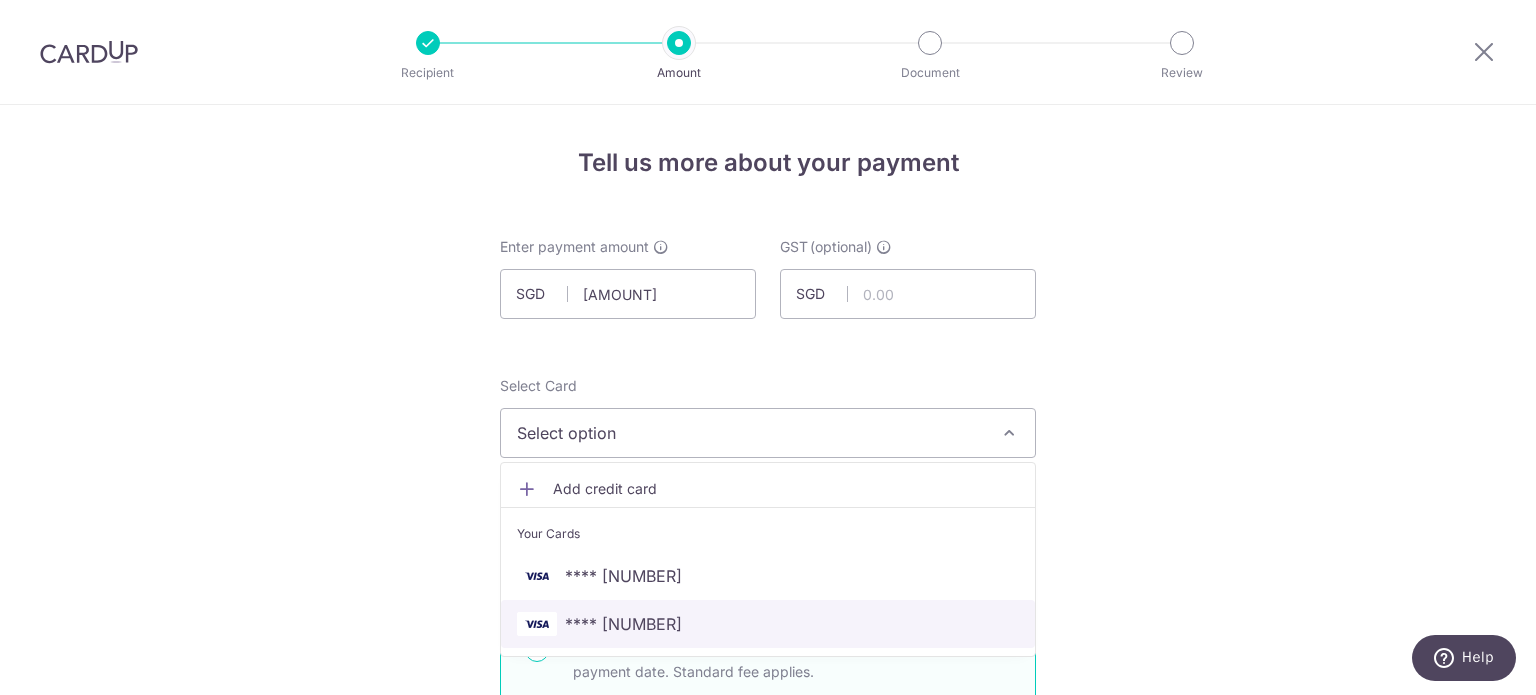 click on "**** 5662" at bounding box center (623, 624) 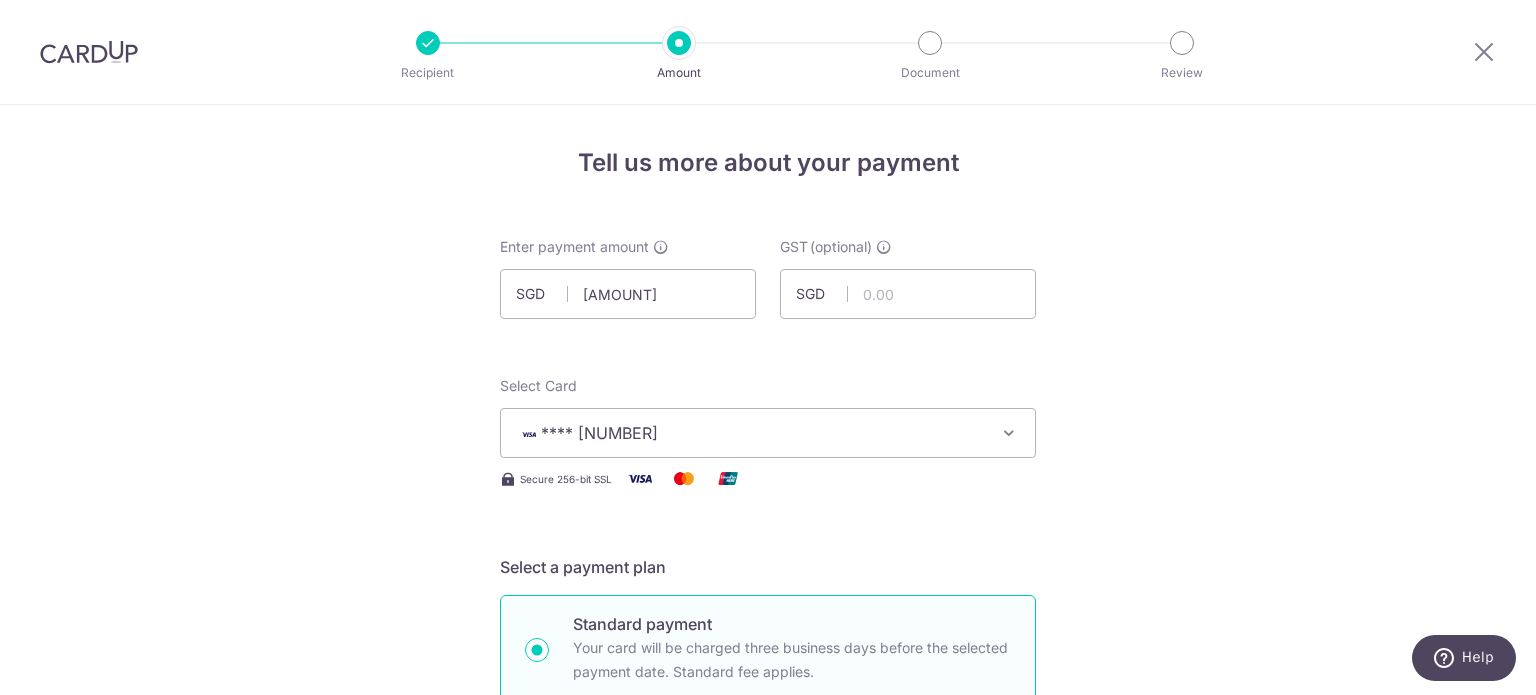 click on "Tell us more about your payment
Enter payment amount
SGD
1,237.14
1237.14
GST
(optional)
SGD
Select Card
**** 5662
Add credit card
Your Cards
**** 3692
**** 5662
Secure 256-bit SSL" at bounding box center [768, 1076] 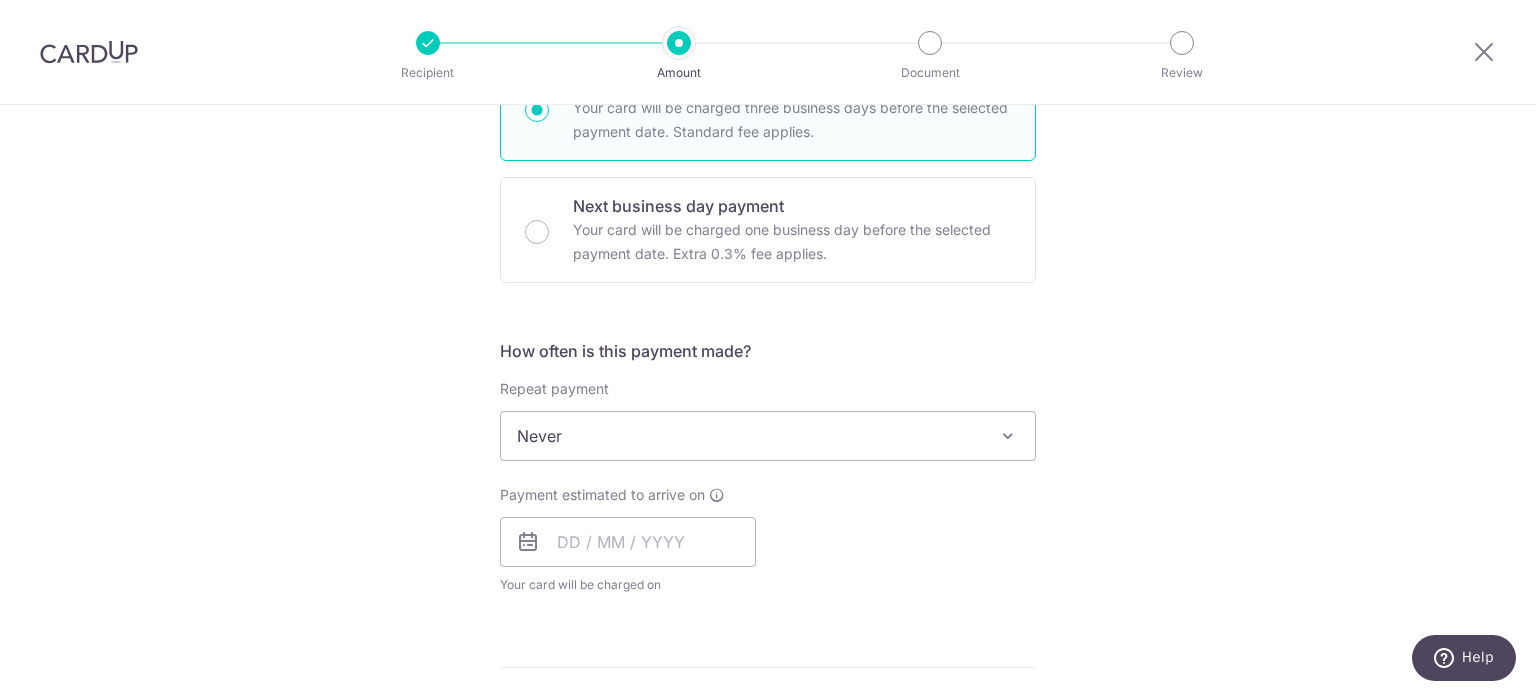 scroll, scrollTop: 579, scrollLeft: 0, axis: vertical 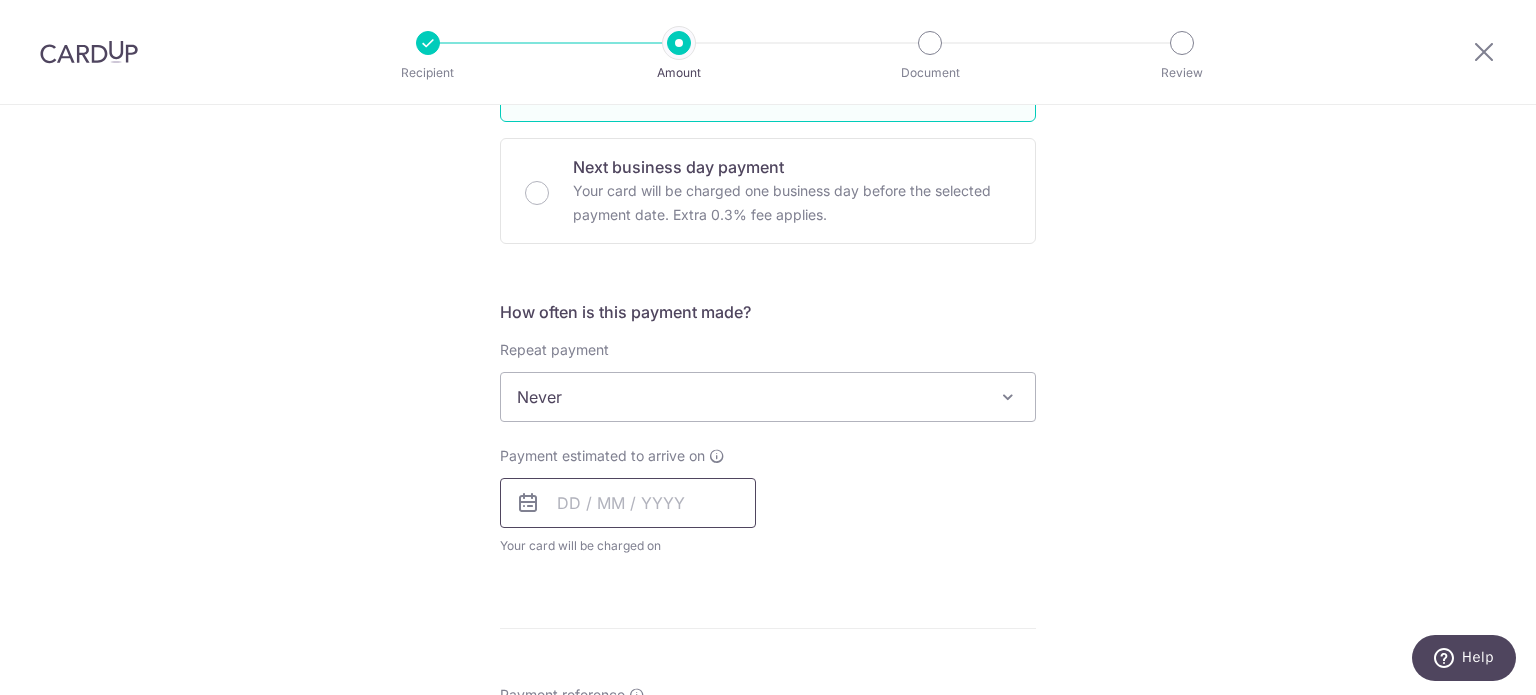 click at bounding box center [628, 503] 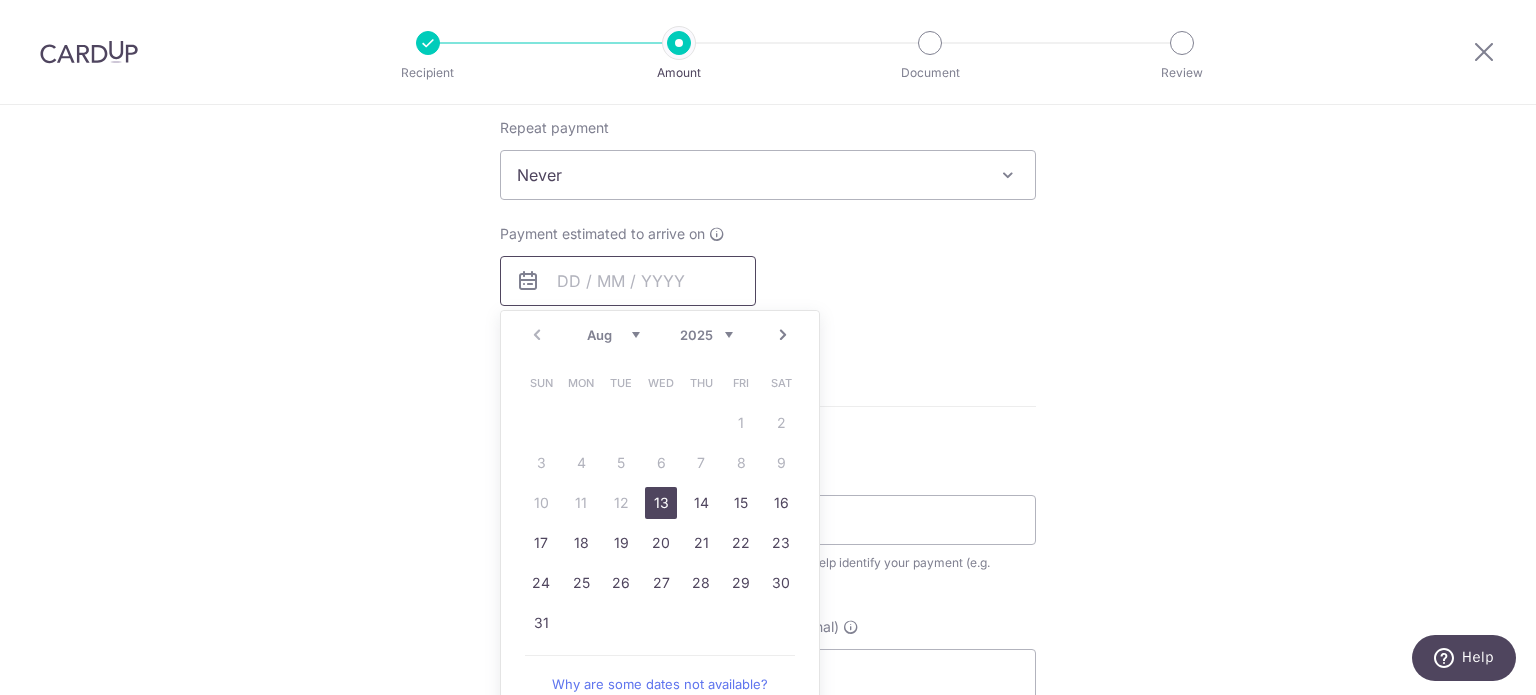 scroll, scrollTop: 804, scrollLeft: 0, axis: vertical 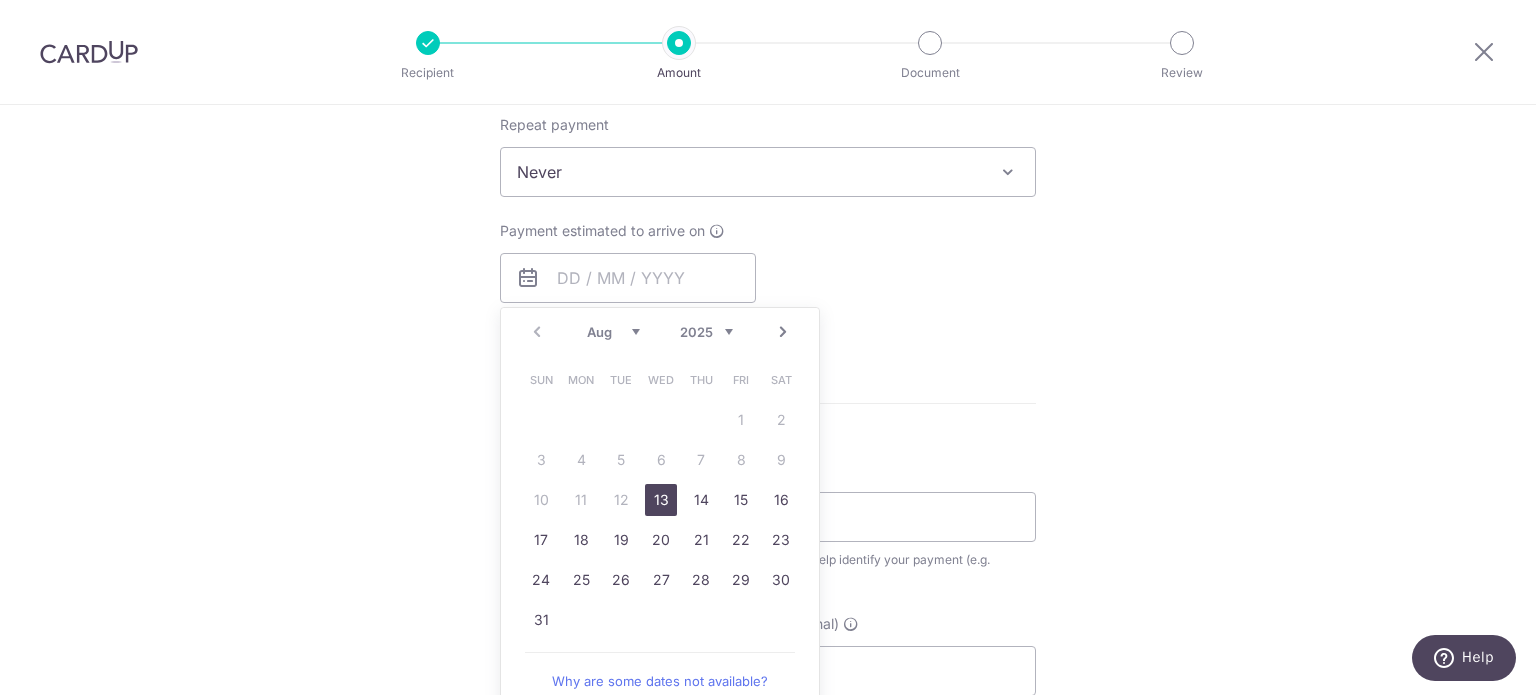 click on "13" at bounding box center [661, 500] 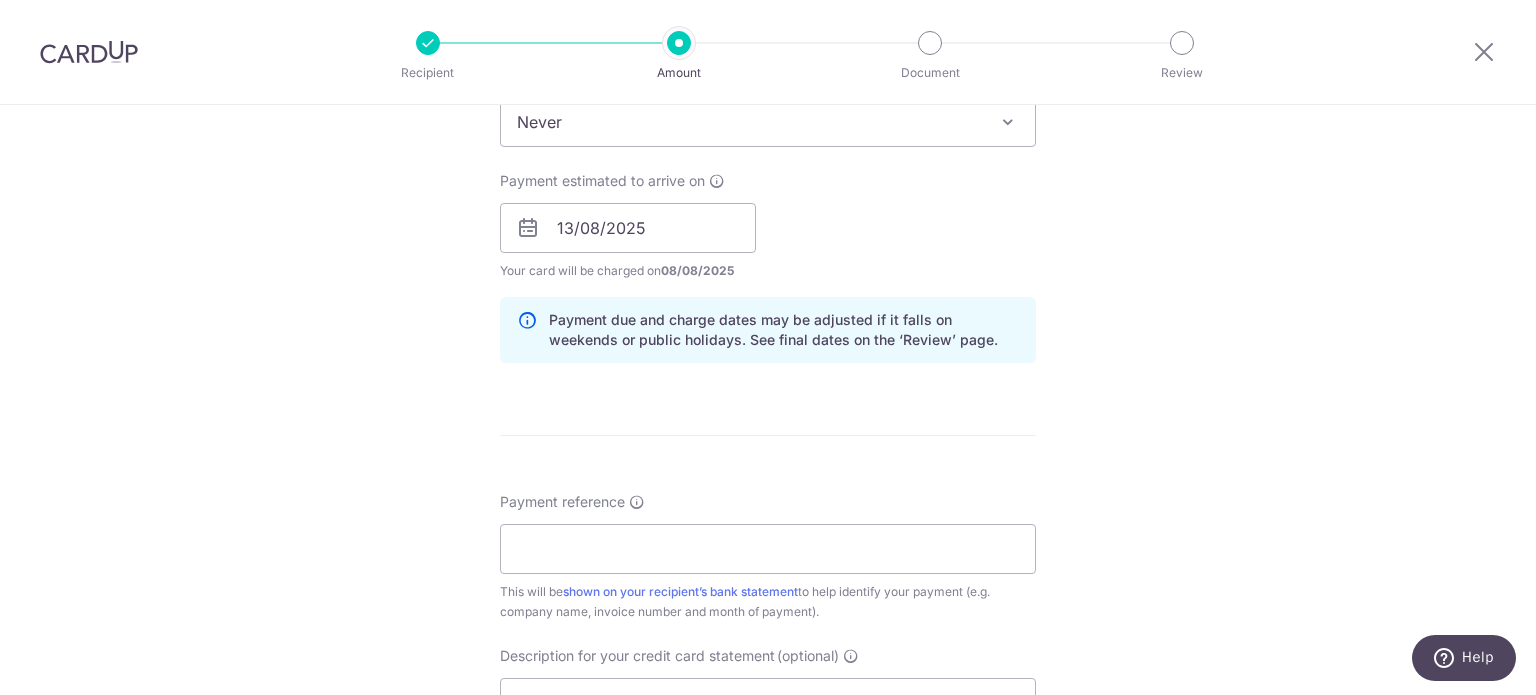 scroll, scrollTop: 936, scrollLeft: 0, axis: vertical 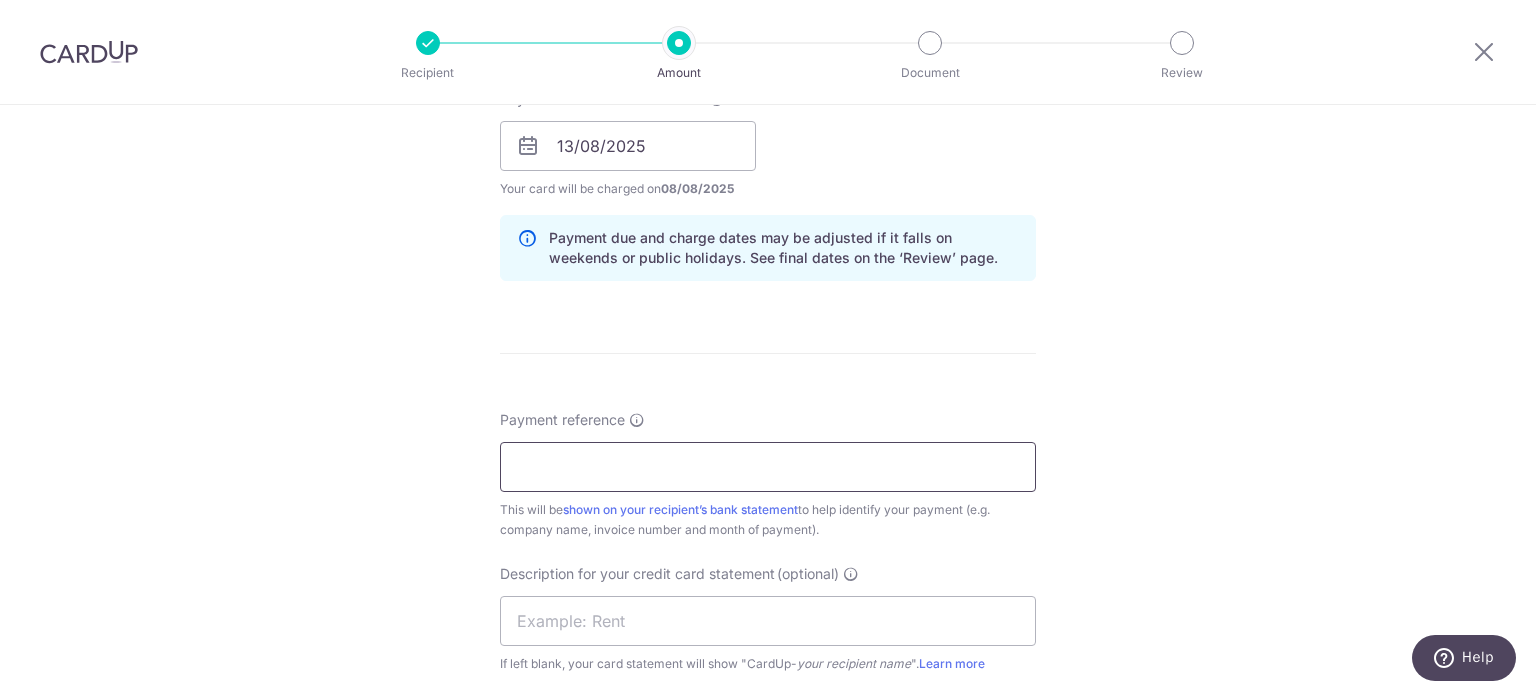 click on "Payment reference" at bounding box center [768, 467] 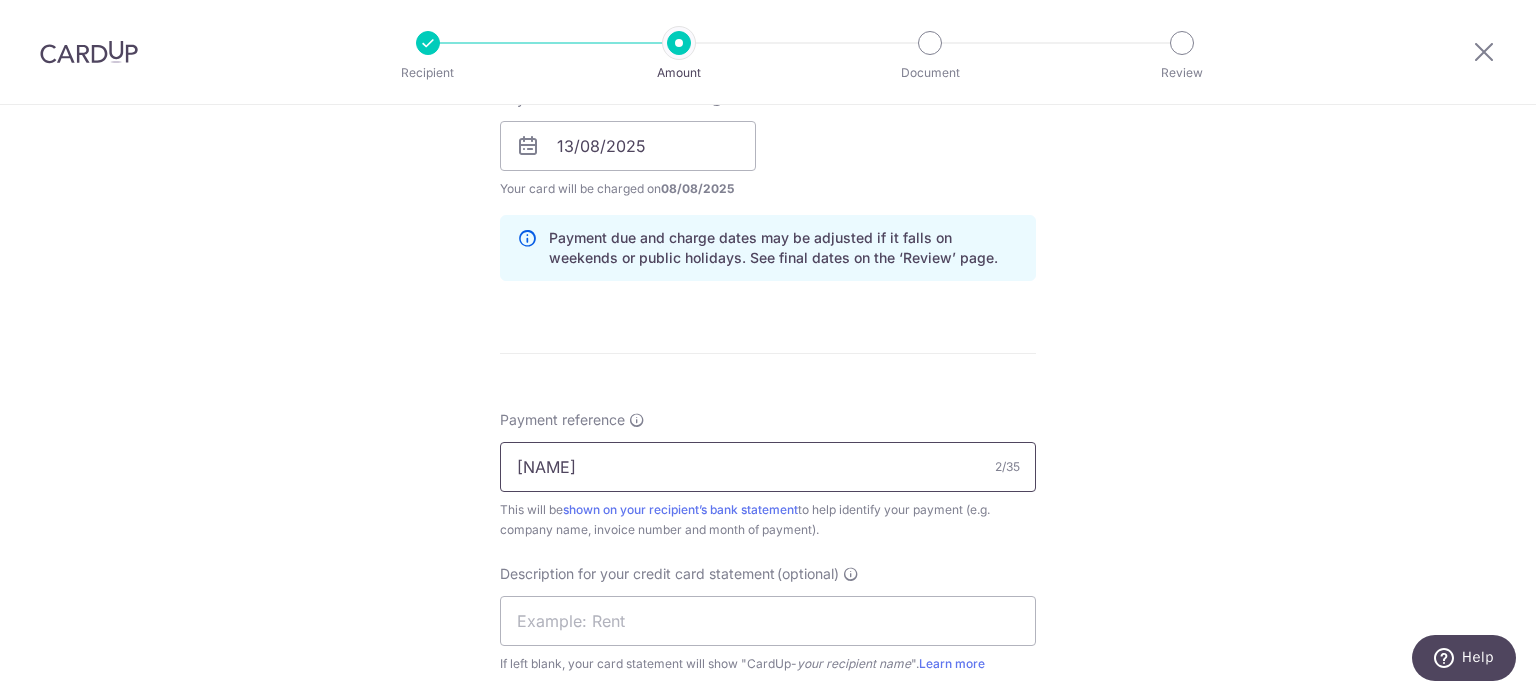 type on "C20BA053" 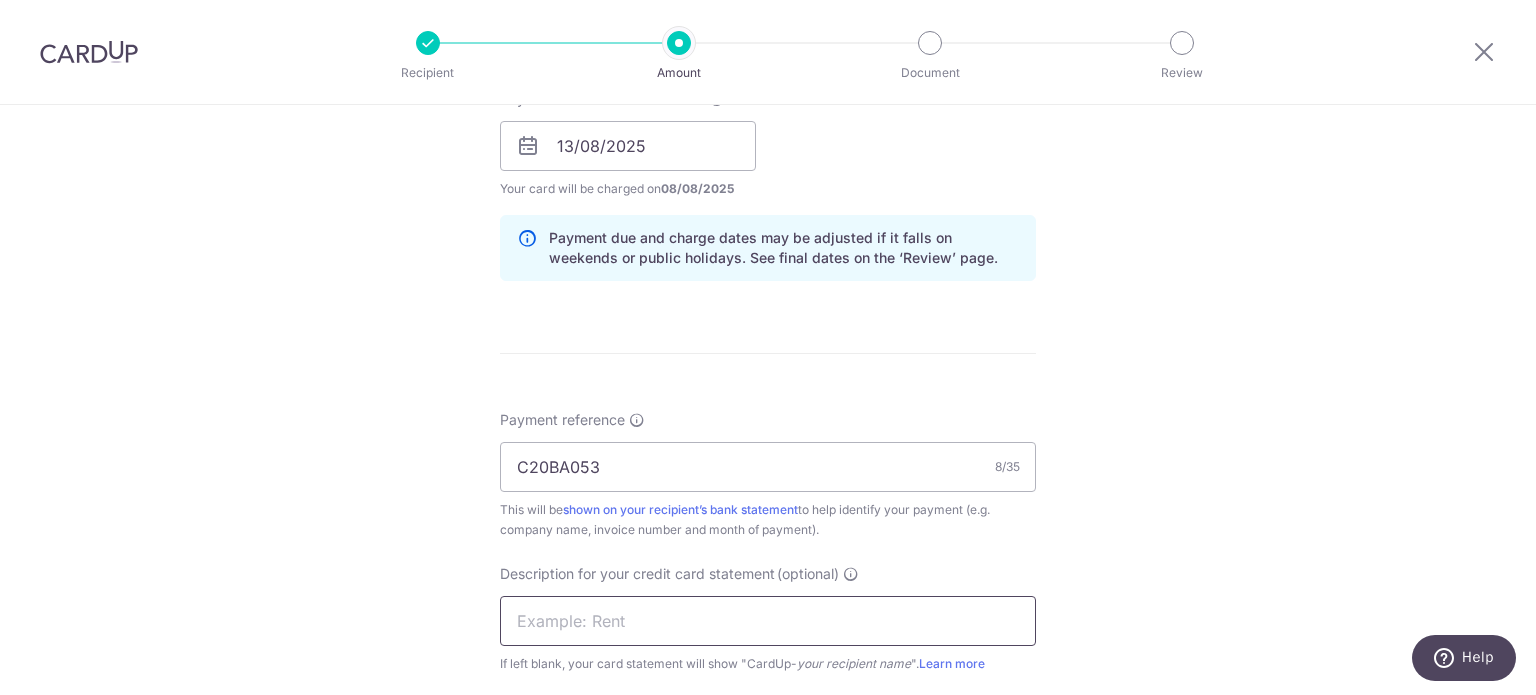 click at bounding box center [768, 621] 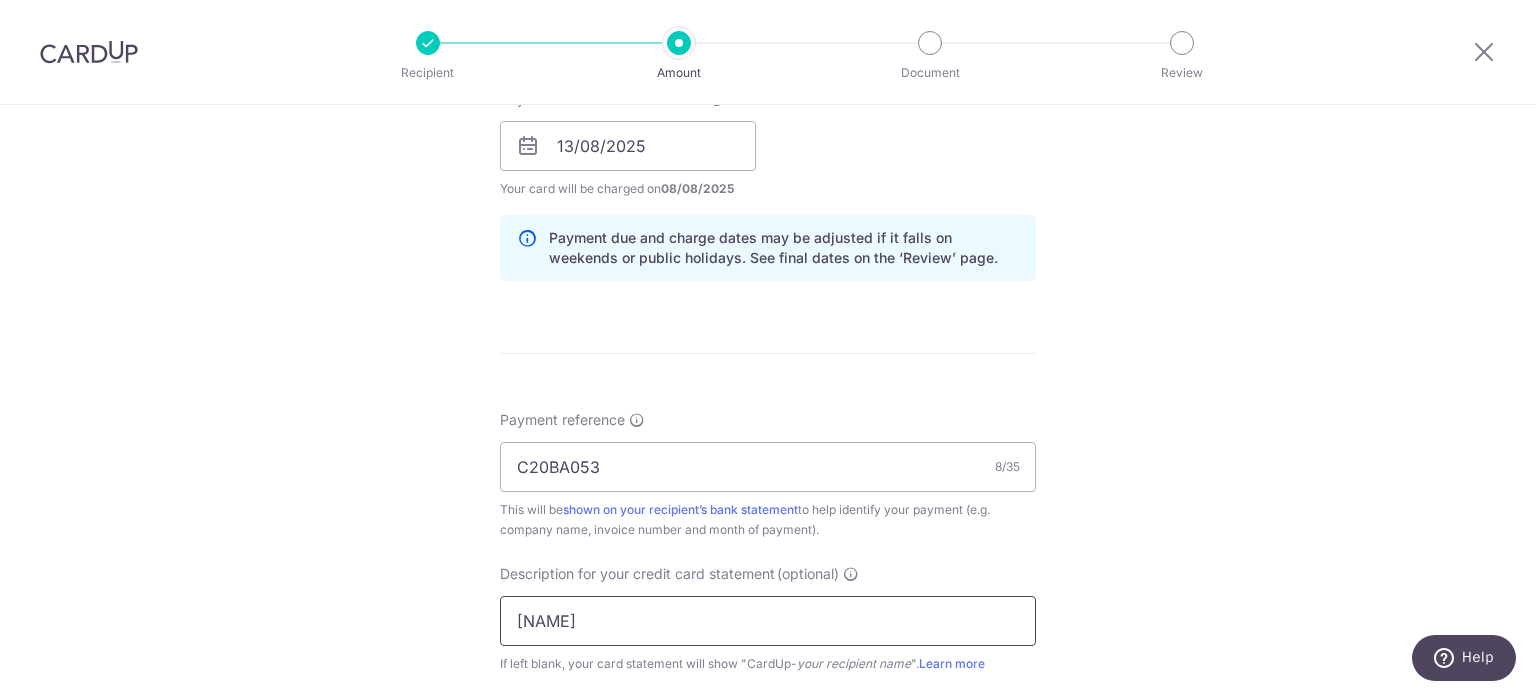 type on "Culina" 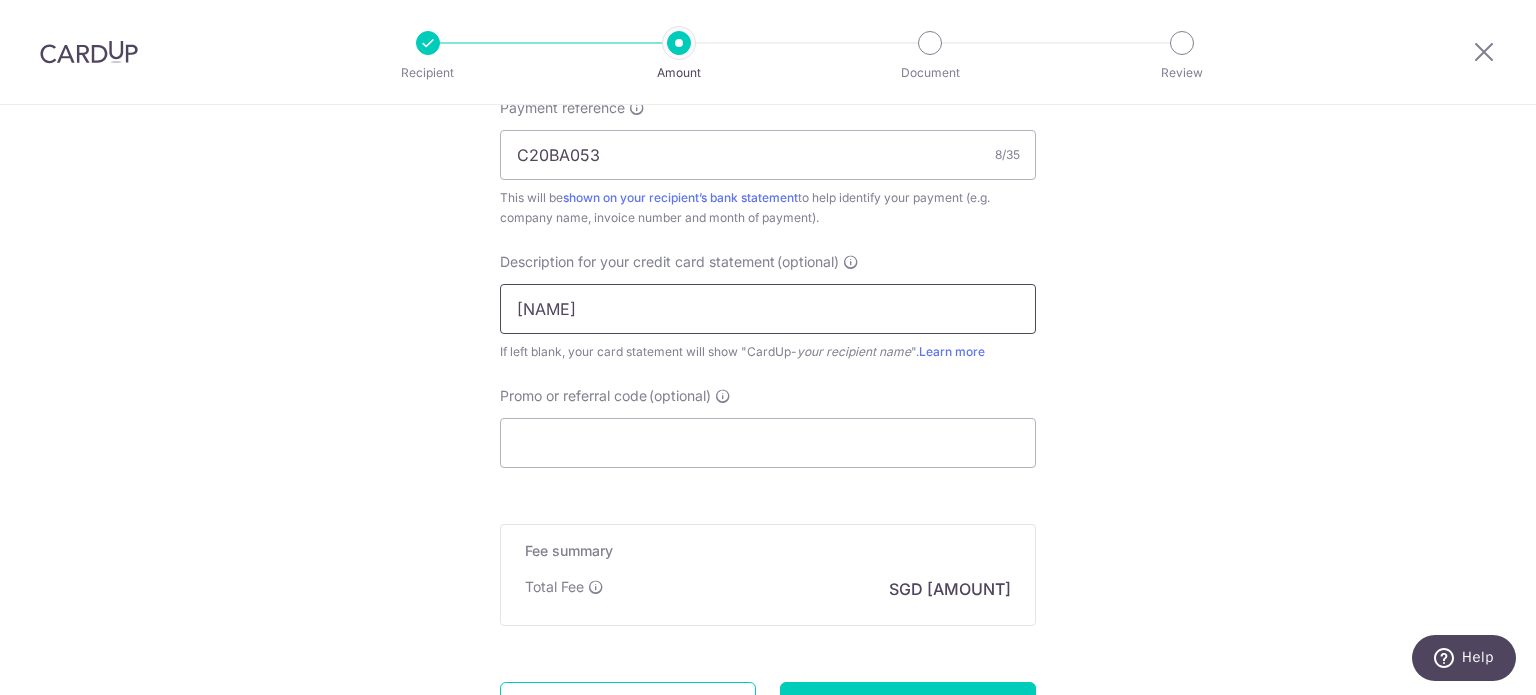 scroll, scrollTop: 1251, scrollLeft: 0, axis: vertical 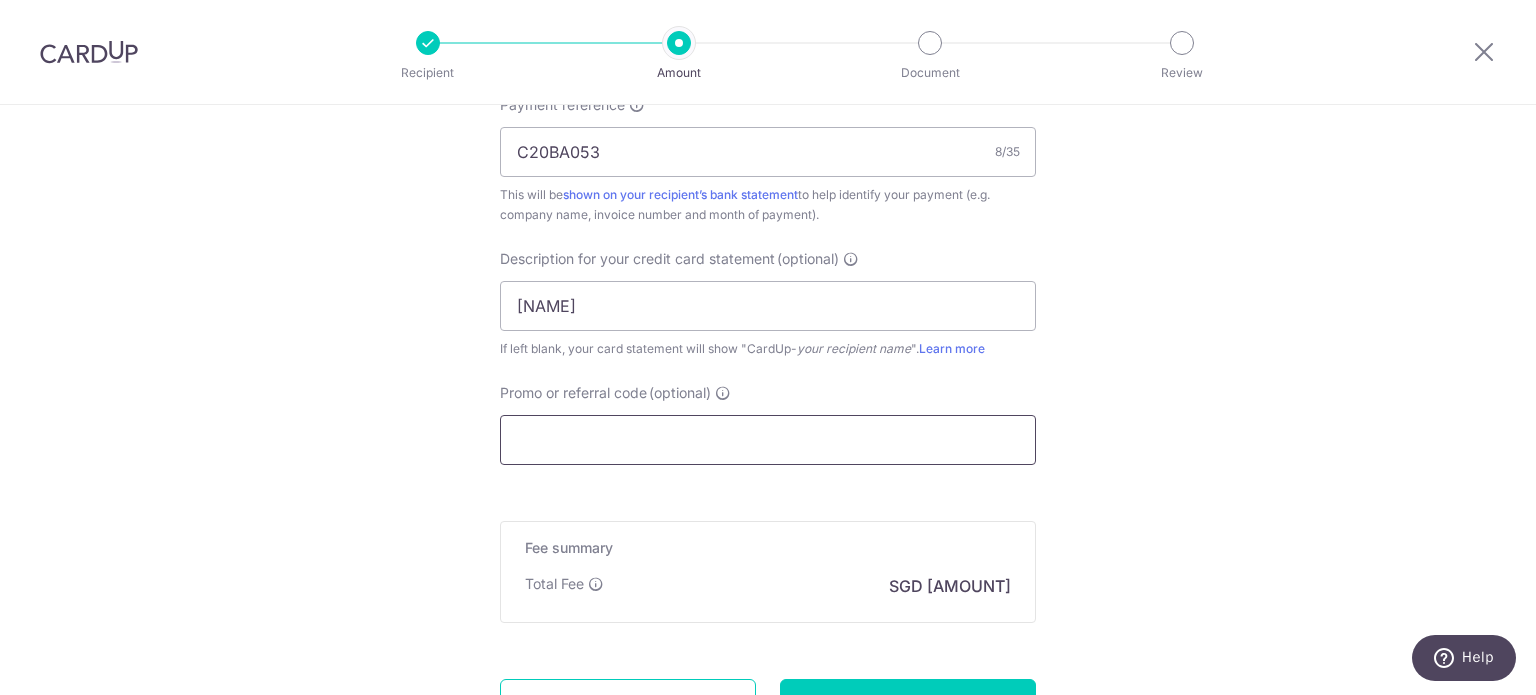 click on "Promo or referral code
(optional)" at bounding box center (768, 440) 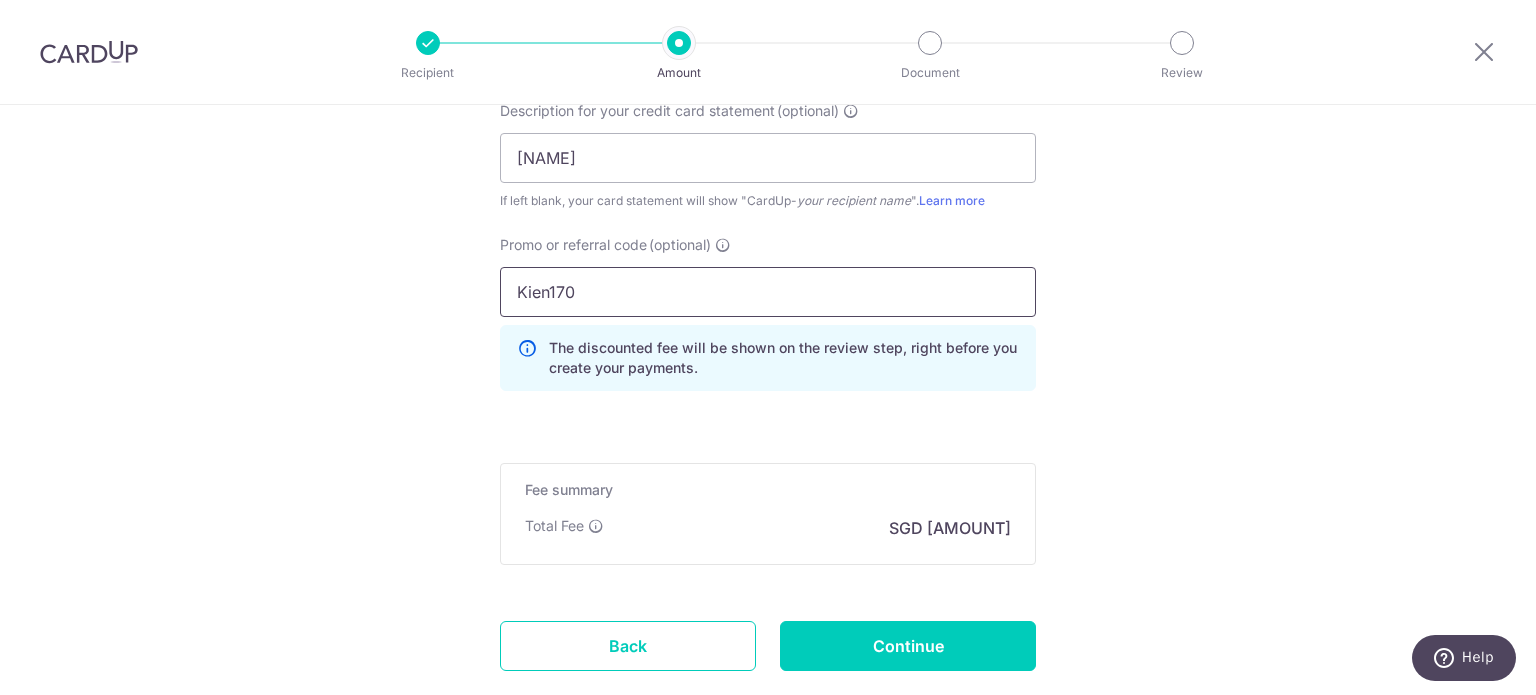 scroll, scrollTop: 1521, scrollLeft: 0, axis: vertical 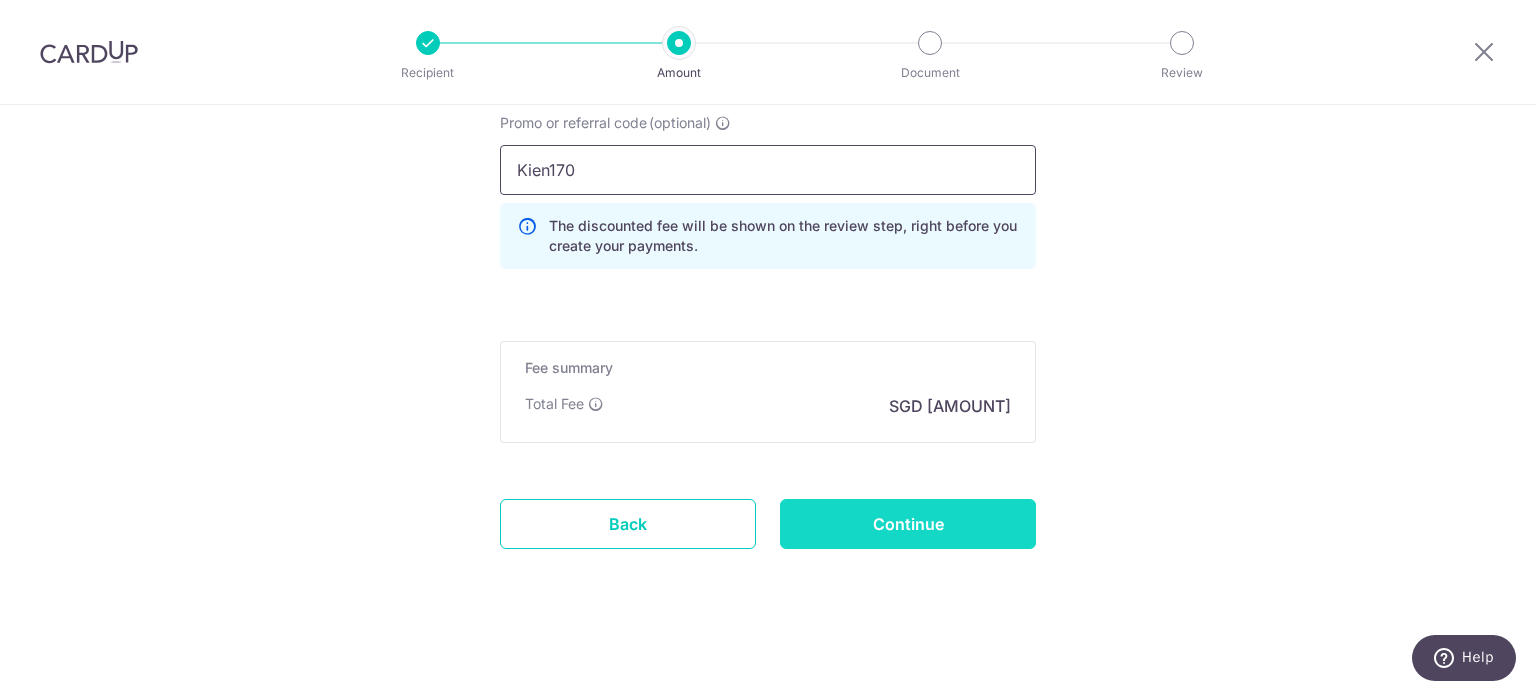 type on "Kien170" 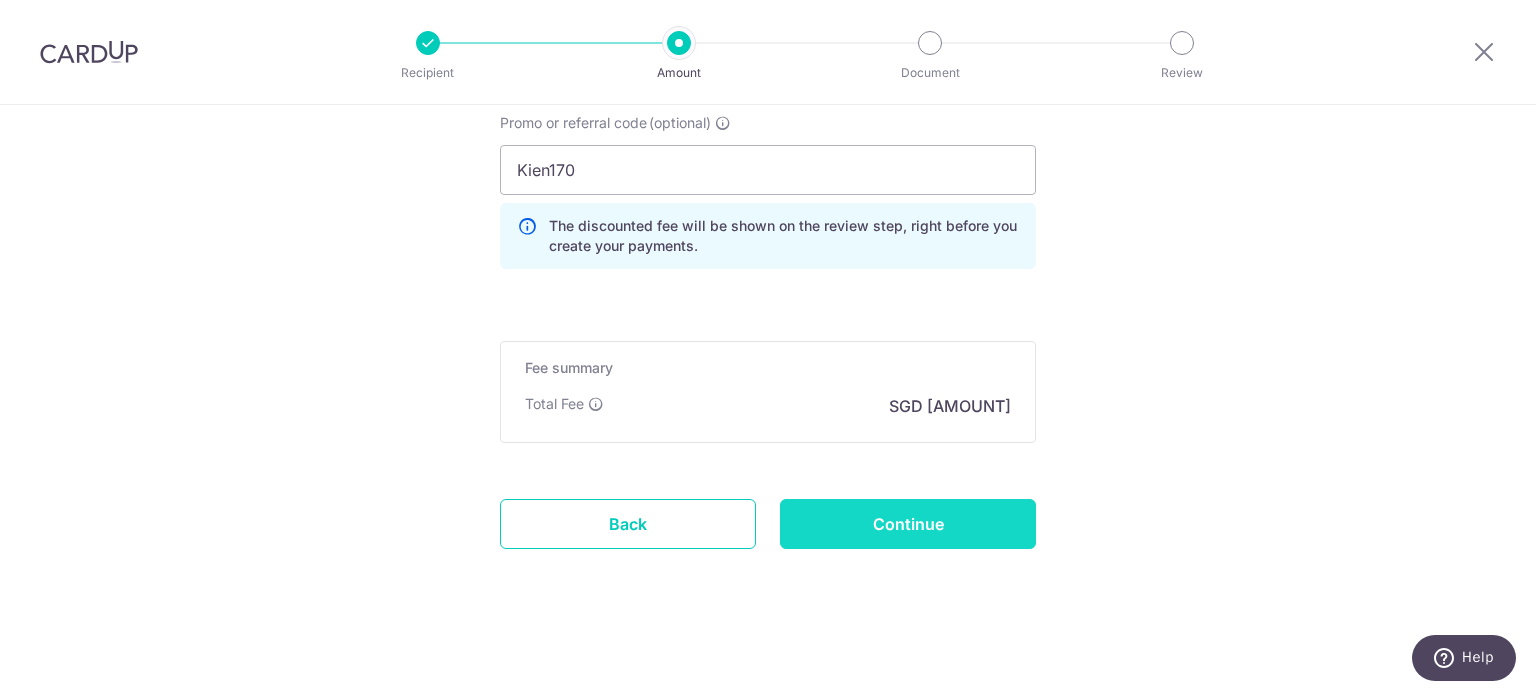 click on "Continue" at bounding box center (908, 524) 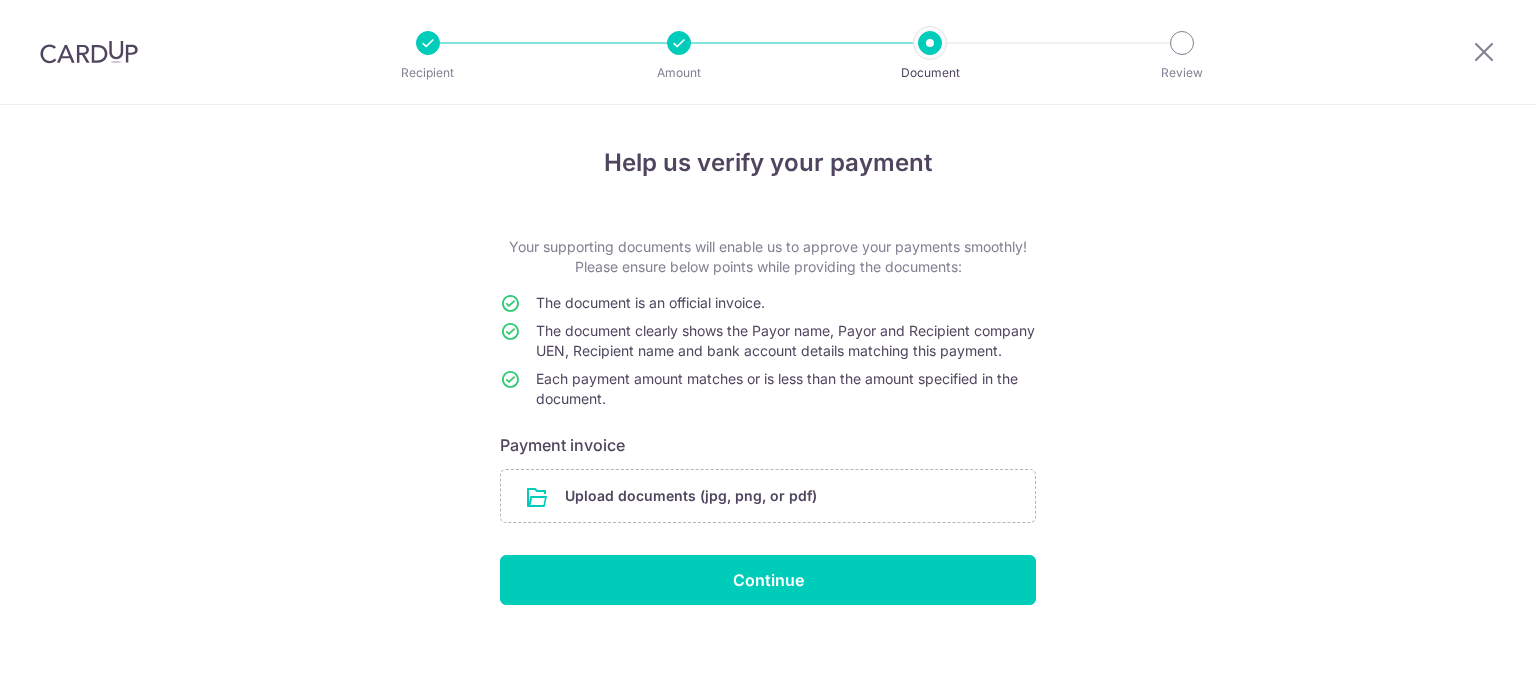 scroll, scrollTop: 0, scrollLeft: 0, axis: both 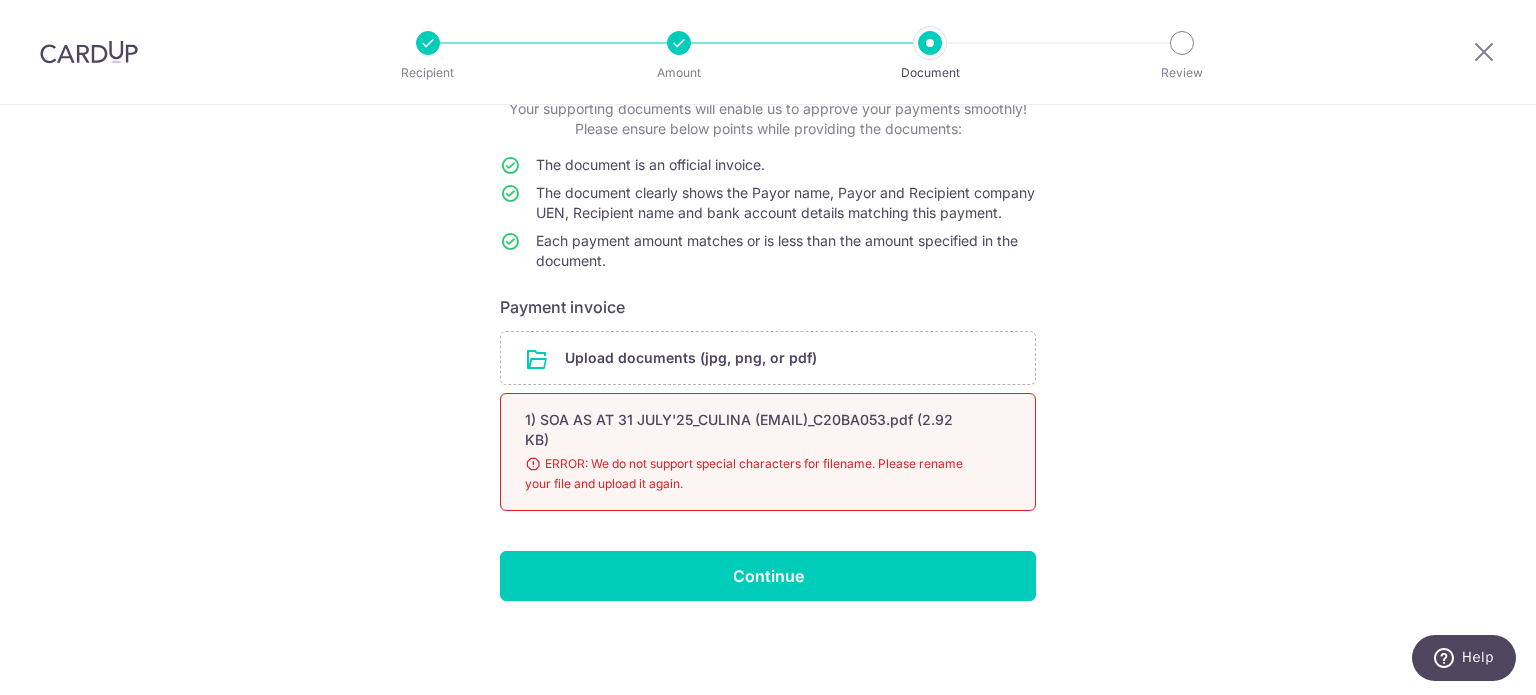click on "ERROR: We do not support special characters for filename. Please rename your file and upload it again." at bounding box center (744, 474) 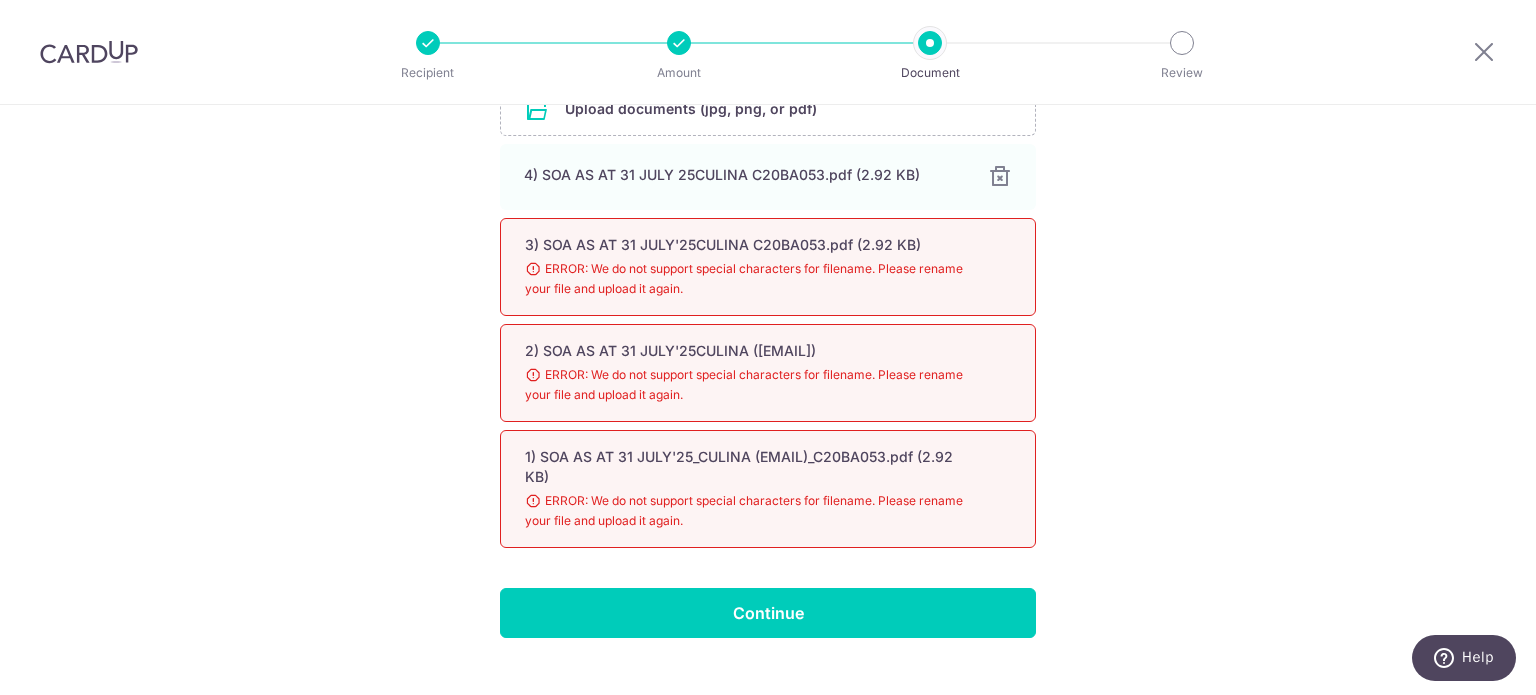 scroll, scrollTop: 441, scrollLeft: 0, axis: vertical 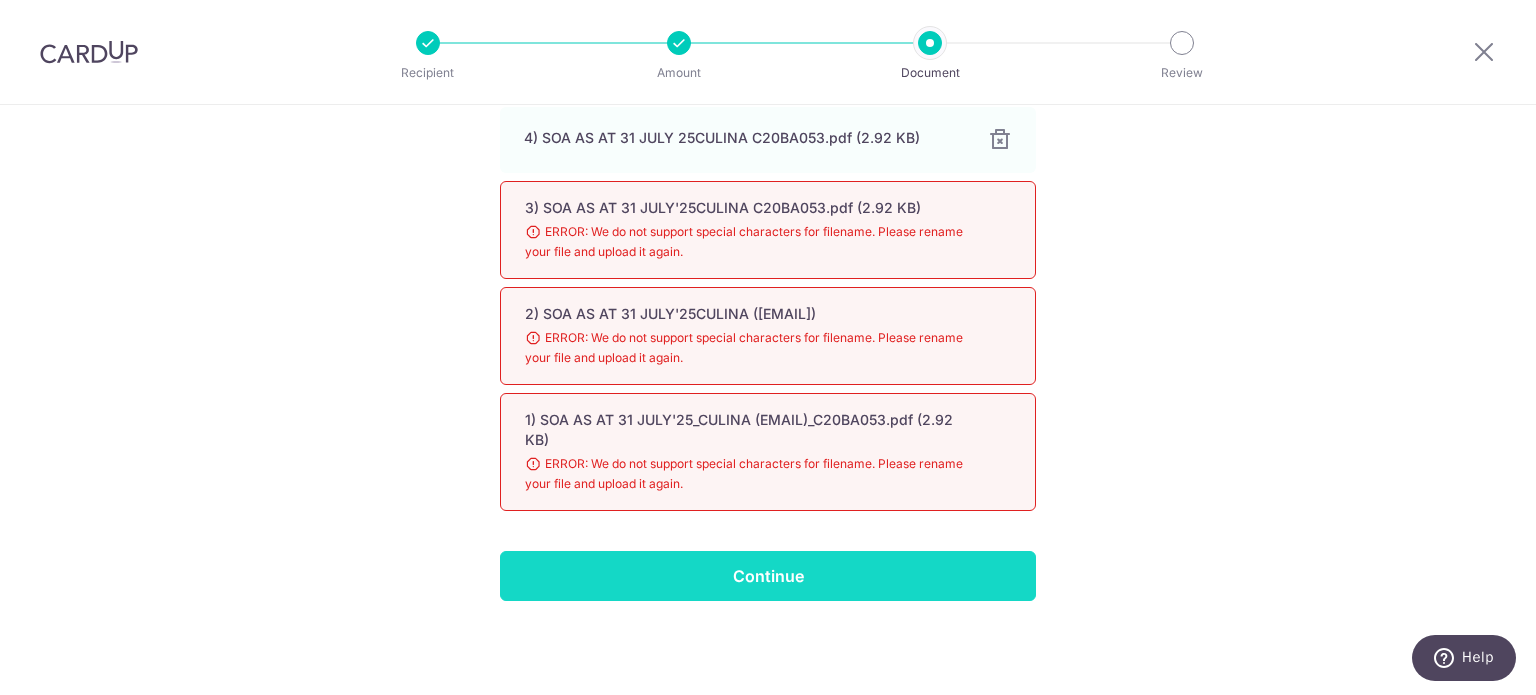 click on "Continue" at bounding box center [768, 576] 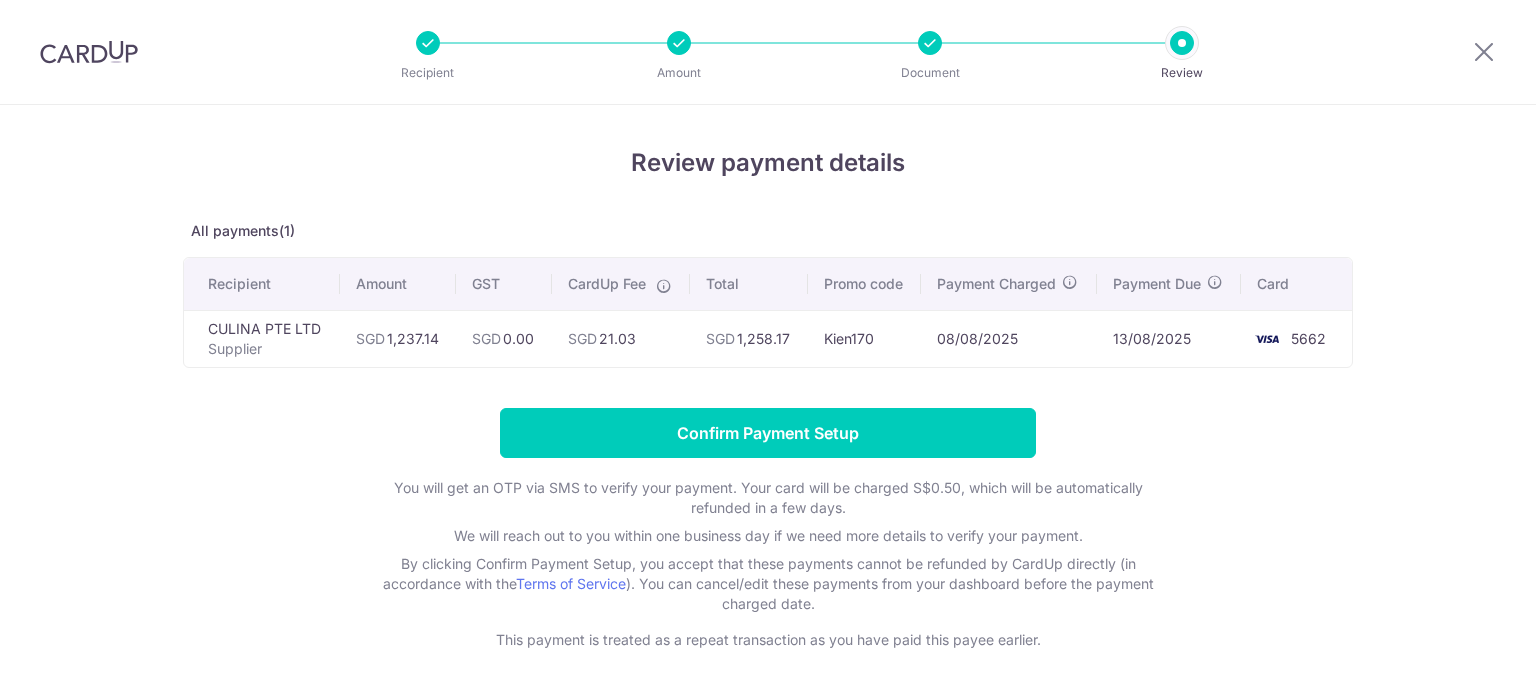 scroll, scrollTop: 0, scrollLeft: 0, axis: both 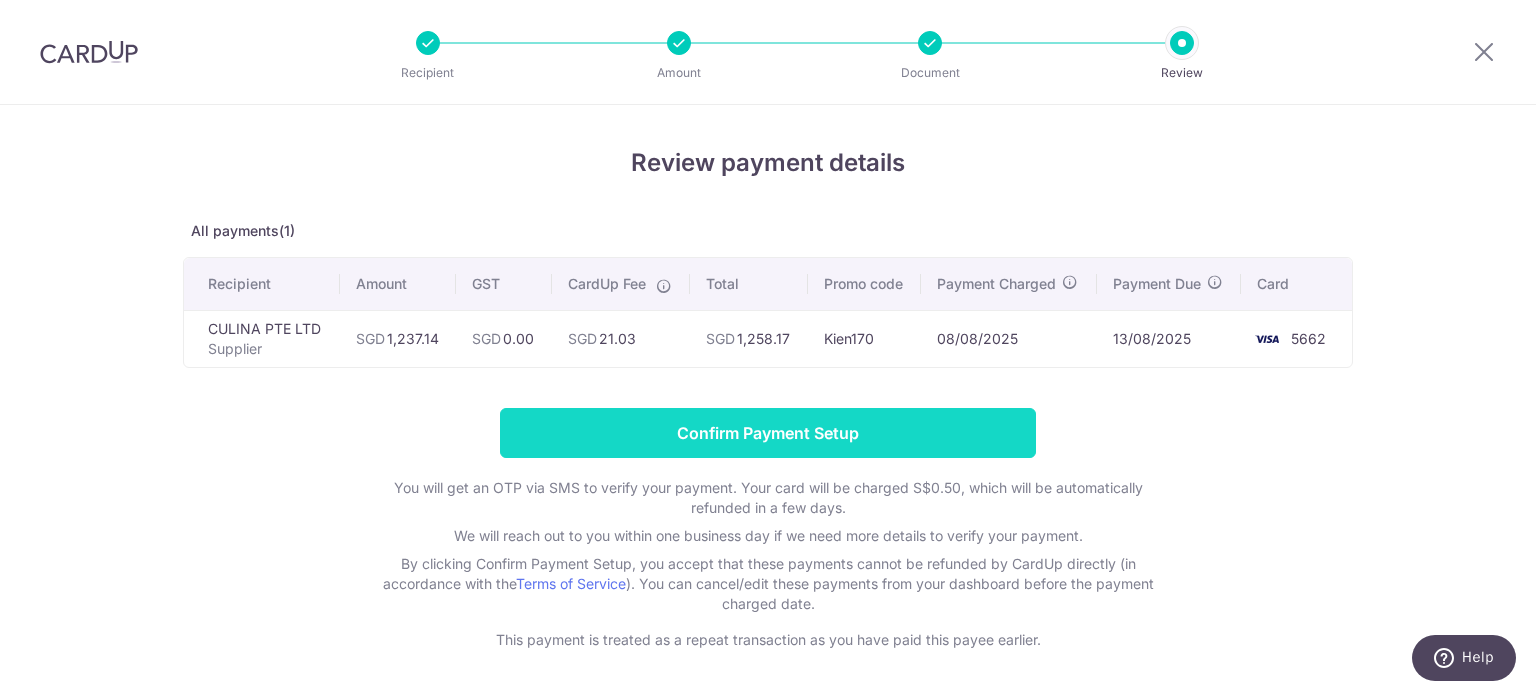 click on "Confirm Payment Setup" at bounding box center (768, 433) 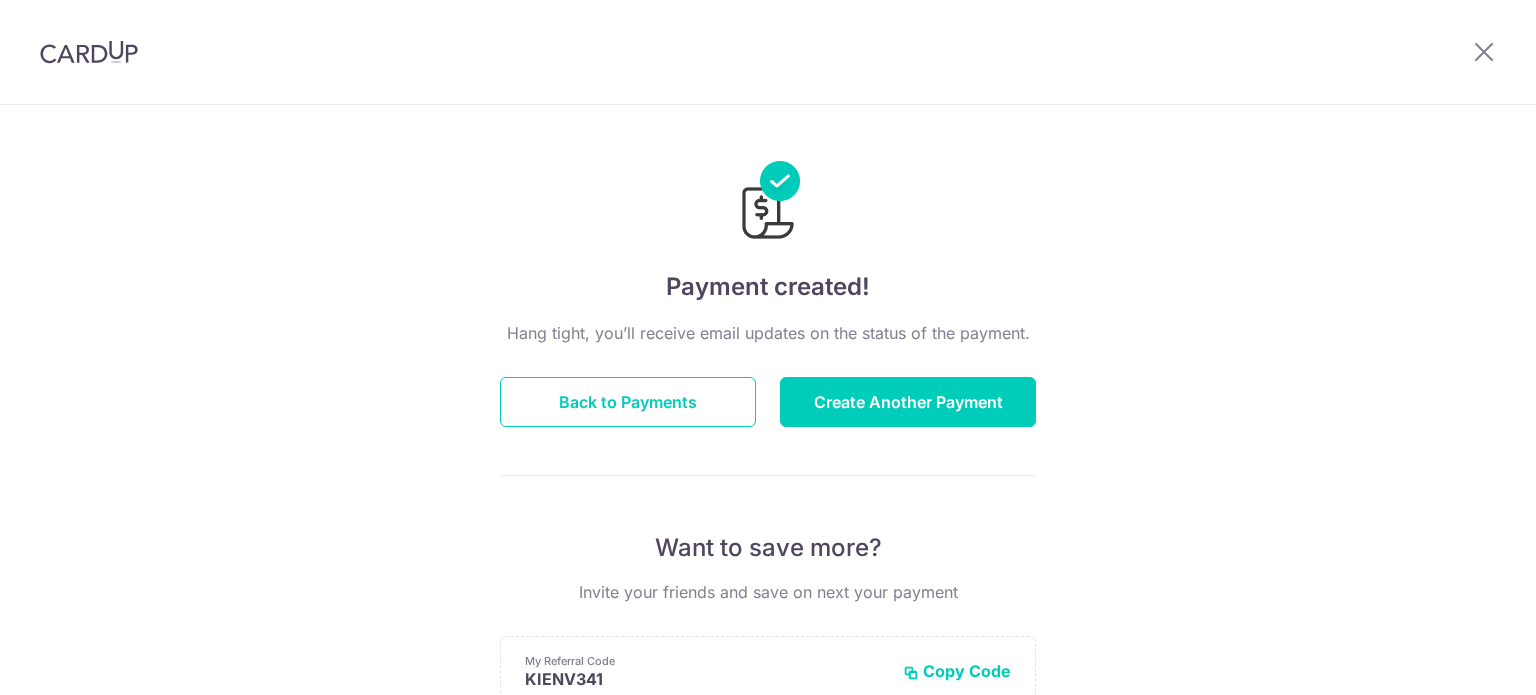 scroll, scrollTop: 0, scrollLeft: 0, axis: both 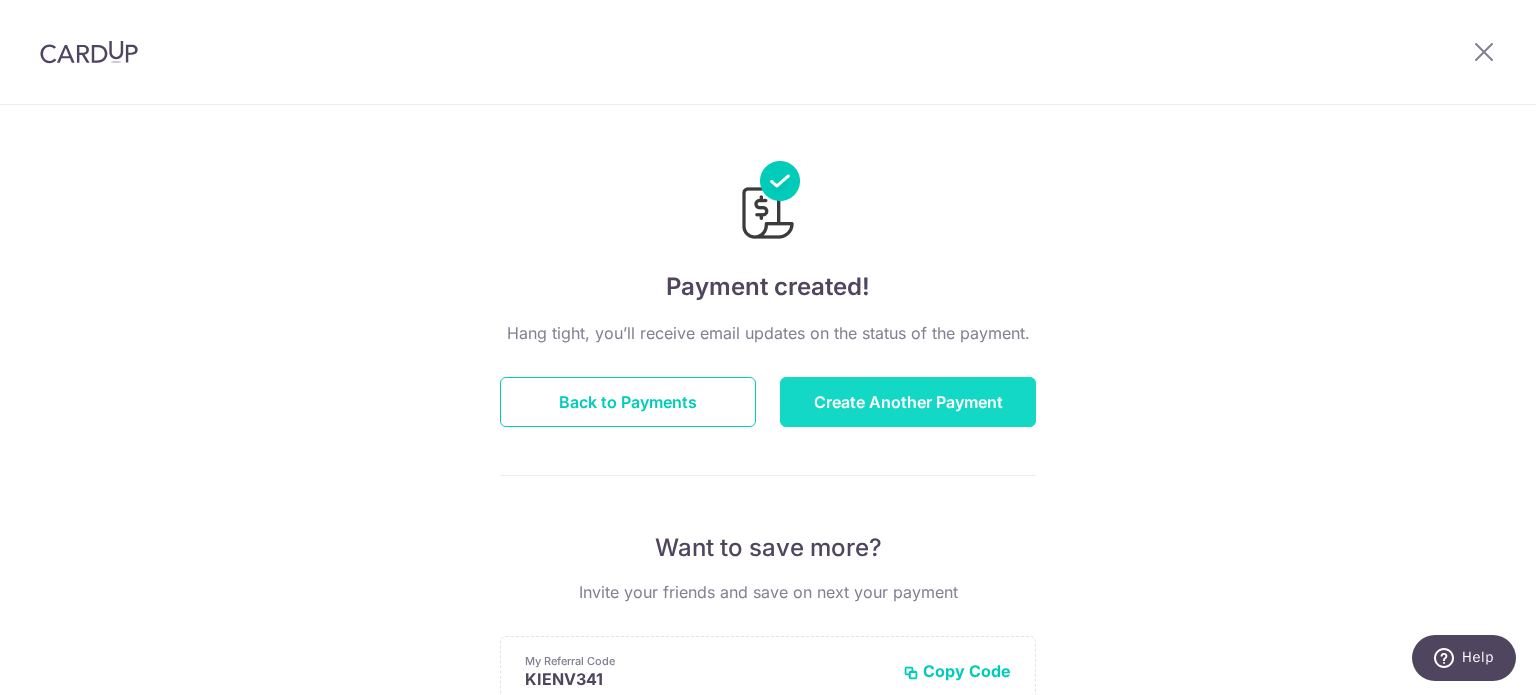 click on "Create Another Payment" at bounding box center (908, 402) 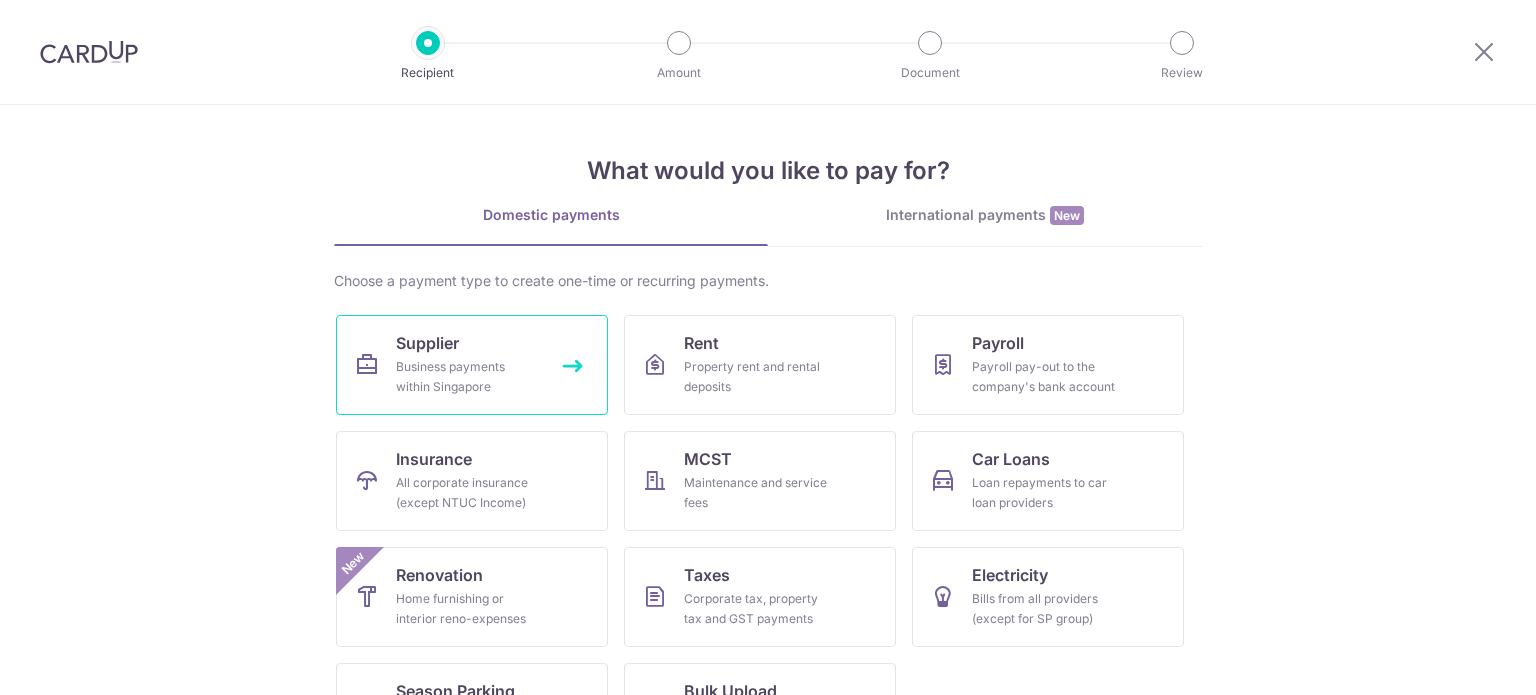 scroll, scrollTop: 0, scrollLeft: 0, axis: both 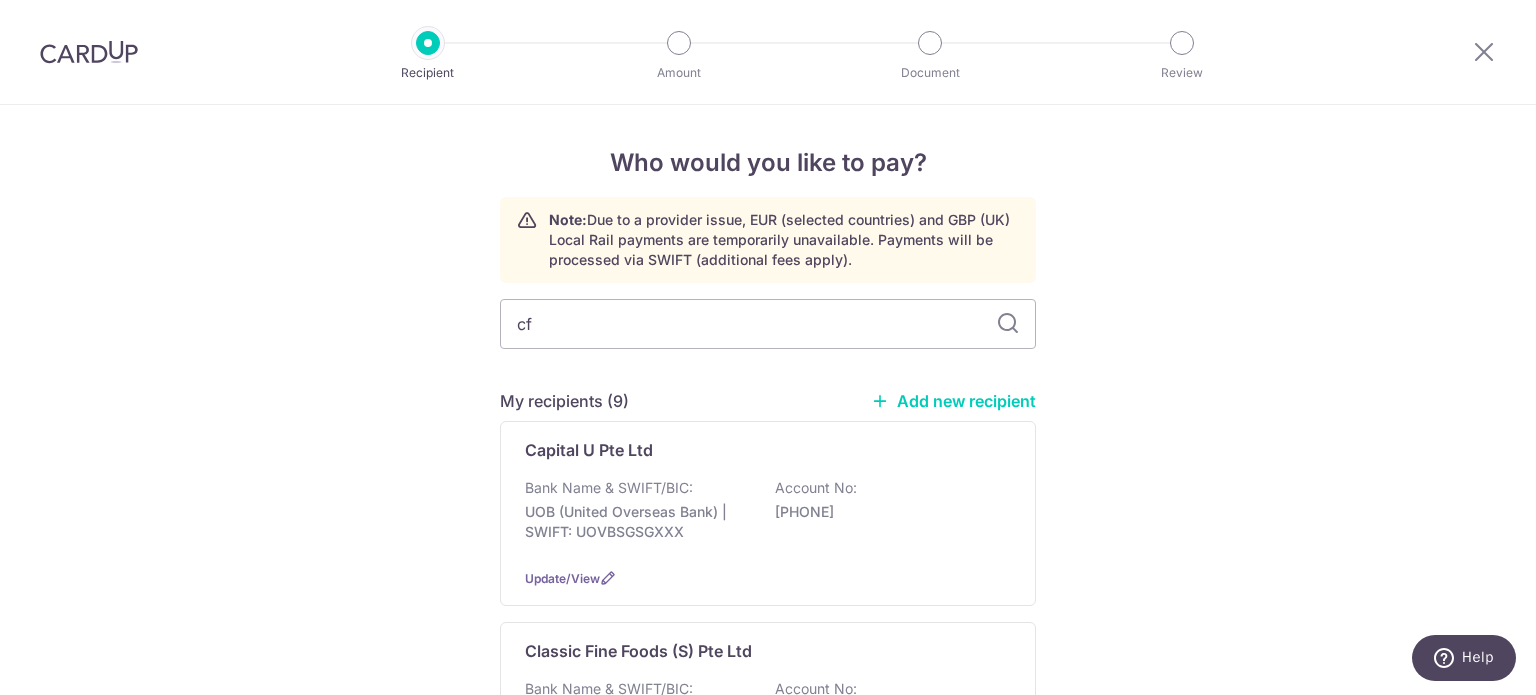 type on "cff" 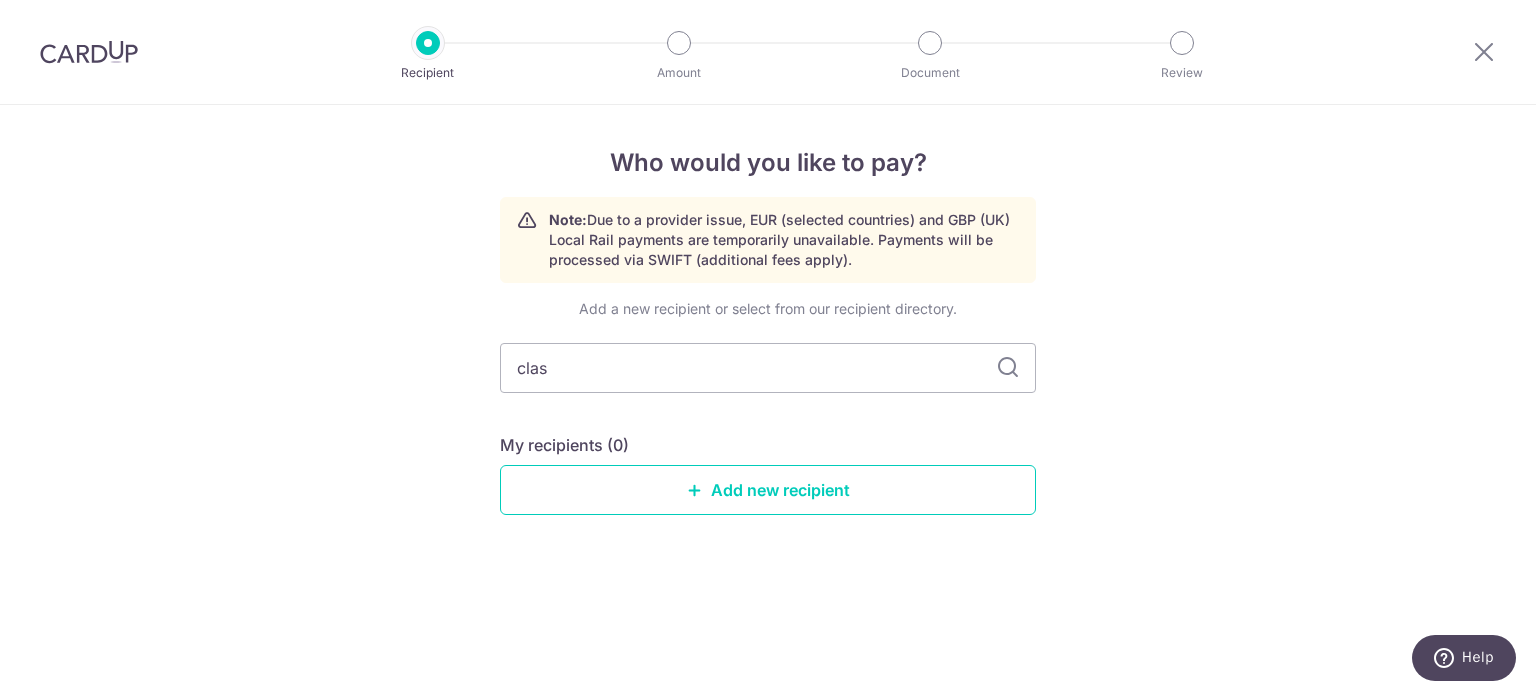 type on "class" 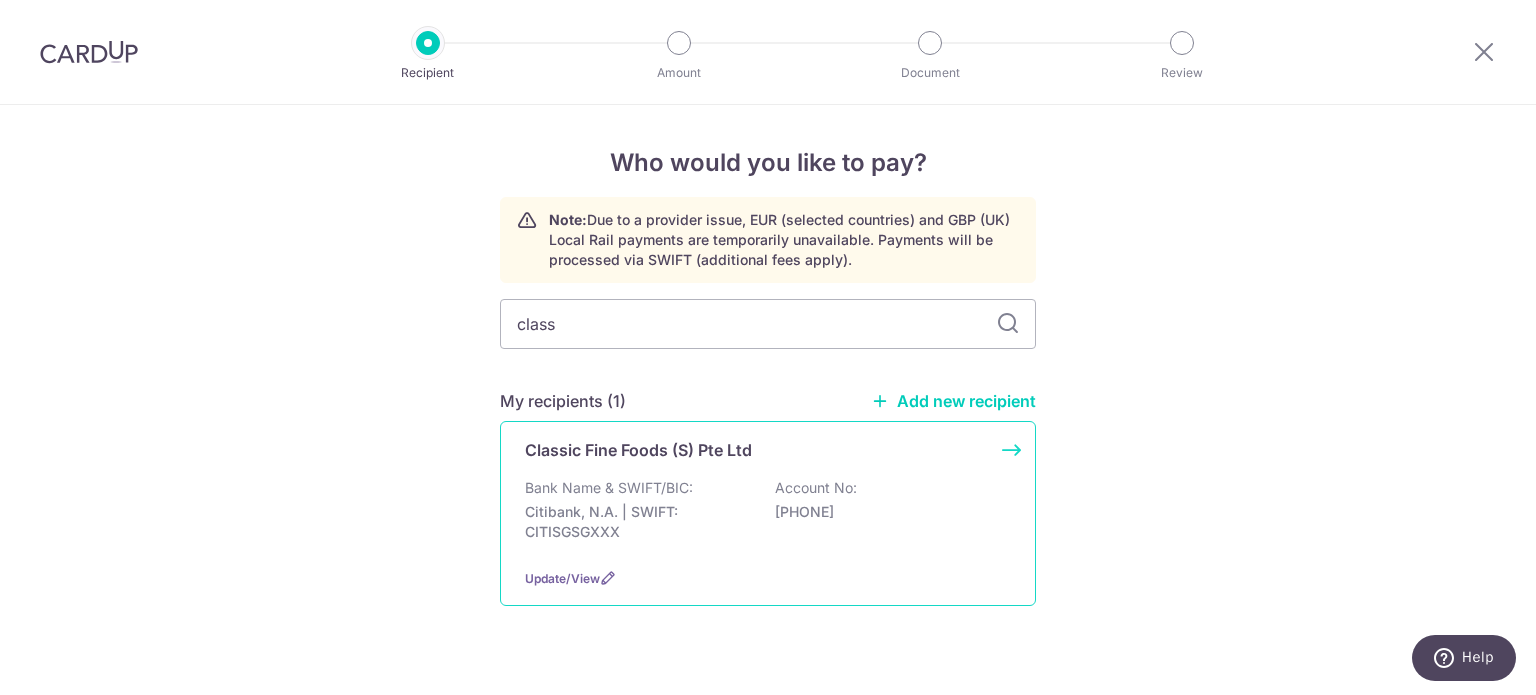 click on "Classic Fine Foods (S) Pte Ltd
Bank Name & SWIFT/BIC:
Citibank, N.A. | SWIFT: [SWIFT]
Account No:
[ACCOUNT_NUMBER]
Update/View" at bounding box center (768, 513) 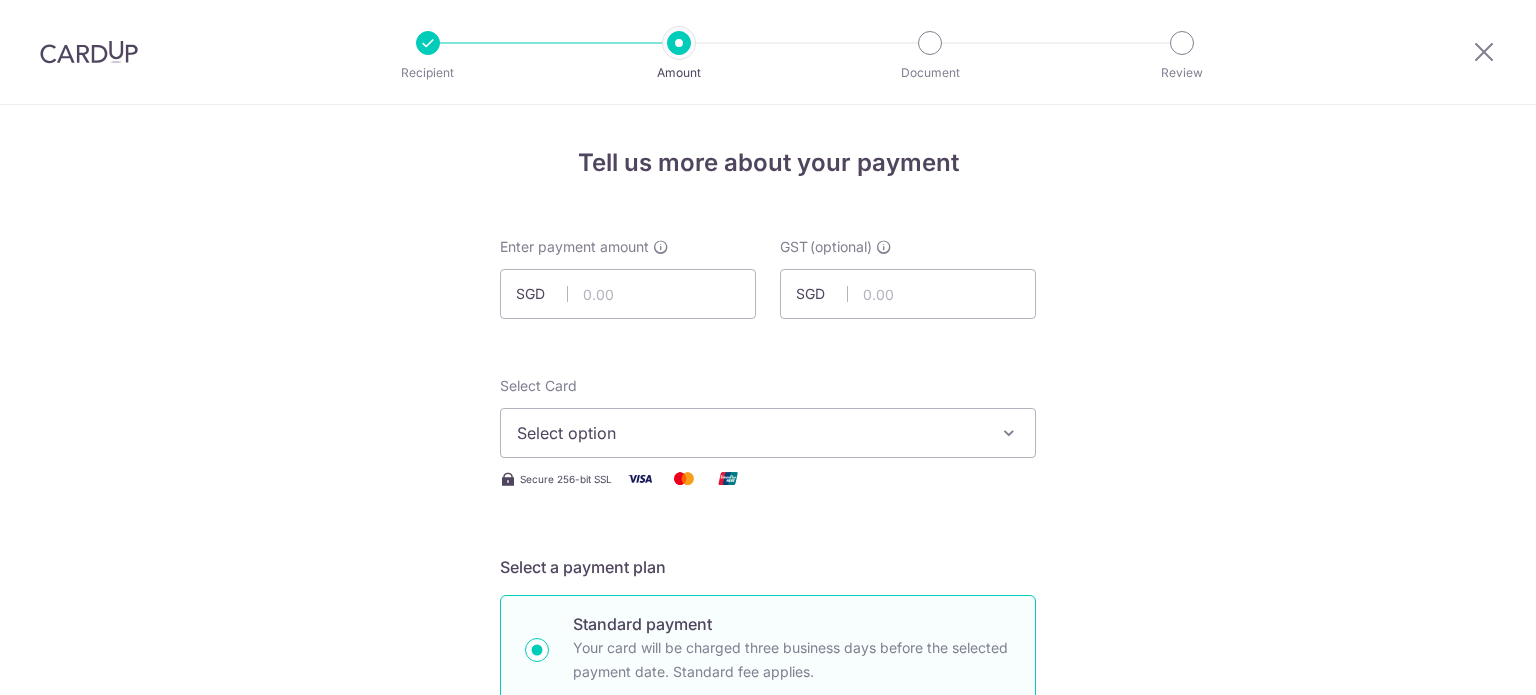 scroll, scrollTop: 0, scrollLeft: 0, axis: both 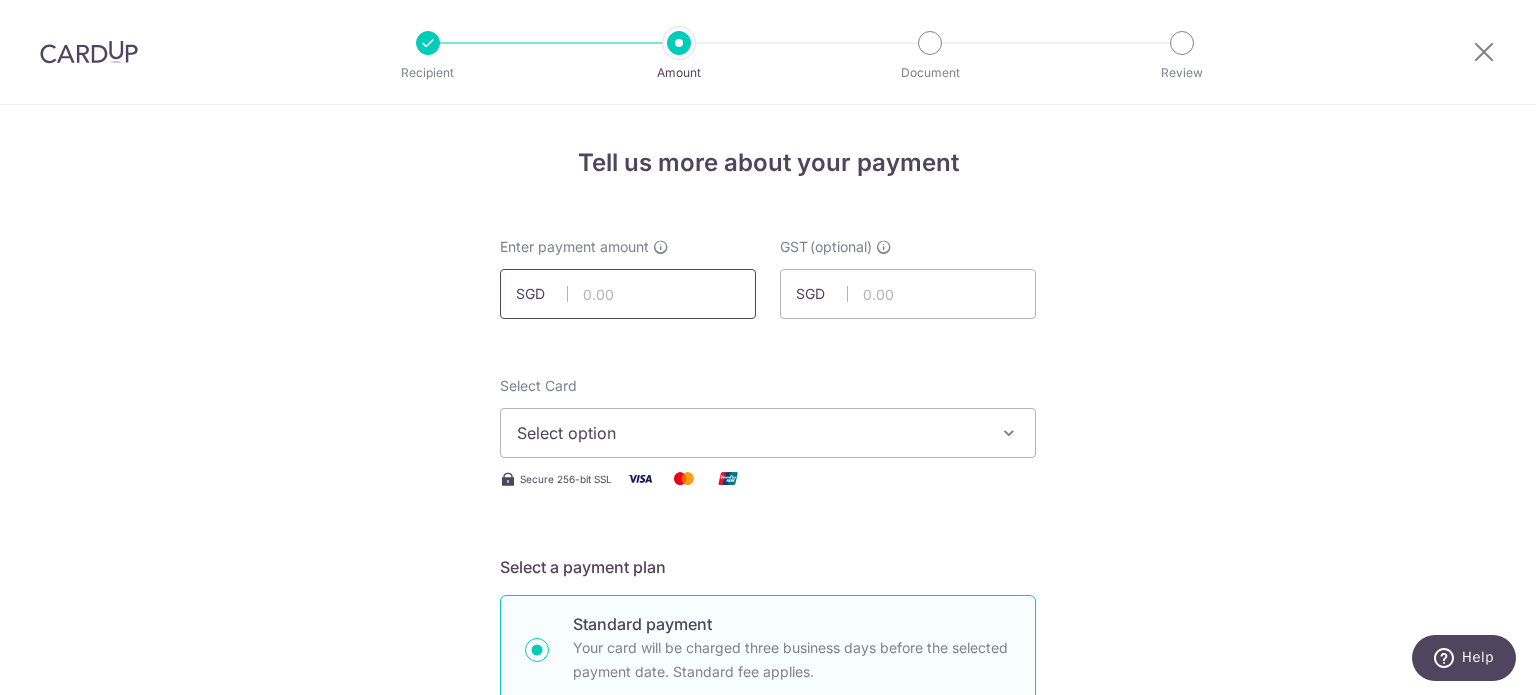 click at bounding box center [628, 294] 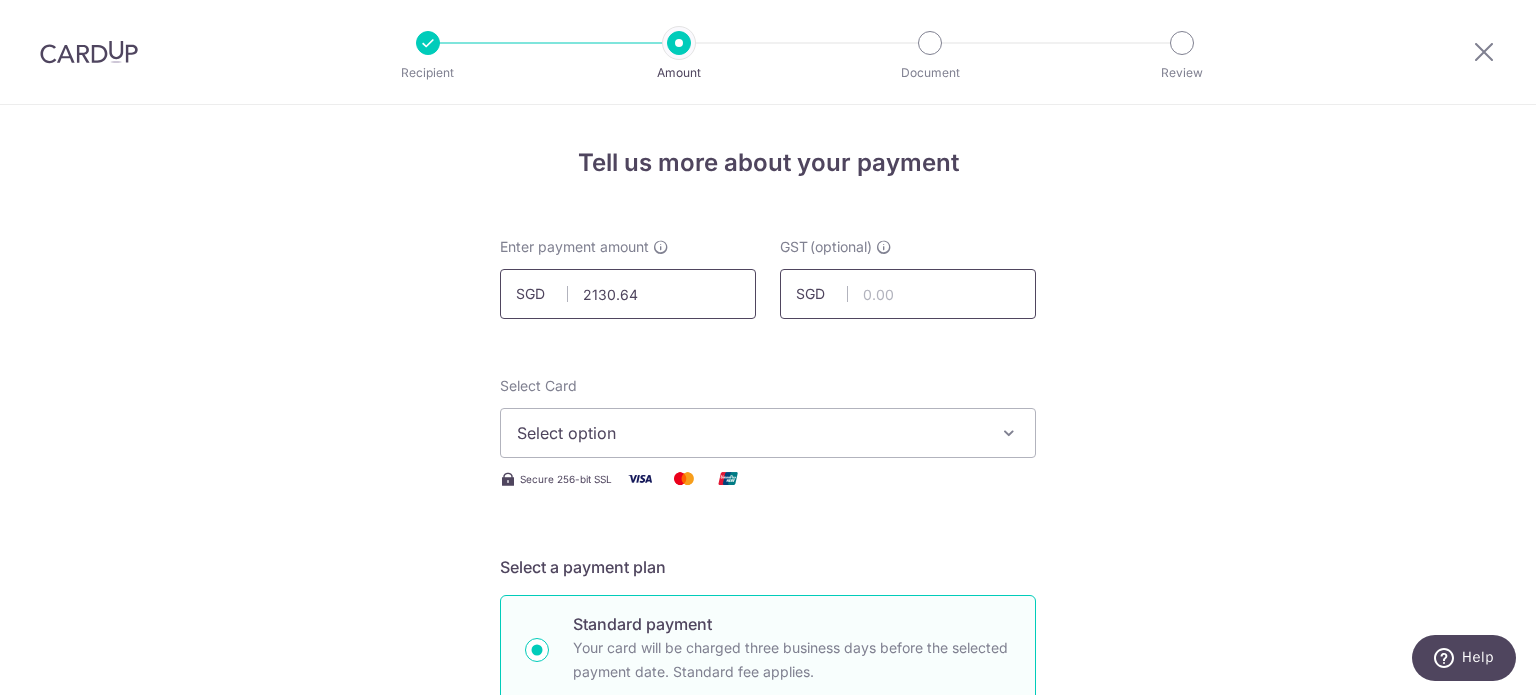 type on "[AMOUNT]" 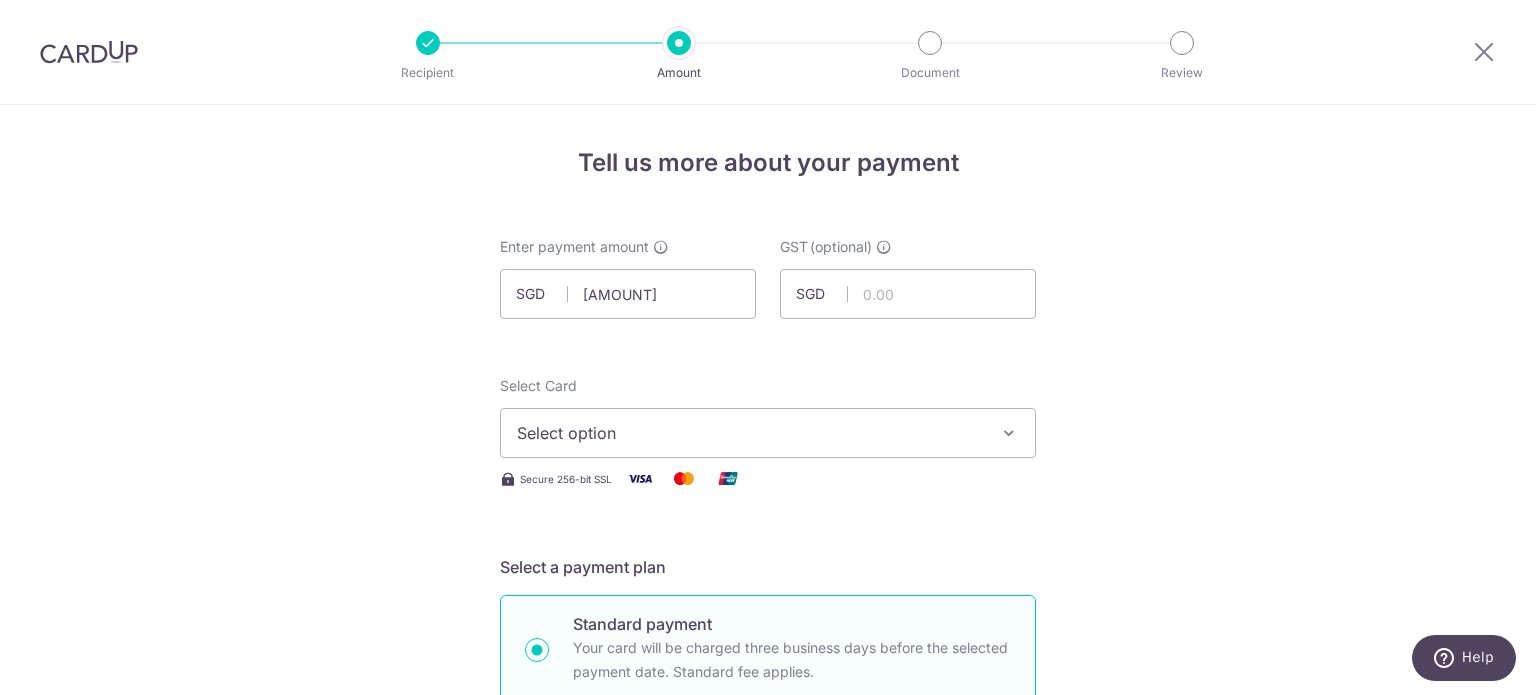 click on "Select option" at bounding box center [750, 433] 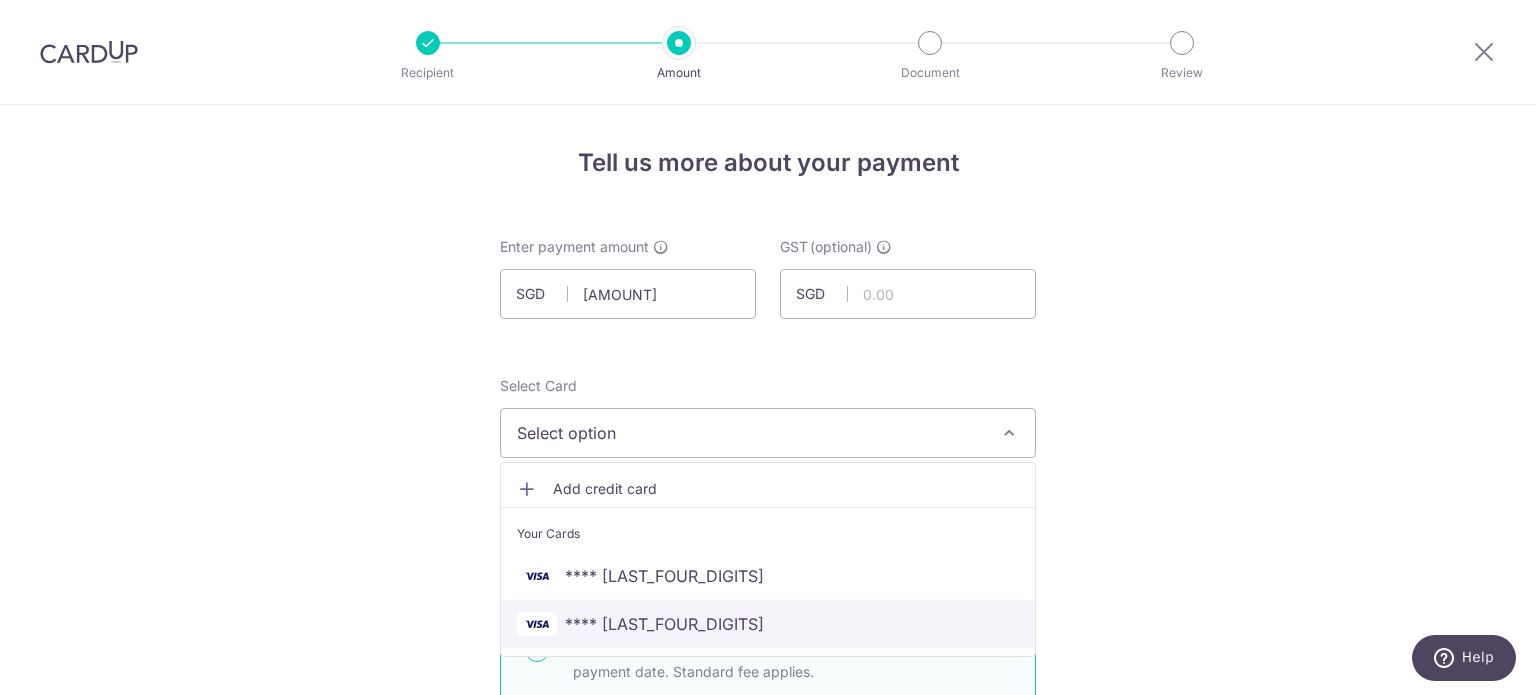 click on "**** 5662" at bounding box center [768, 624] 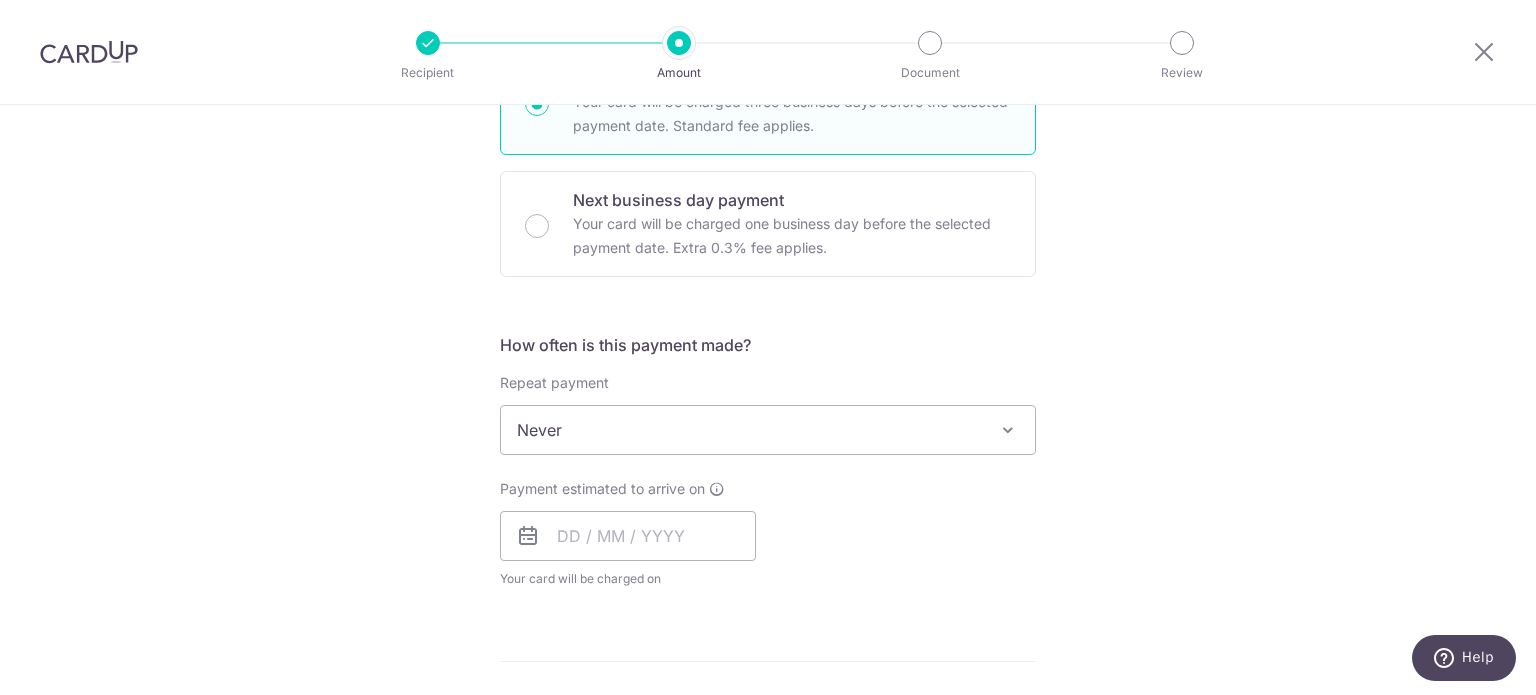 scroll, scrollTop: 545, scrollLeft: 0, axis: vertical 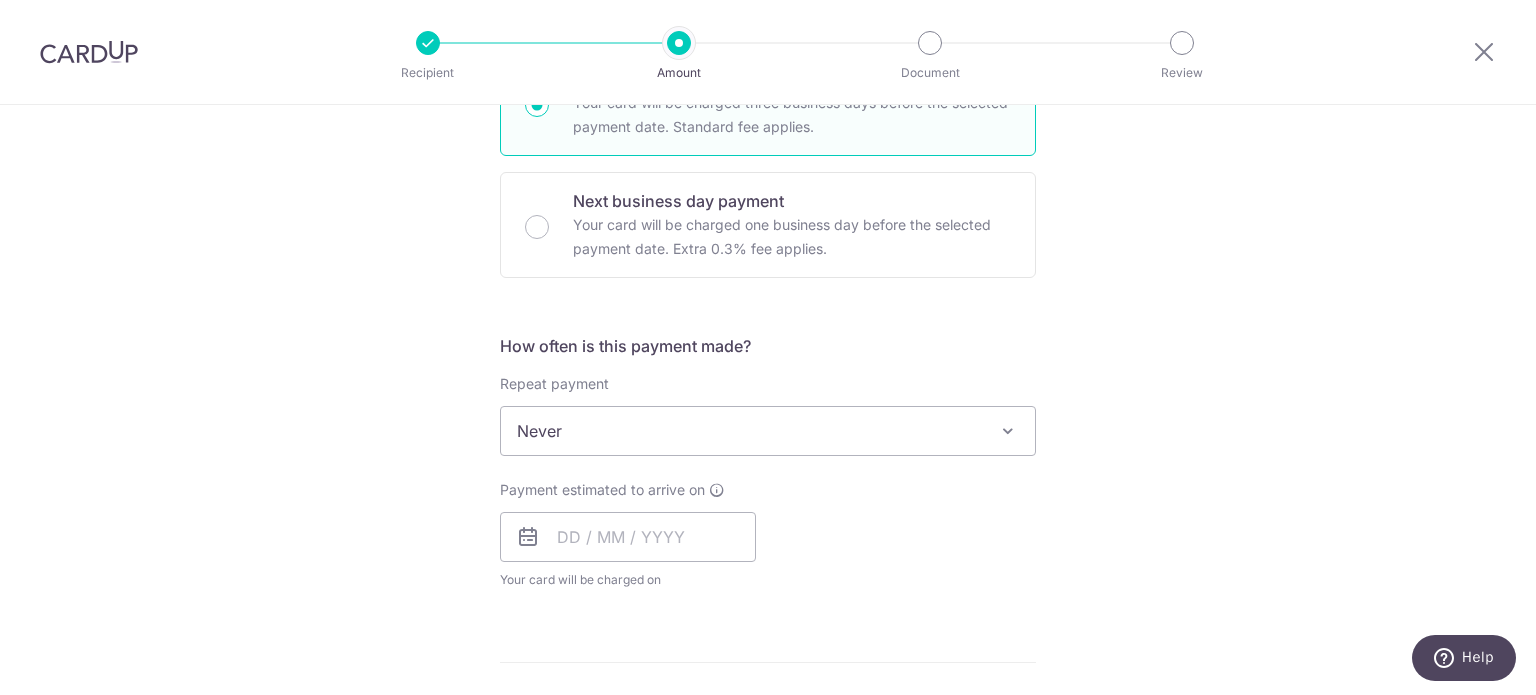 click on "Never" at bounding box center [768, 431] 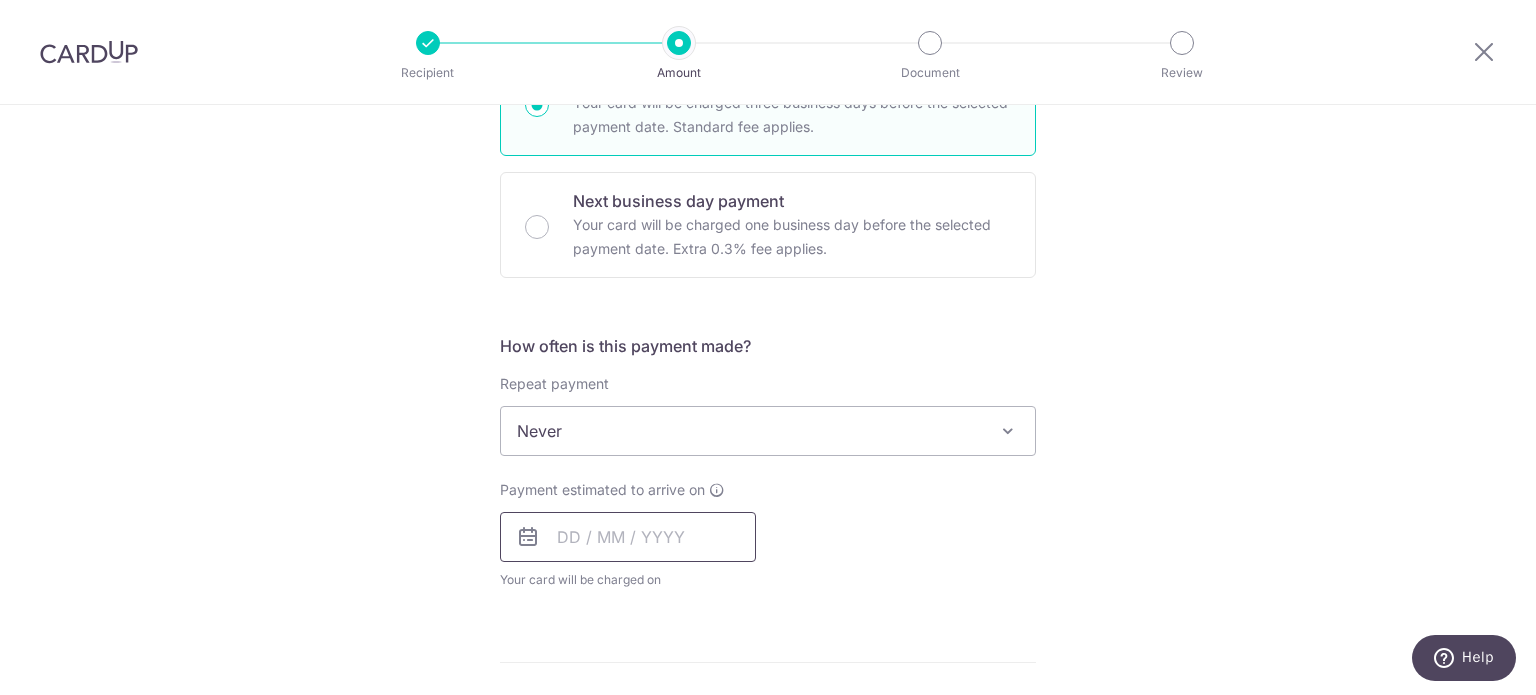 click at bounding box center [628, 537] 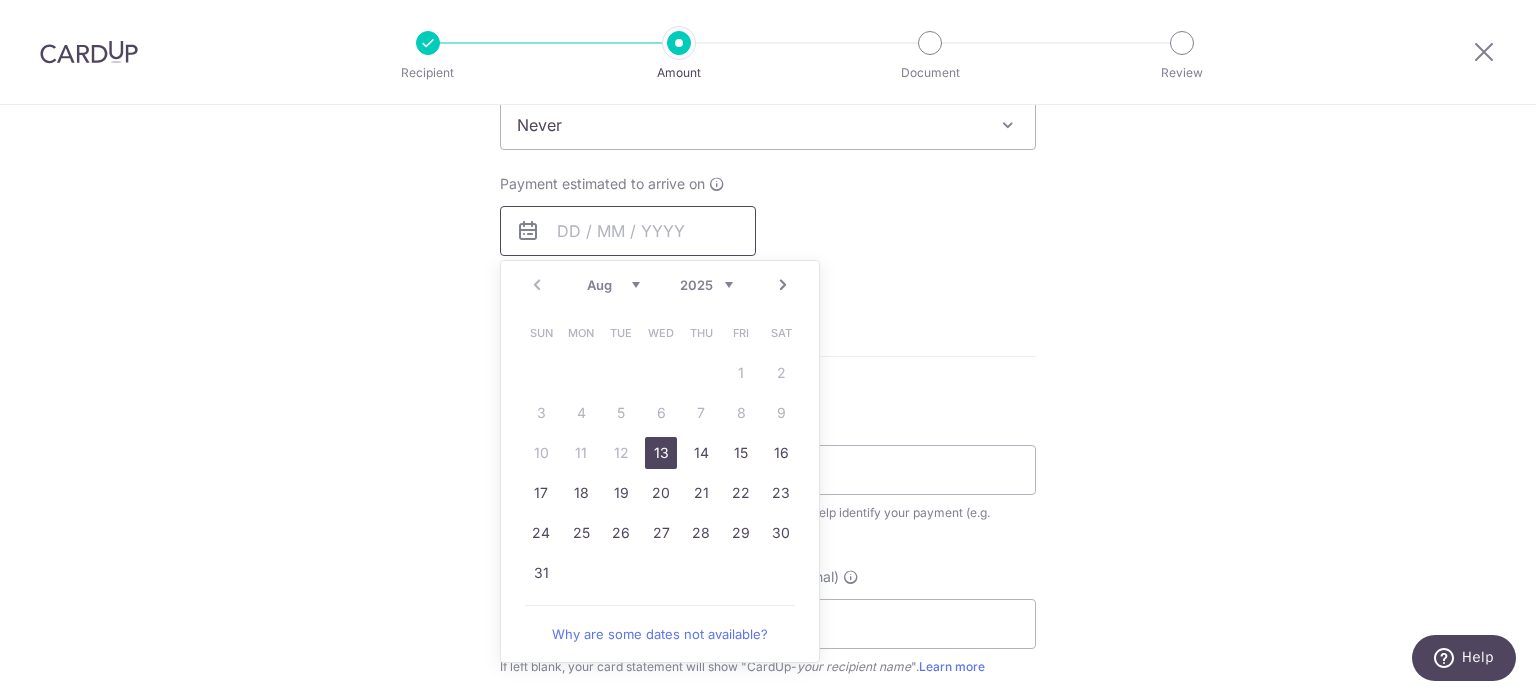 scroll, scrollTop: 867, scrollLeft: 0, axis: vertical 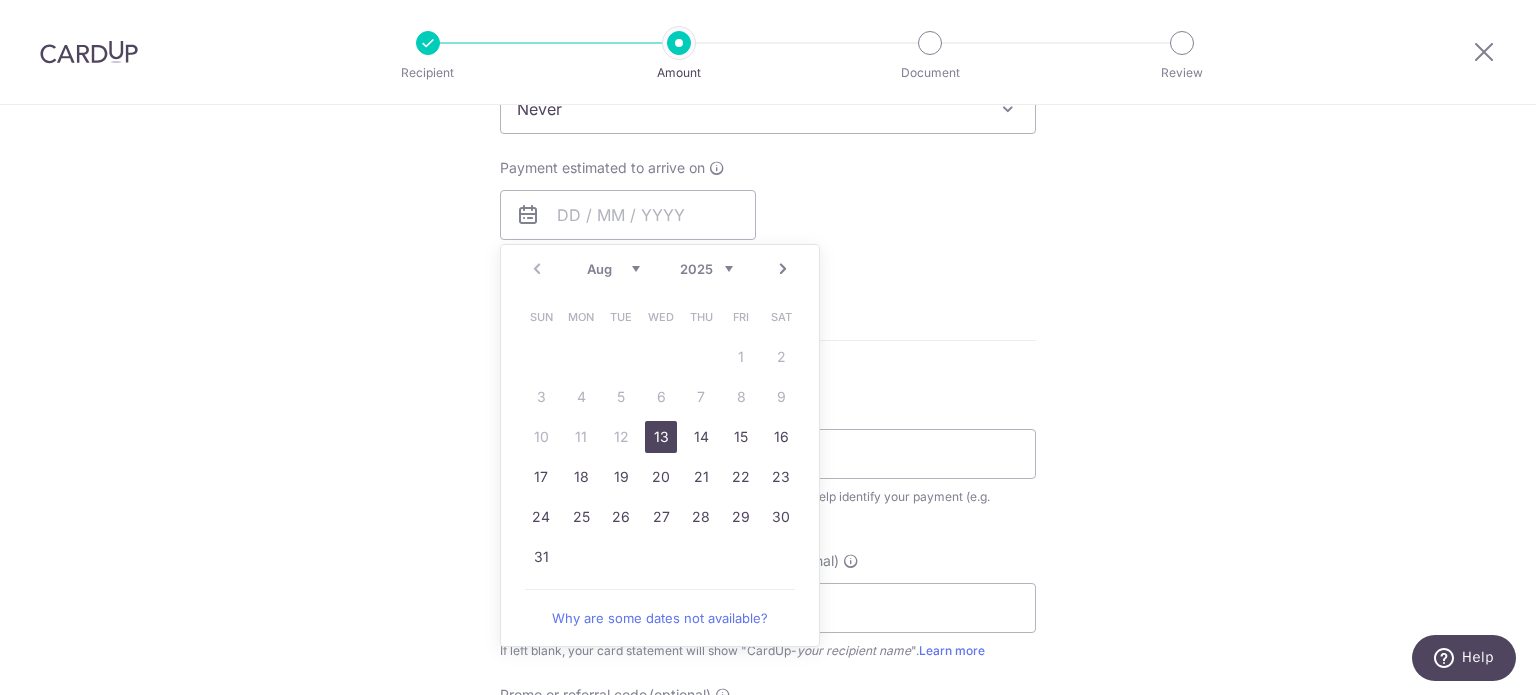 click on "13" at bounding box center (661, 437) 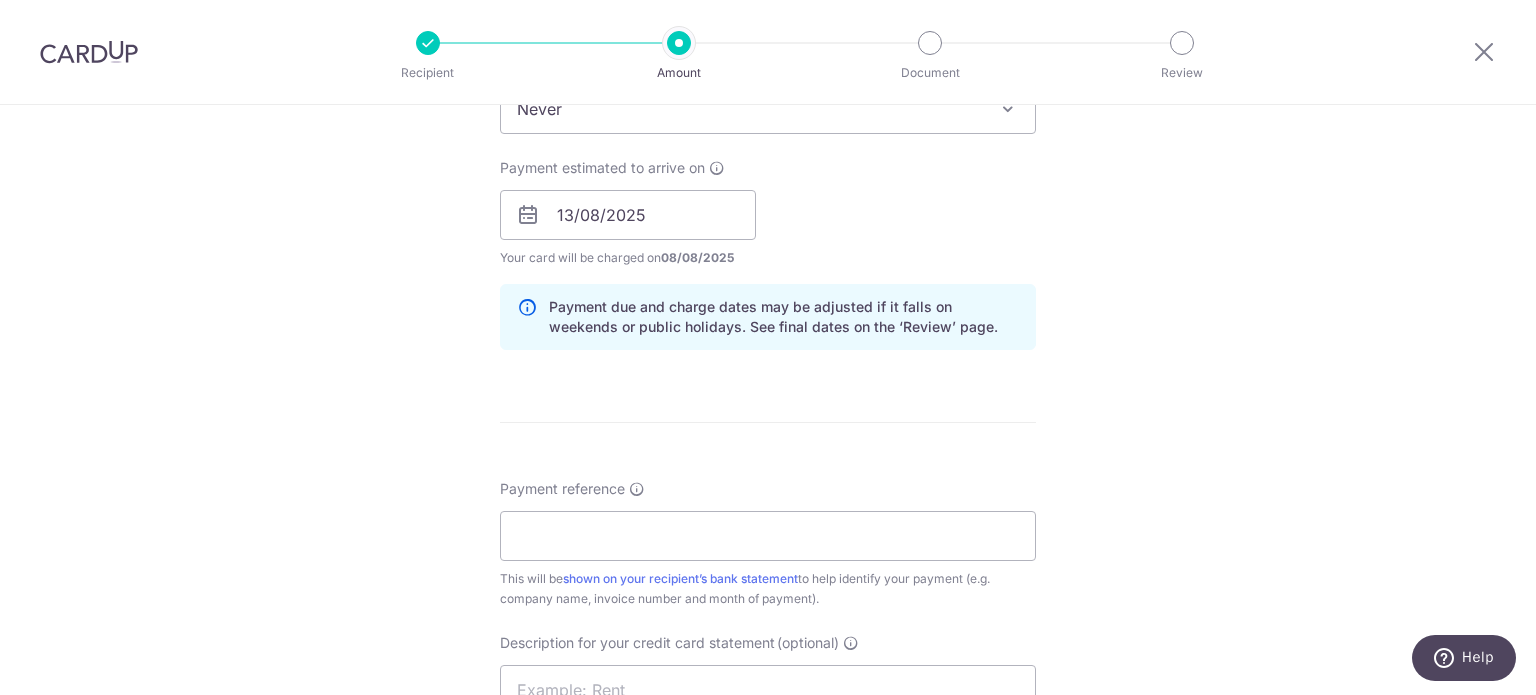click on "Enter payment amount
SGD
2,130.64
2130.64
GST
(optional)
SGD
Select Card
**** 5662
Add credit card
Your Cards
**** 3692
**** 5662
Secure 256-bit SSL
Text" at bounding box center [768, 269] 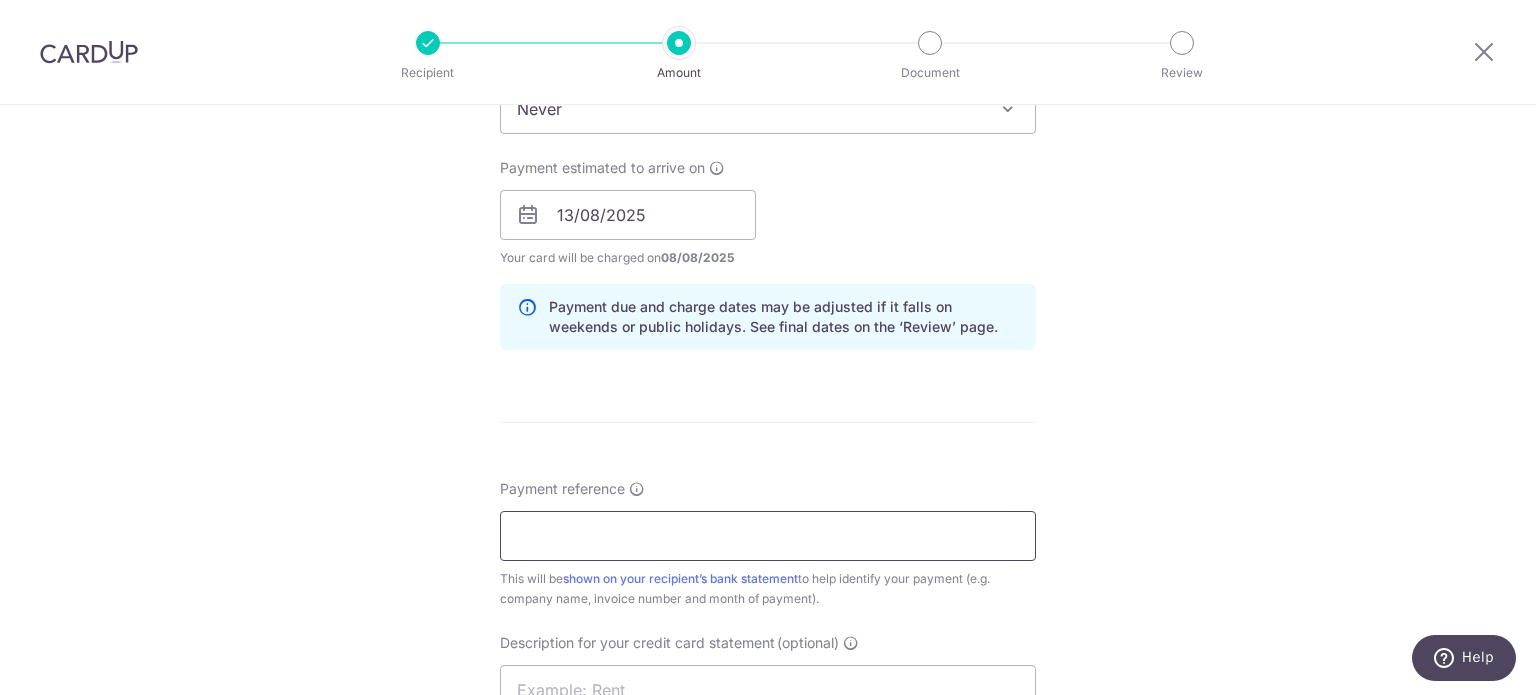 click on "Payment reference" at bounding box center [768, 536] 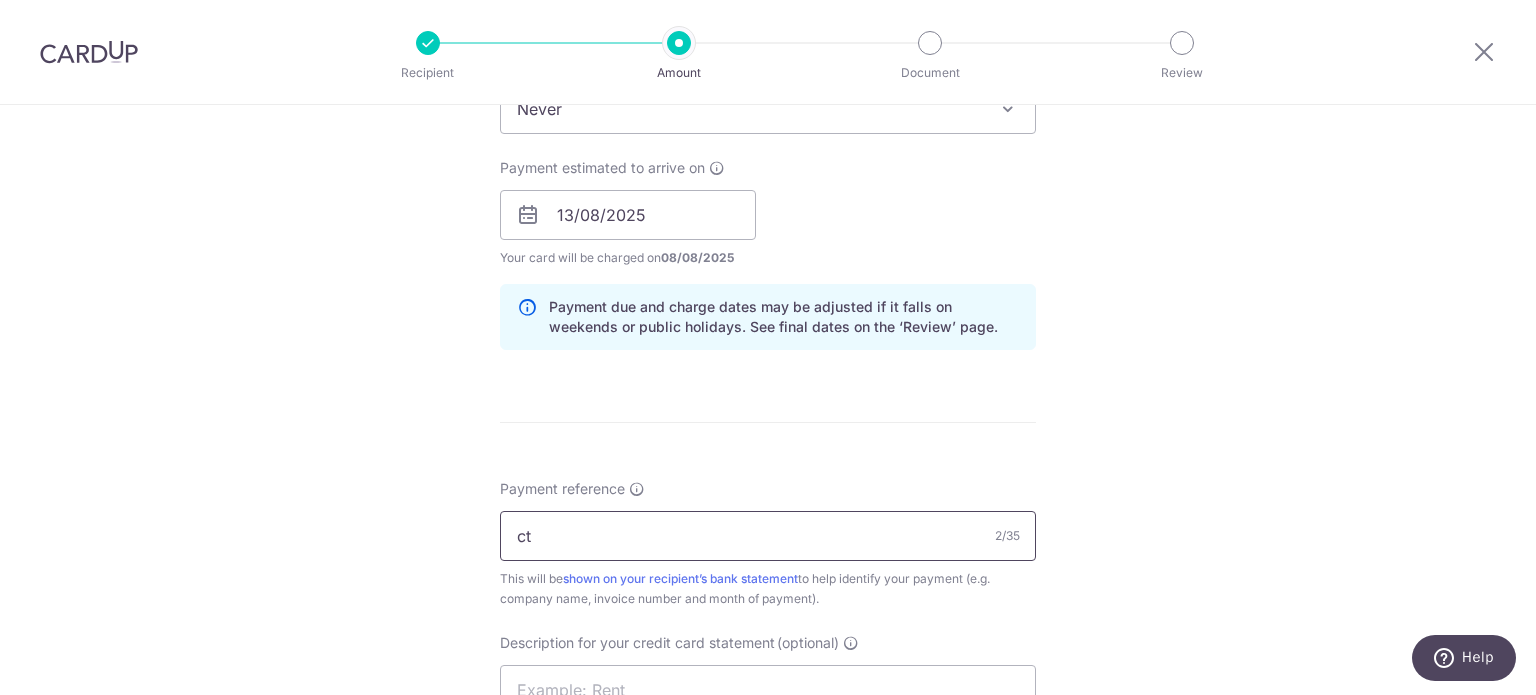 type on "CTSANGER" 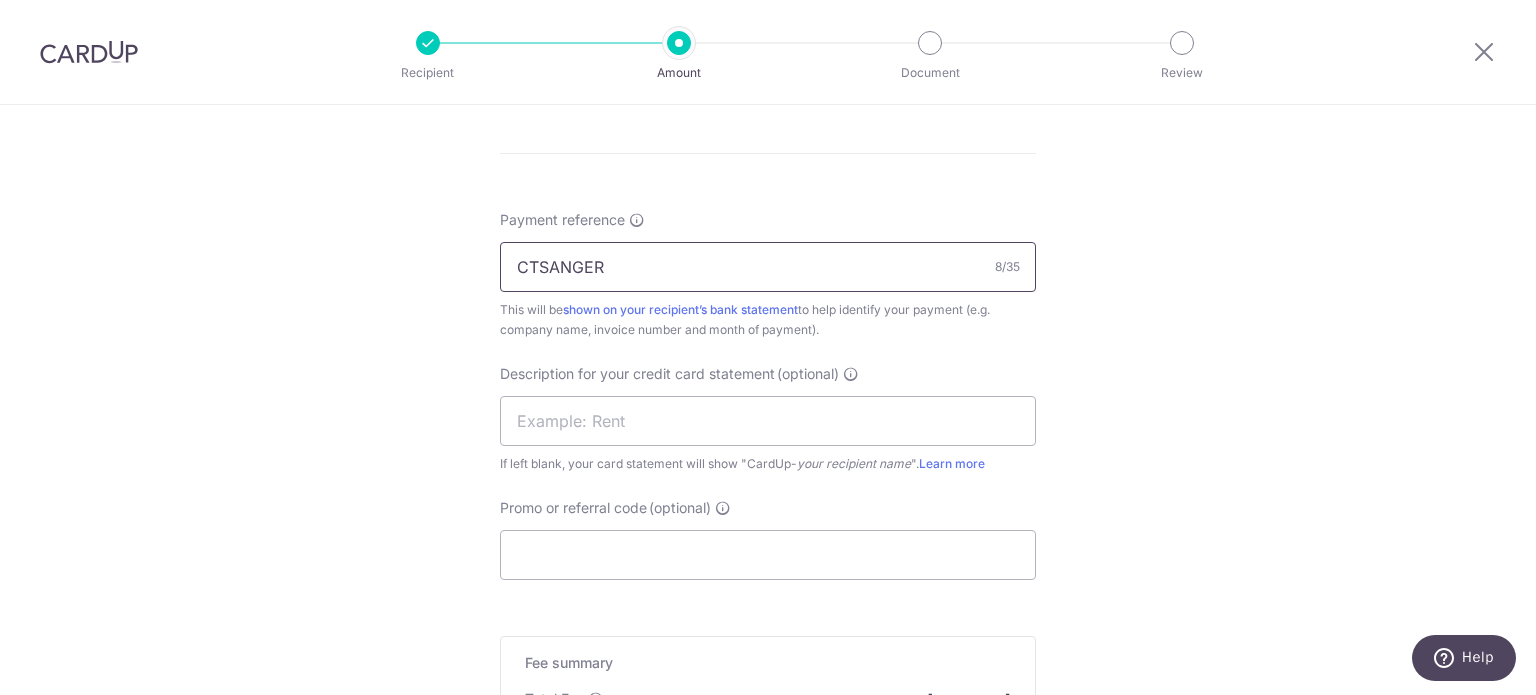 scroll, scrollTop: 1139, scrollLeft: 0, axis: vertical 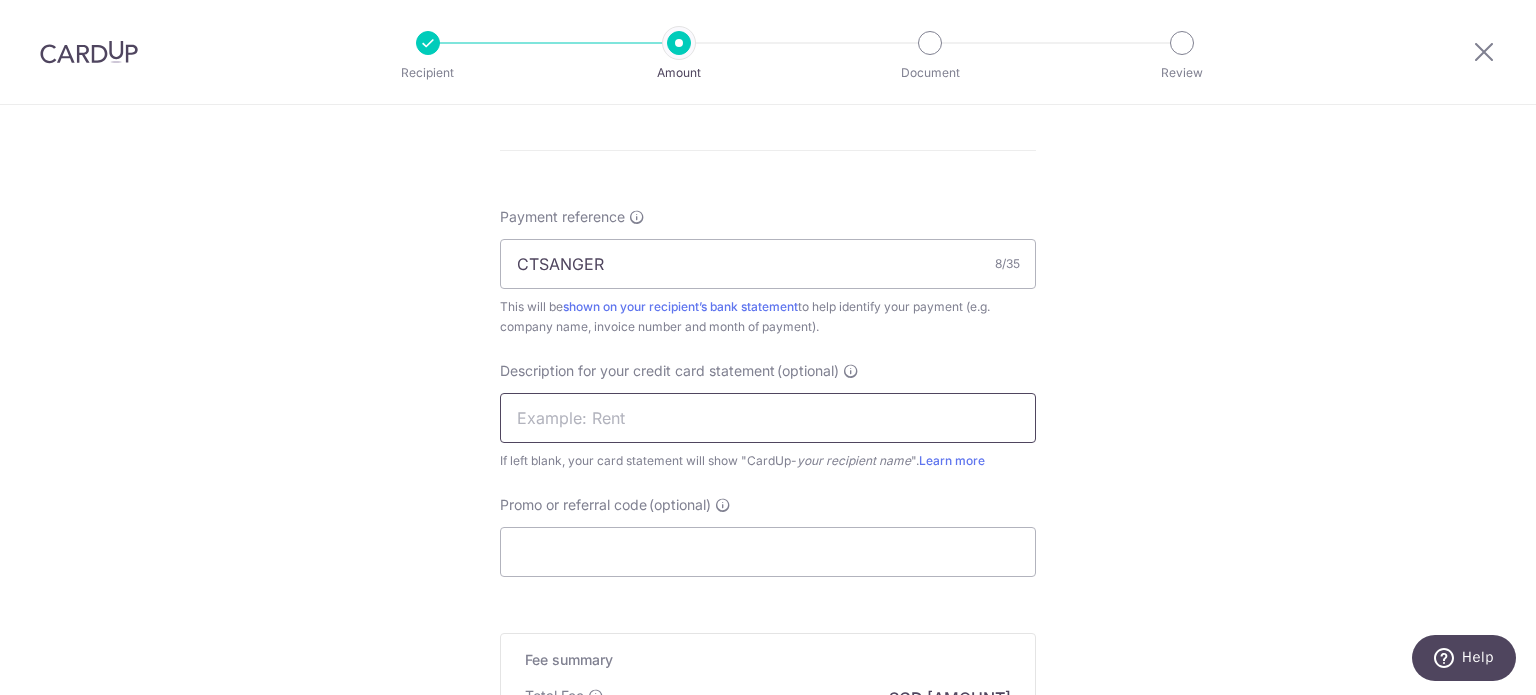 click at bounding box center (768, 418) 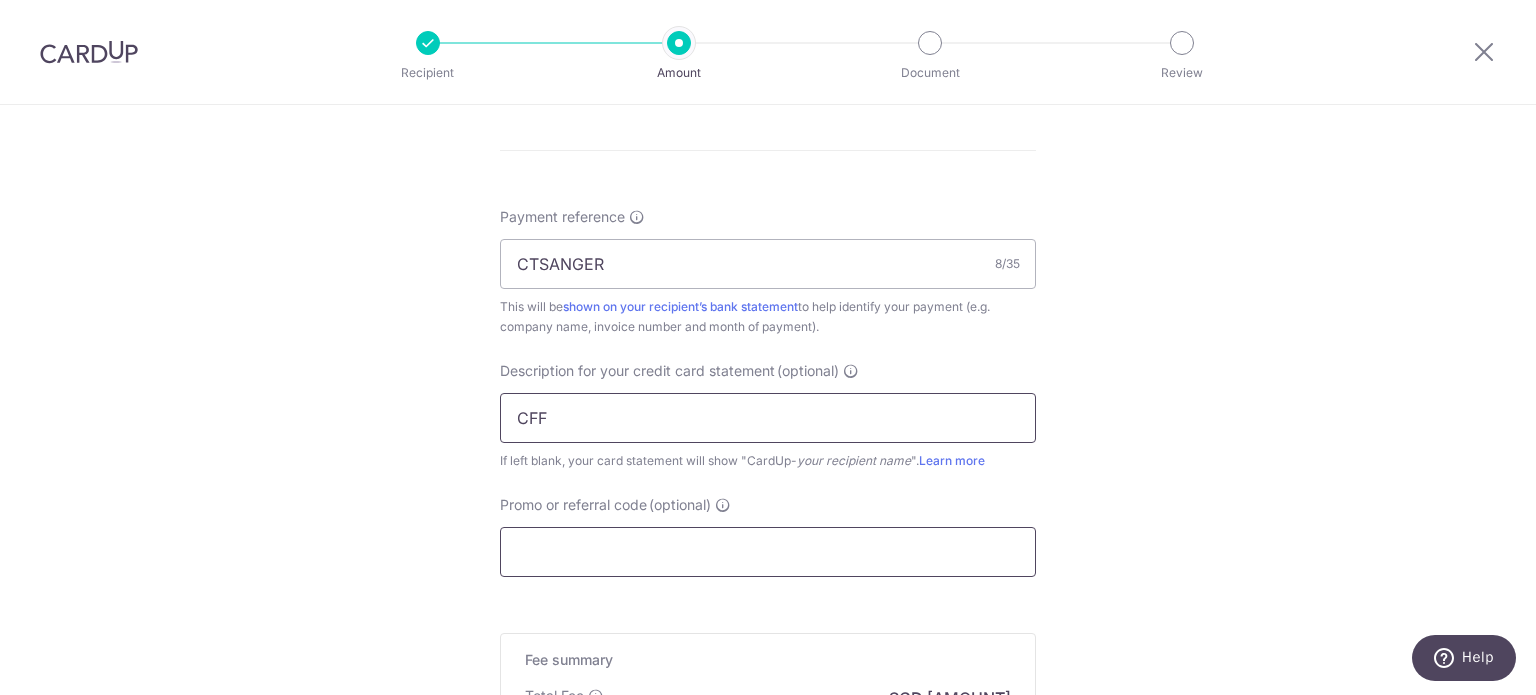 type on "CFF" 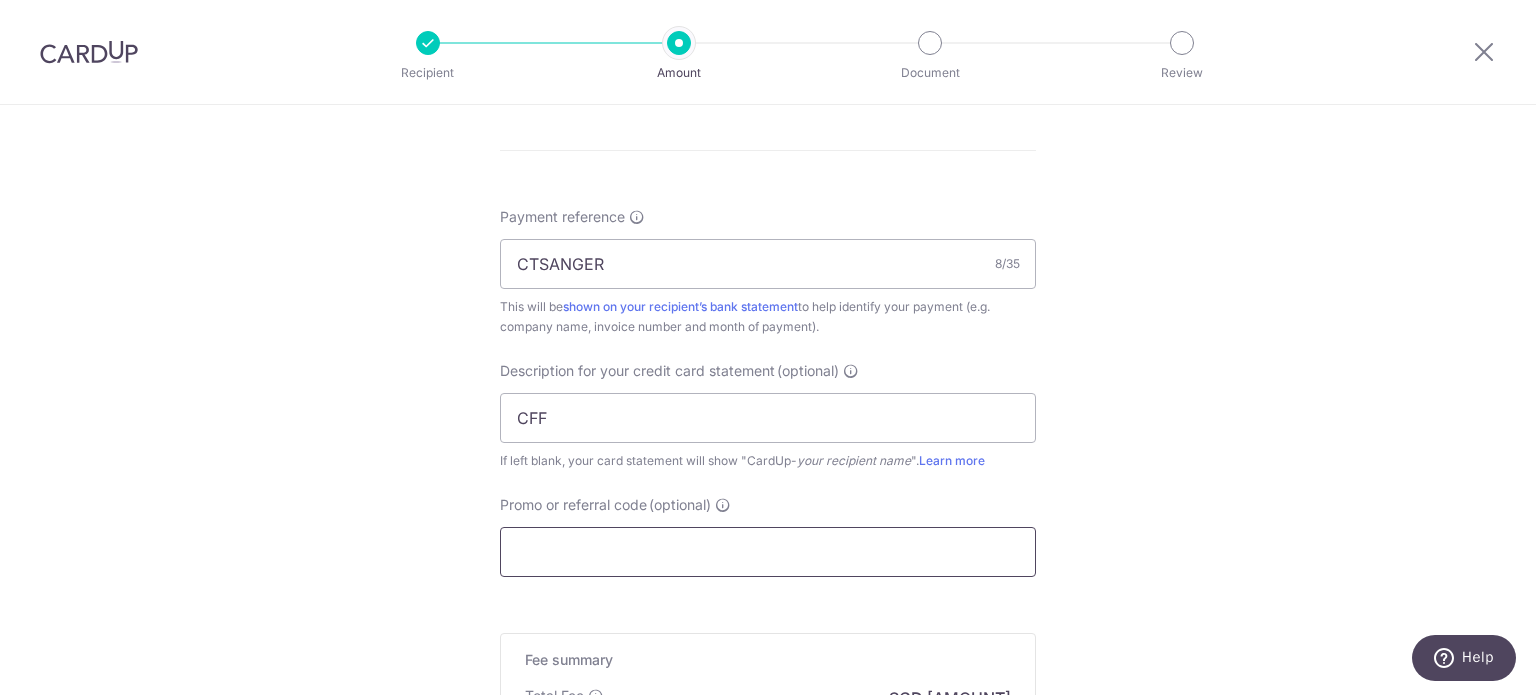 click on "Promo or referral code
(optional)" at bounding box center [768, 552] 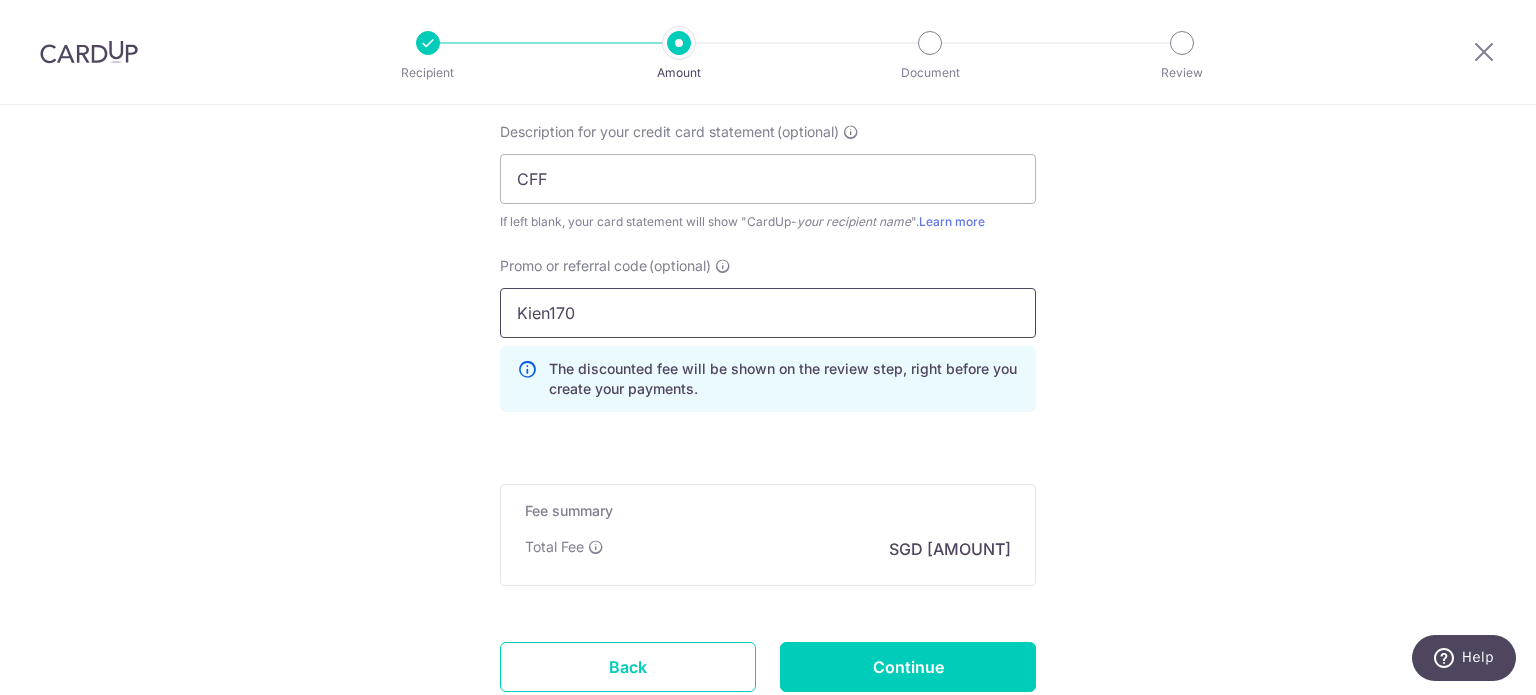 scroll, scrollTop: 1495, scrollLeft: 0, axis: vertical 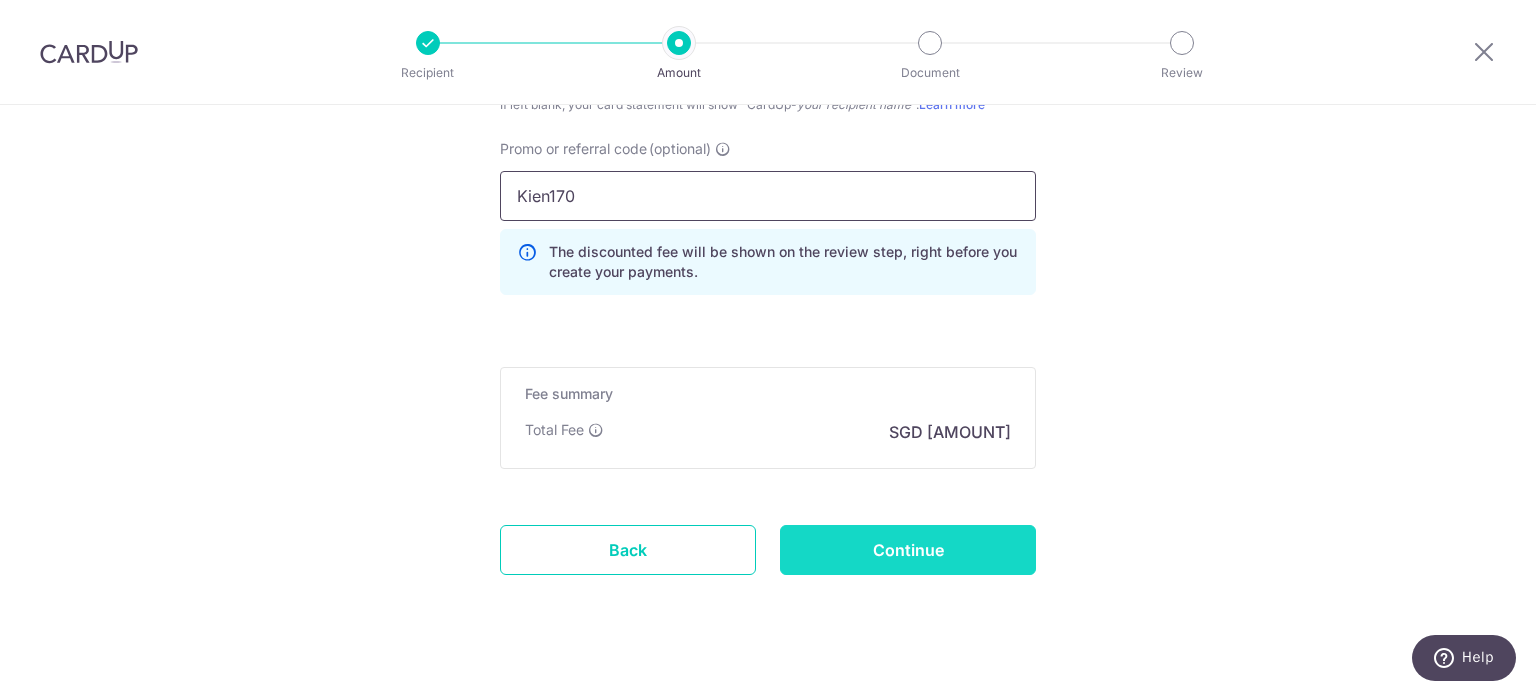 type on "Kien170" 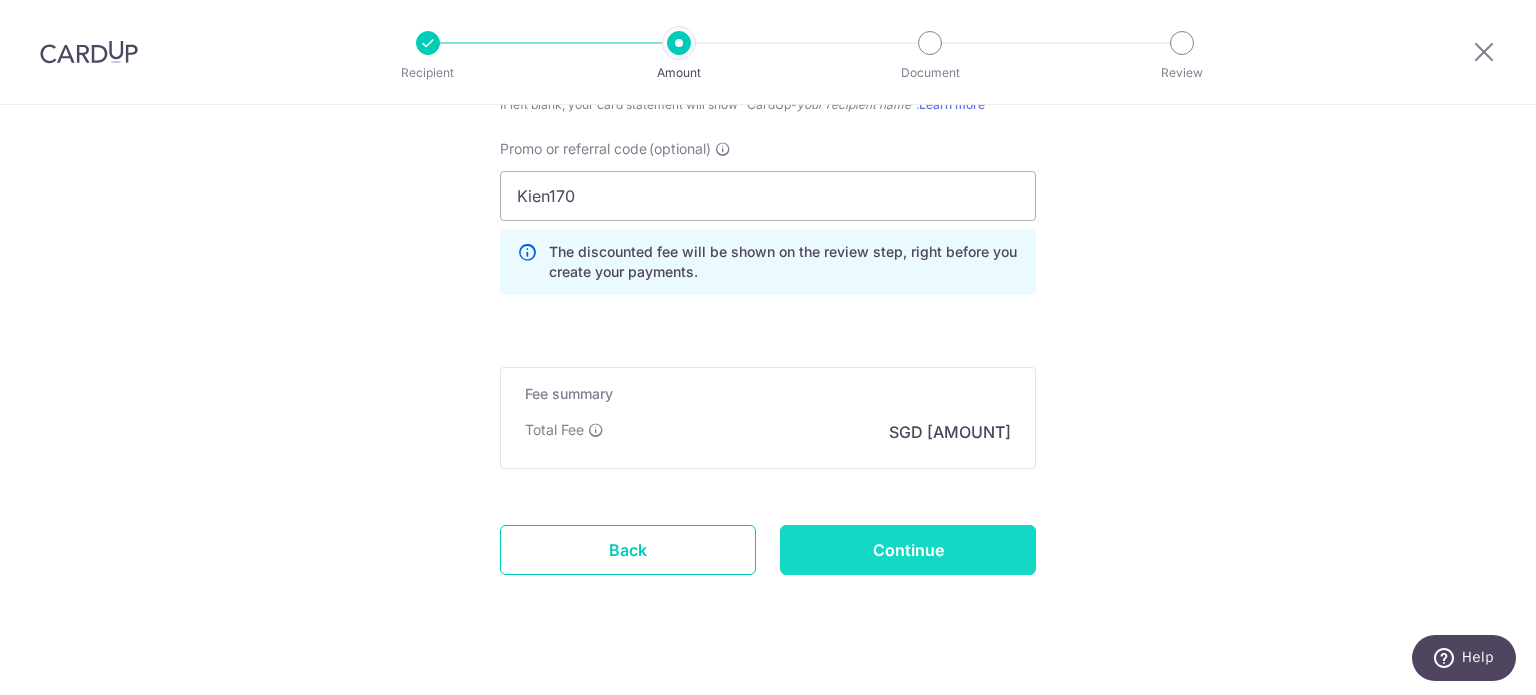 click on "Continue" at bounding box center [908, 550] 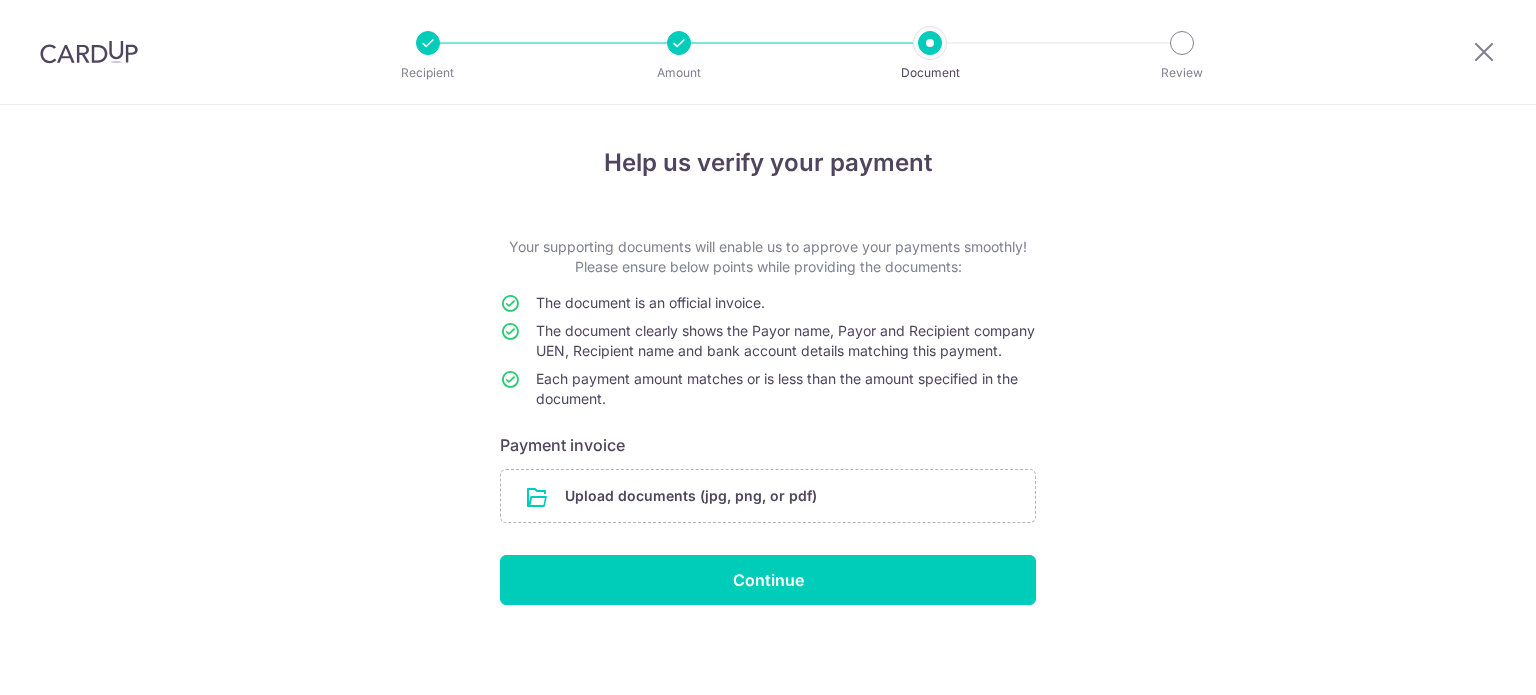 scroll, scrollTop: 0, scrollLeft: 0, axis: both 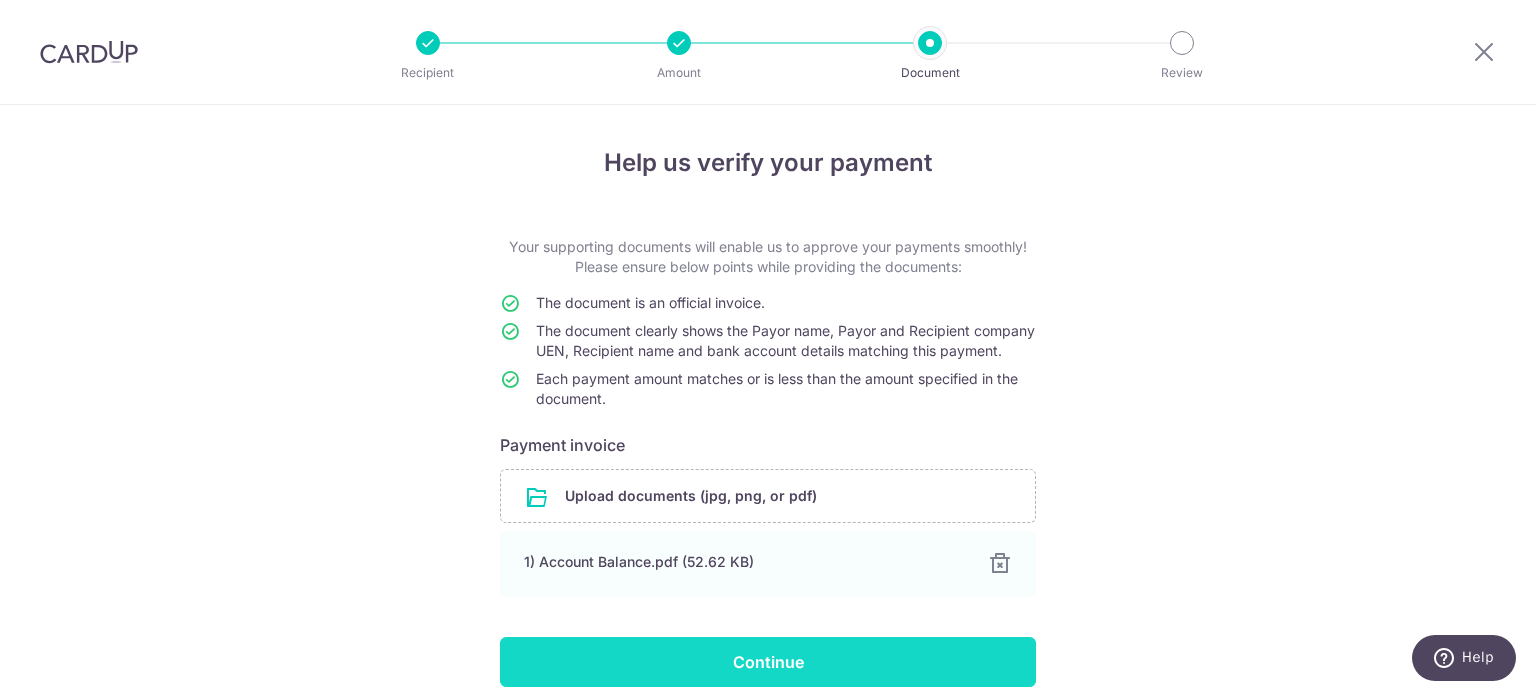 click on "Continue" at bounding box center [768, 662] 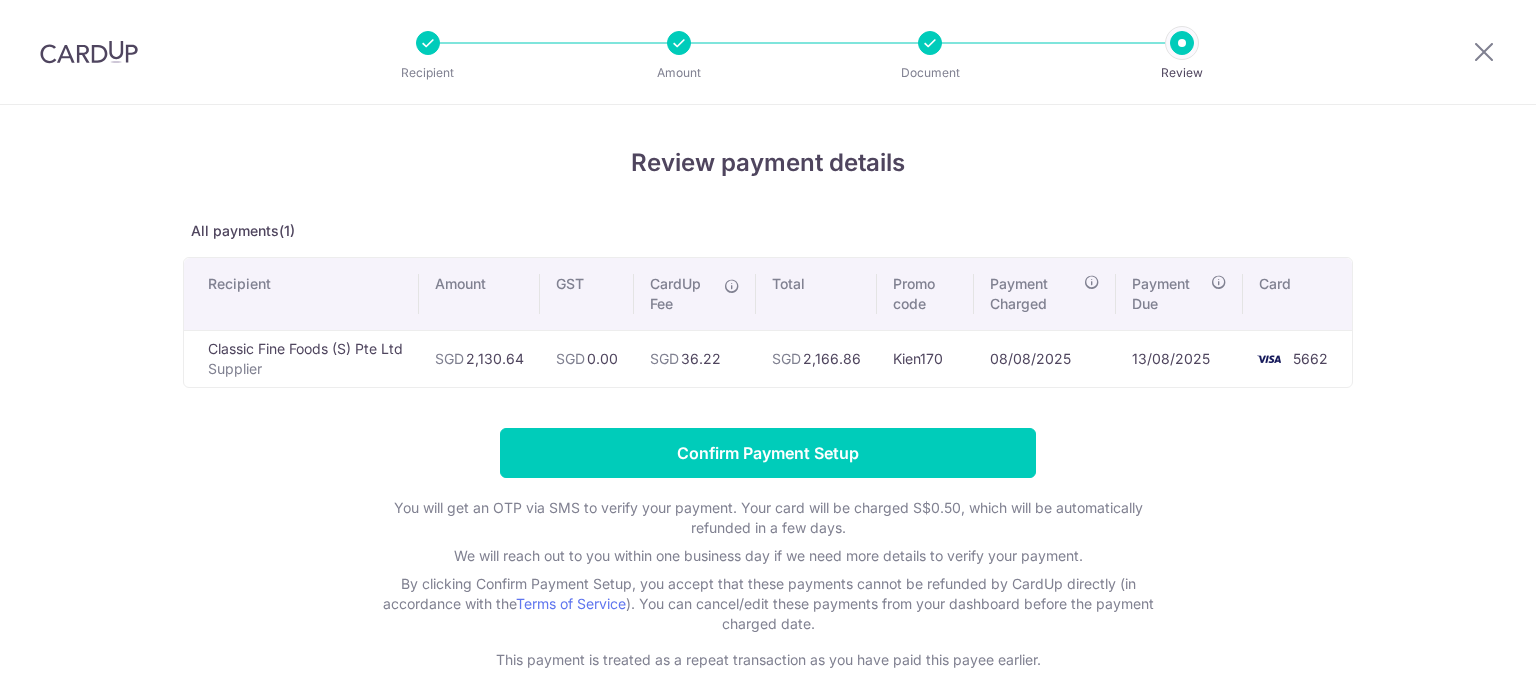 scroll, scrollTop: 0, scrollLeft: 0, axis: both 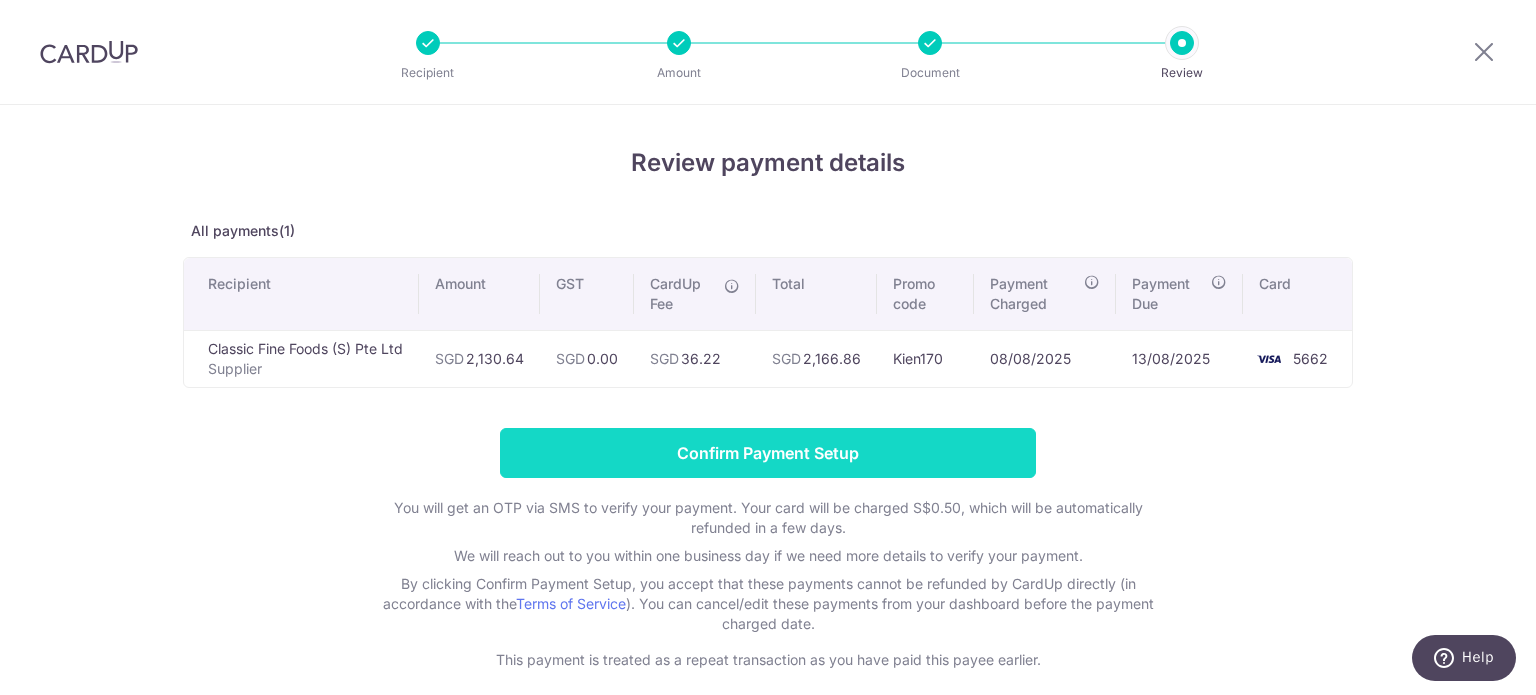 click on "Confirm Payment Setup" at bounding box center (768, 453) 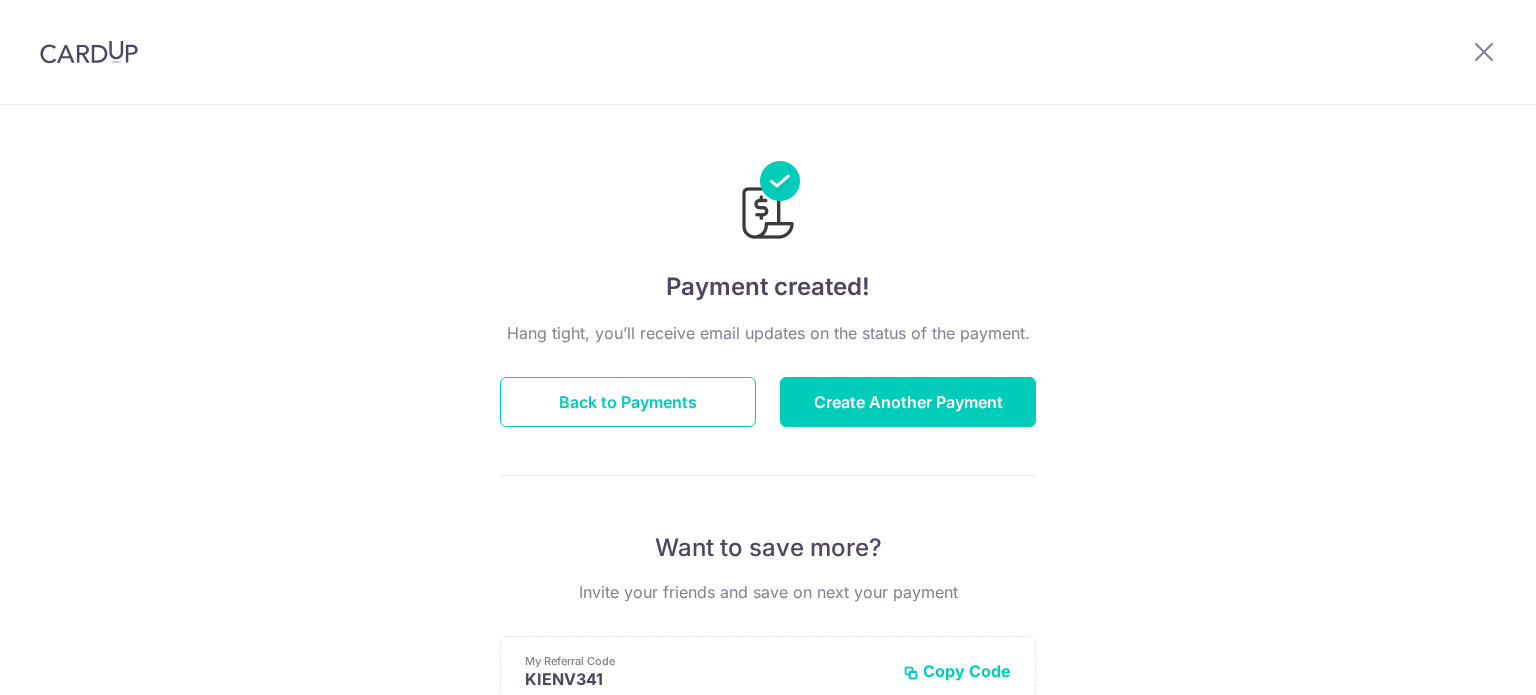 scroll, scrollTop: 0, scrollLeft: 0, axis: both 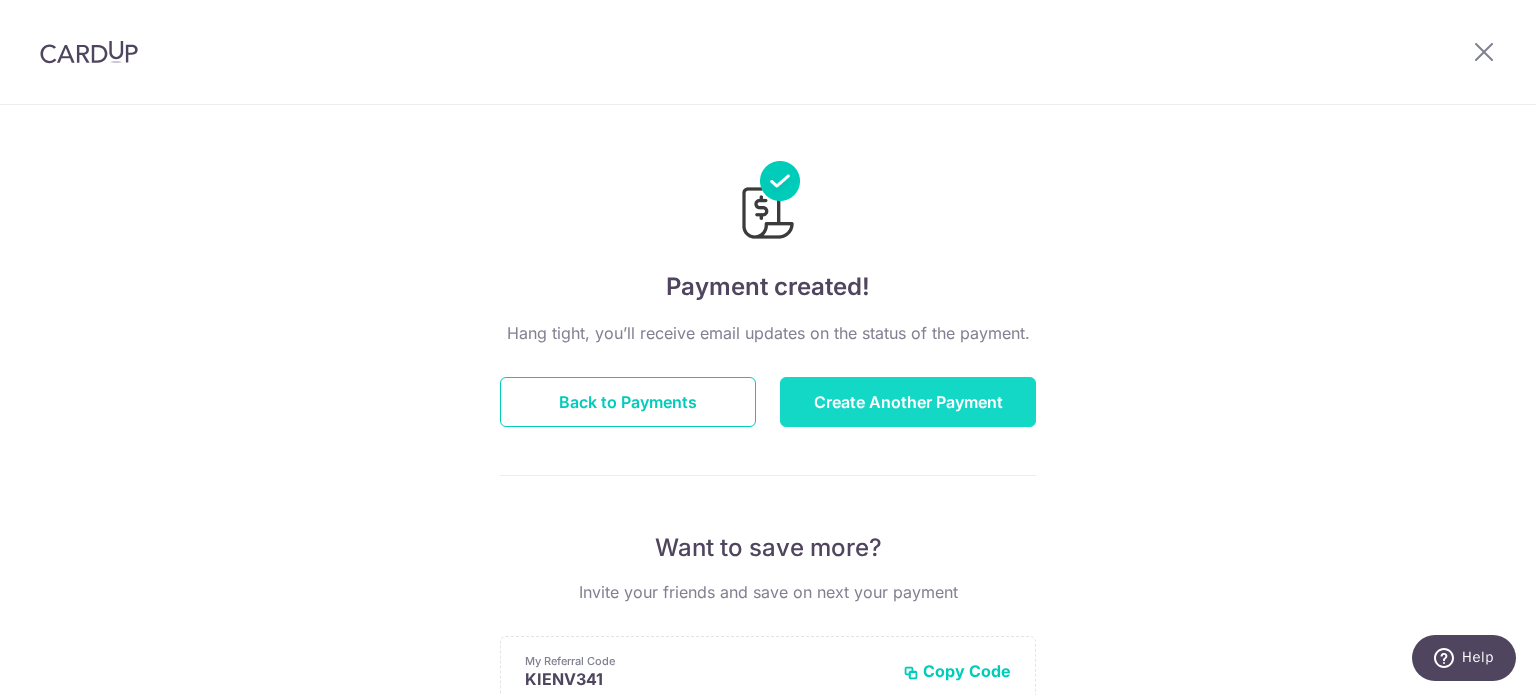 click on "Create Another Payment" at bounding box center (908, 402) 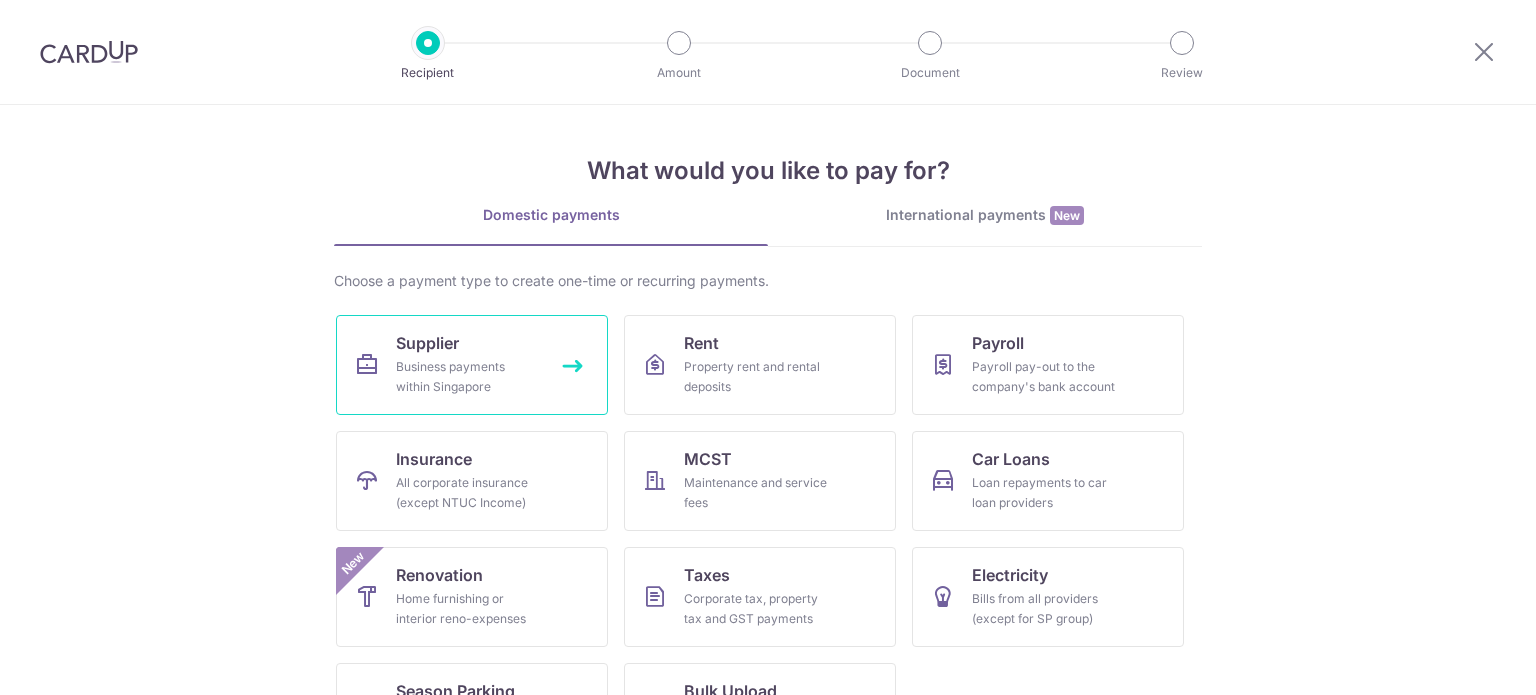 scroll, scrollTop: 0, scrollLeft: 0, axis: both 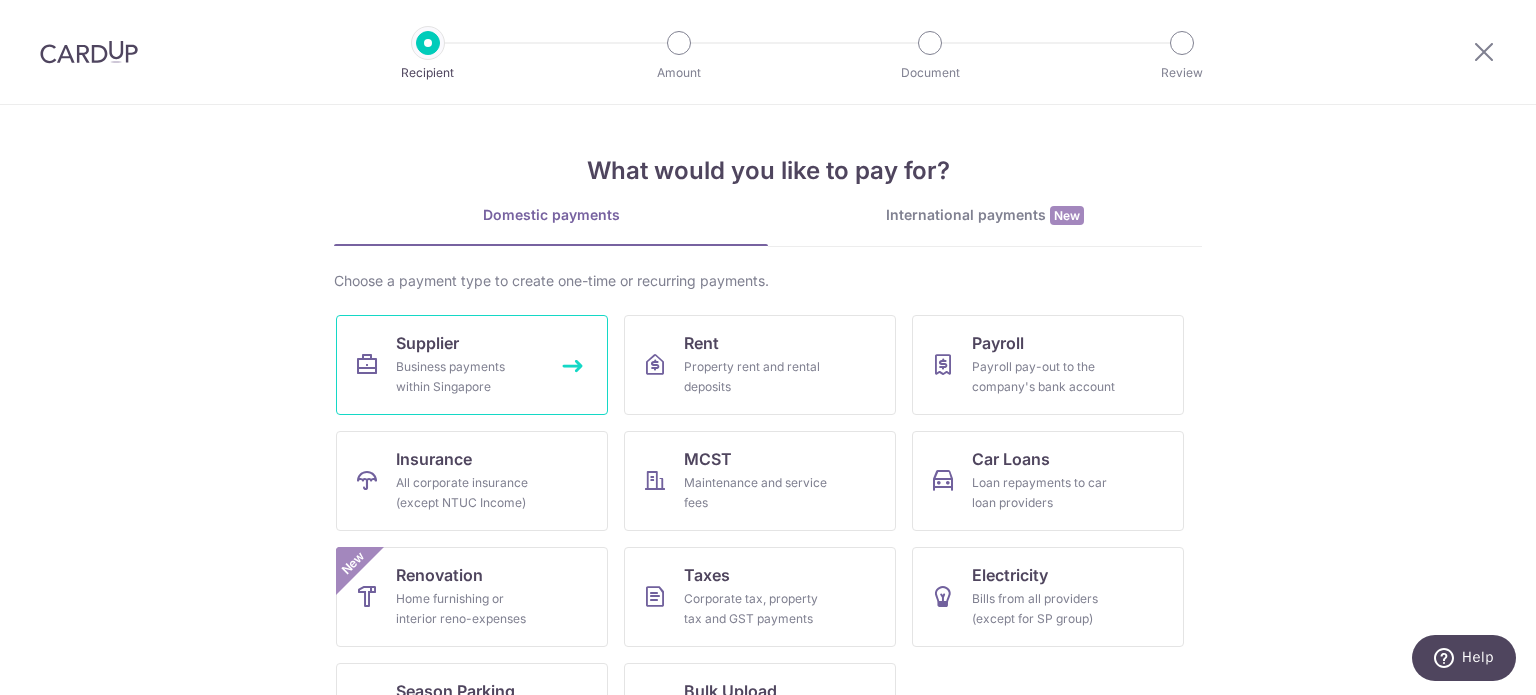 click on "Business payments within Singapore" at bounding box center [468, 377] 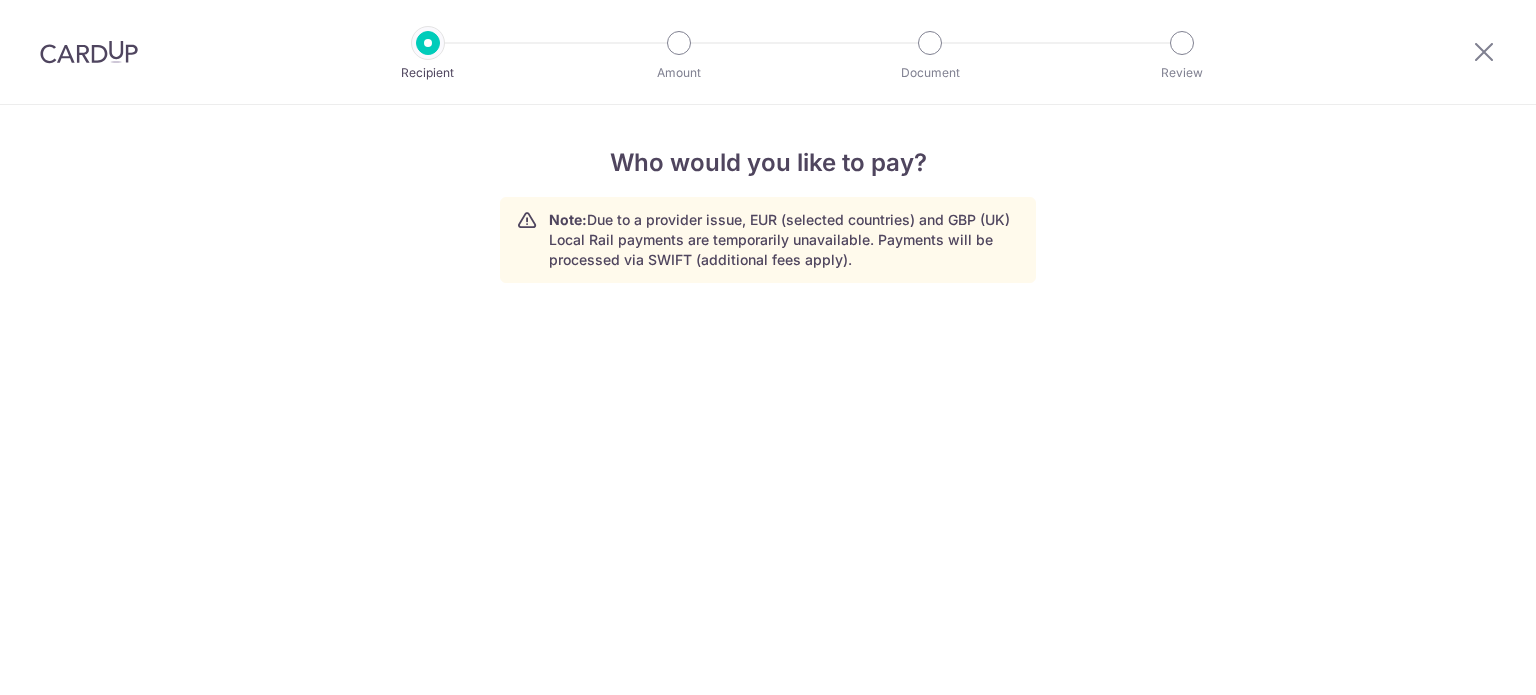 scroll, scrollTop: 0, scrollLeft: 0, axis: both 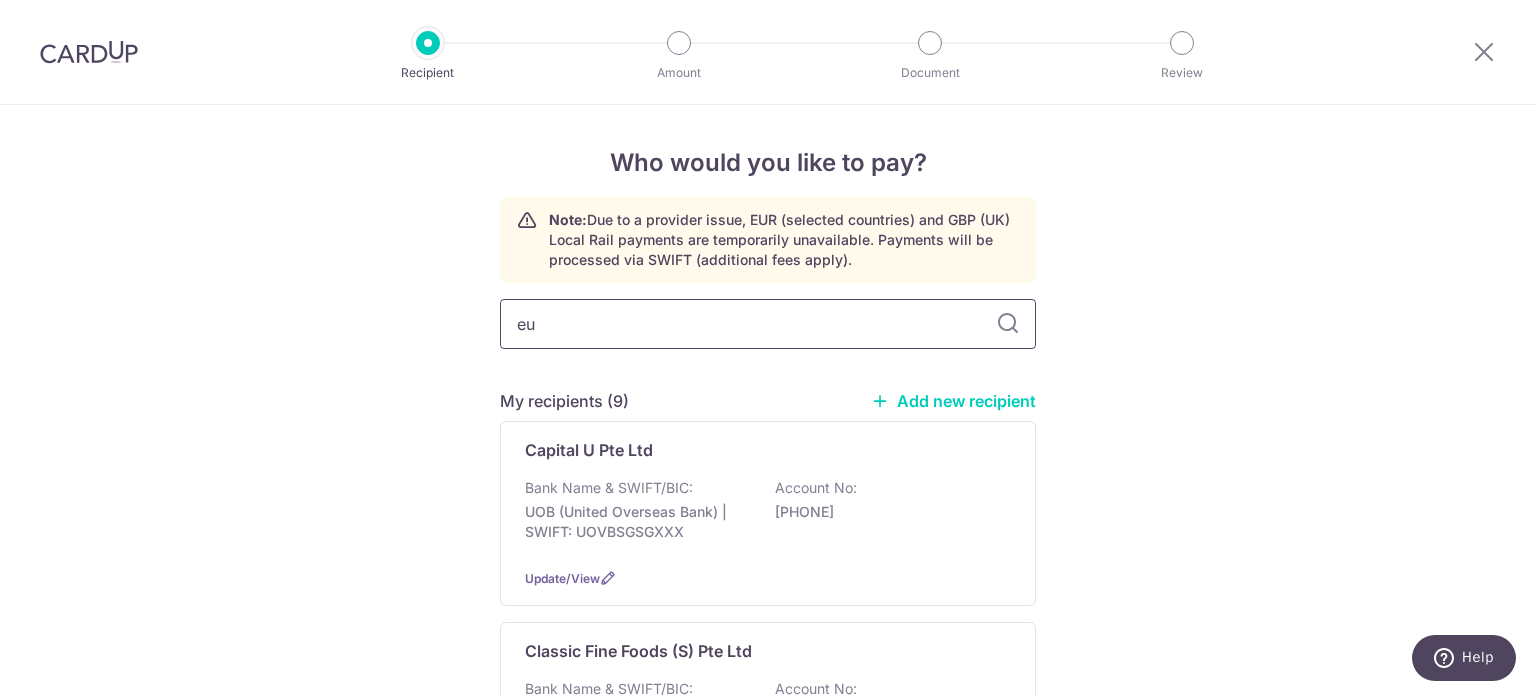 type on "eur" 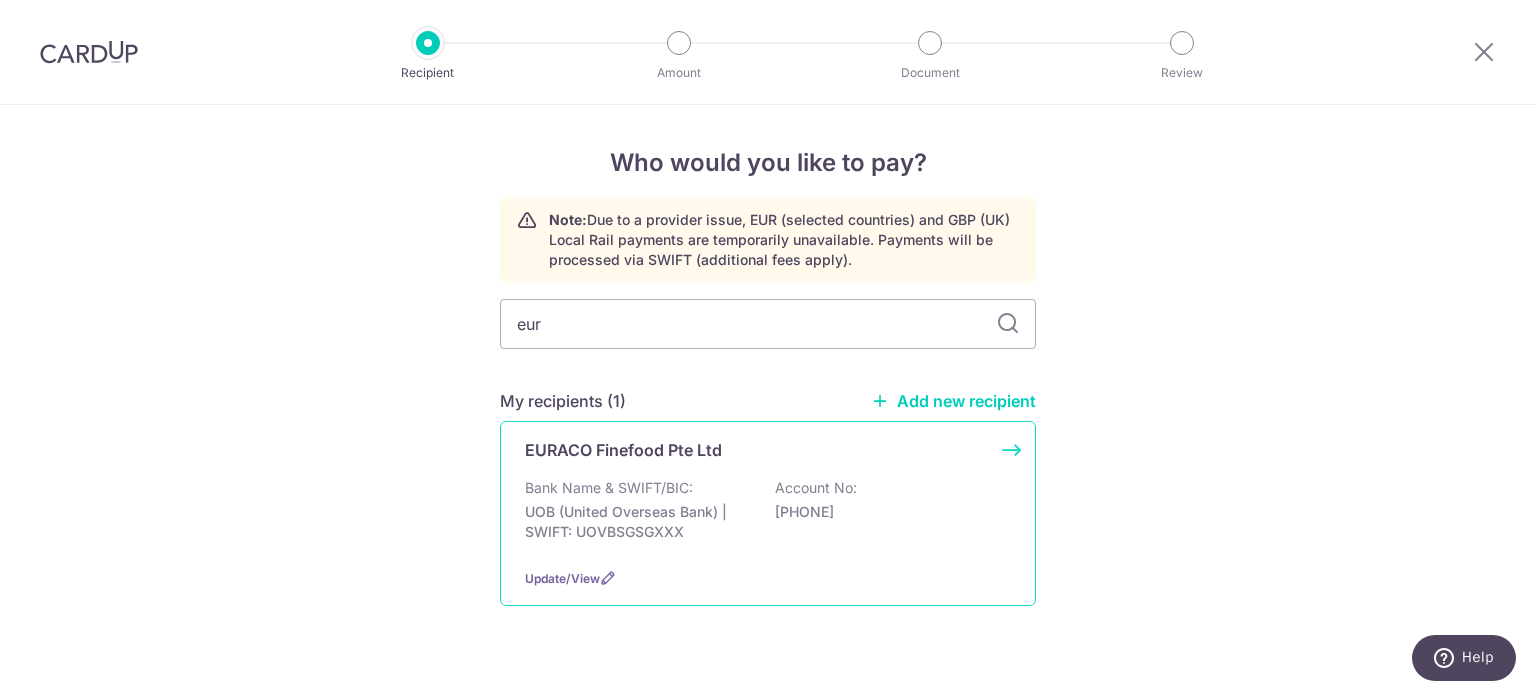 click on "UOB (United Overseas Bank) | SWIFT: UOVBSGSGXXX" at bounding box center [637, 522] 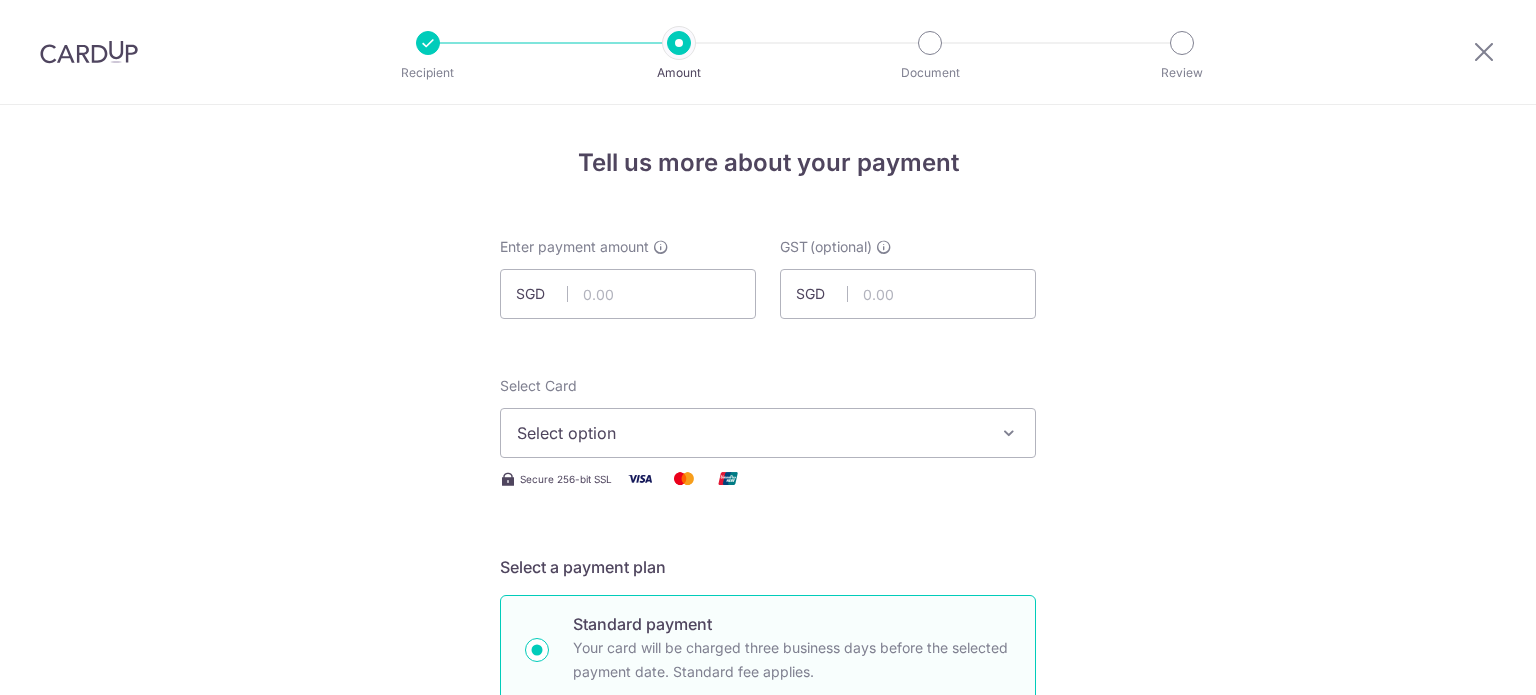 scroll, scrollTop: 0, scrollLeft: 0, axis: both 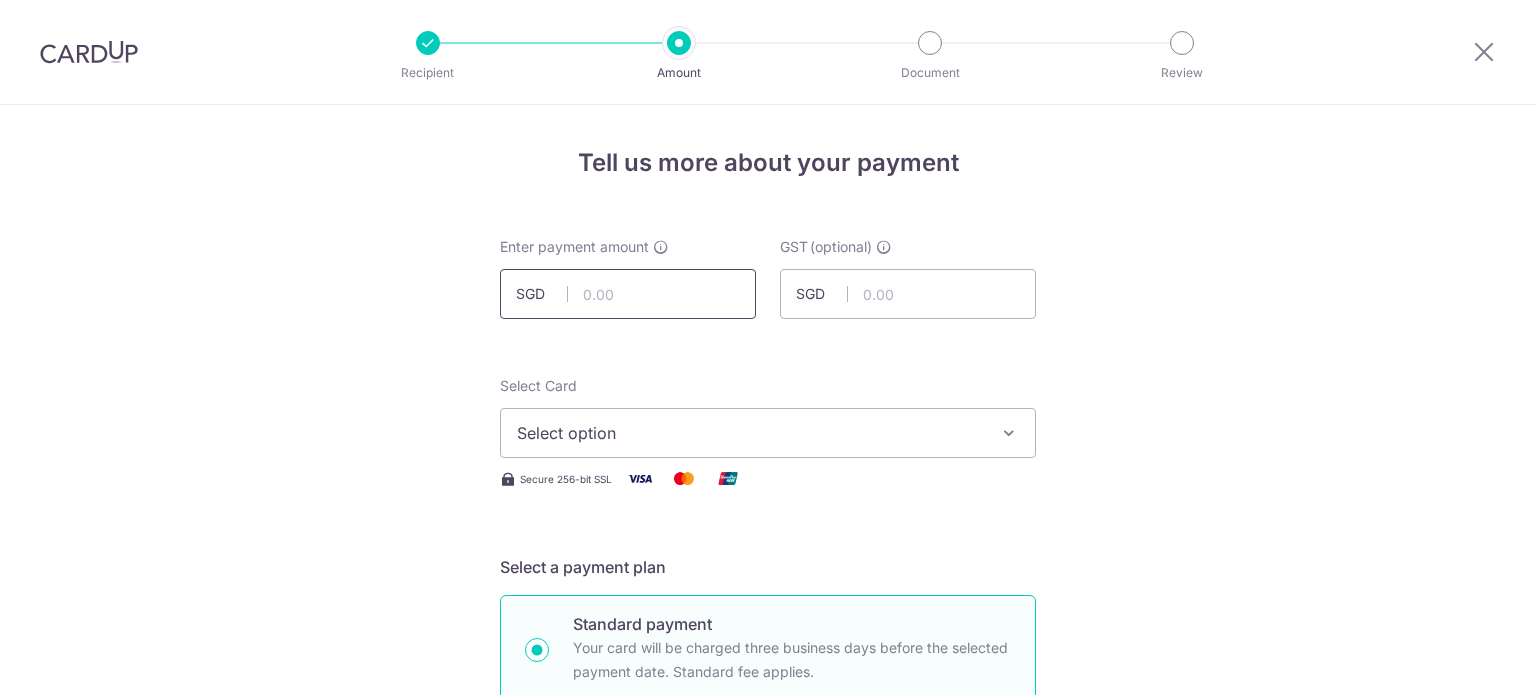 drag, startPoint x: 0, startPoint y: 0, endPoint x: 653, endPoint y: 290, distance: 714.49915 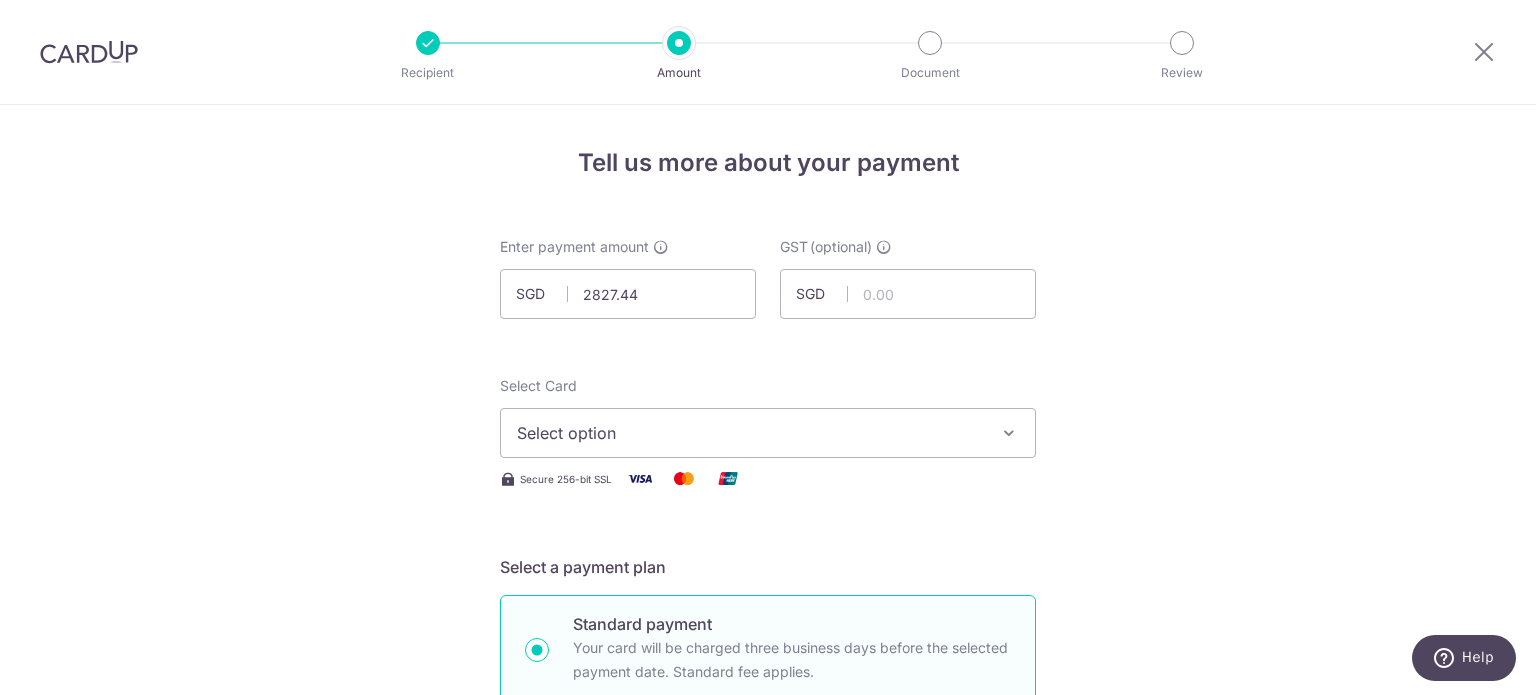 type on "2,827.44" 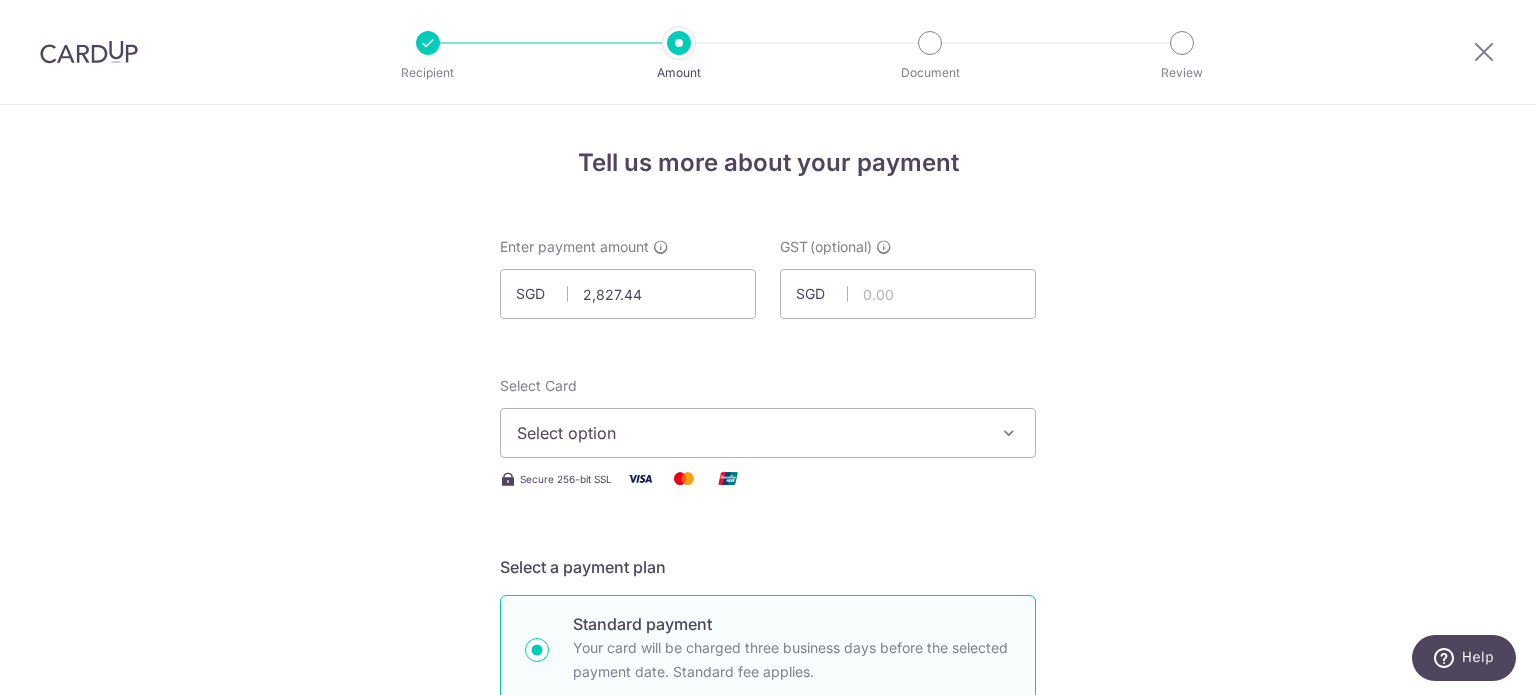 click on "Select option" at bounding box center [750, 433] 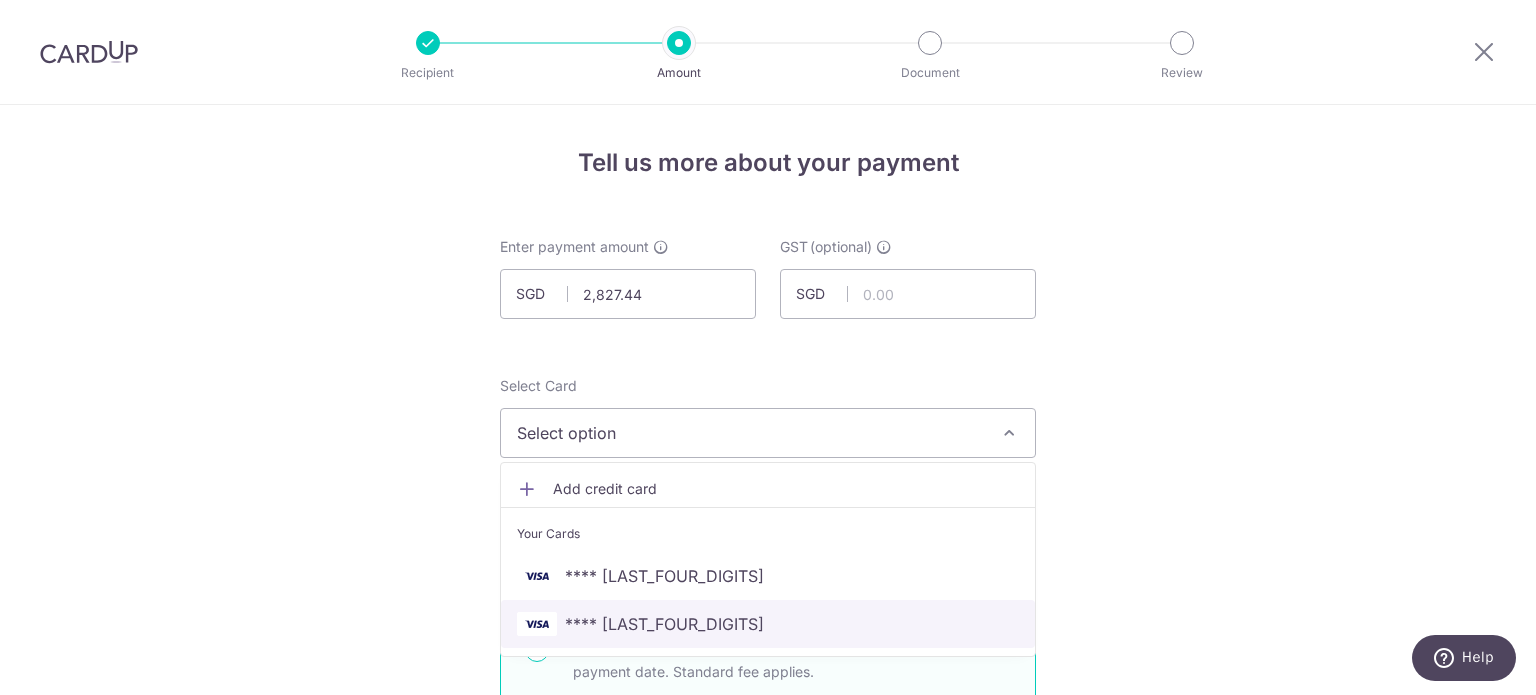 click on "**** 5662" at bounding box center [768, 624] 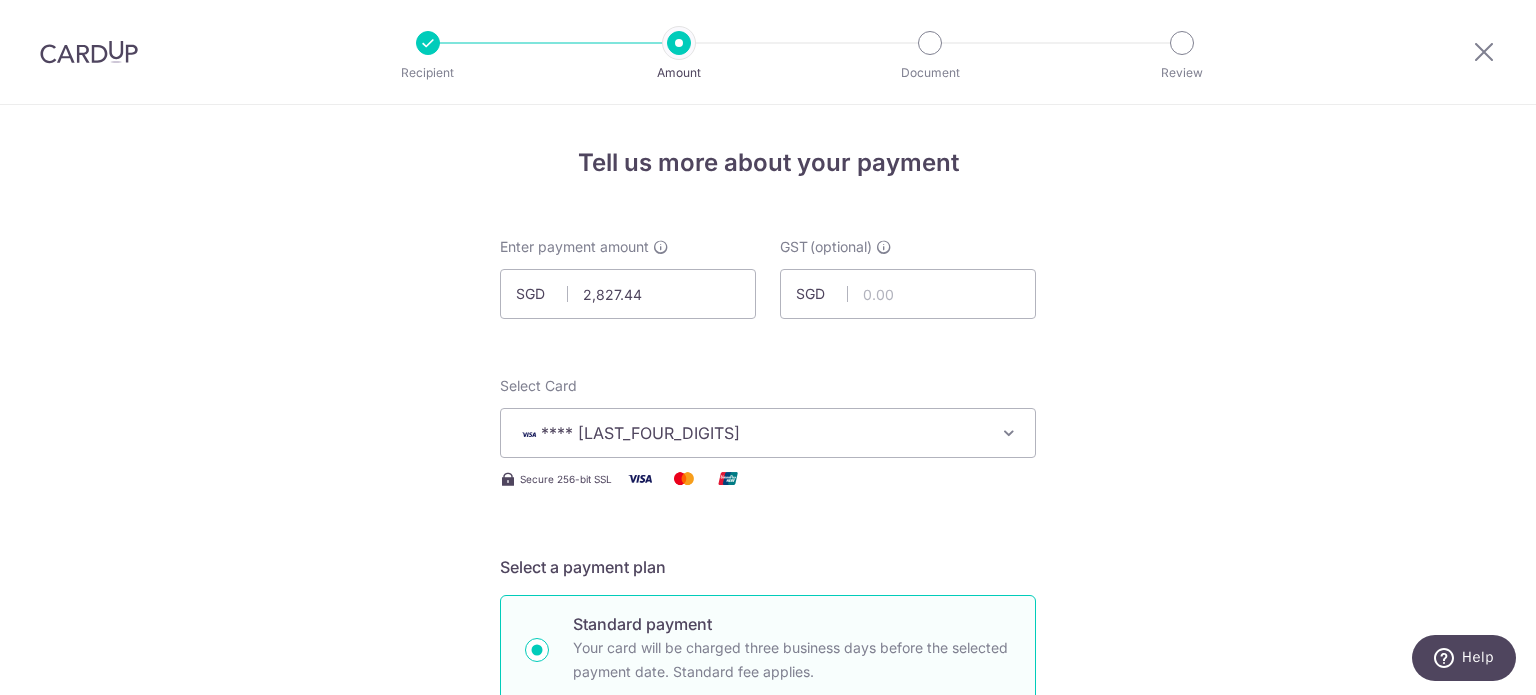click on "Tell us more about your payment
Enter payment amount
SGD
2,827.44
2827.44
GST
(optional)
SGD
Select Card
**** 5662
Add credit card
Your Cards
**** 3692
**** 5662
Secure 256-bit SSL" at bounding box center [768, 1076] 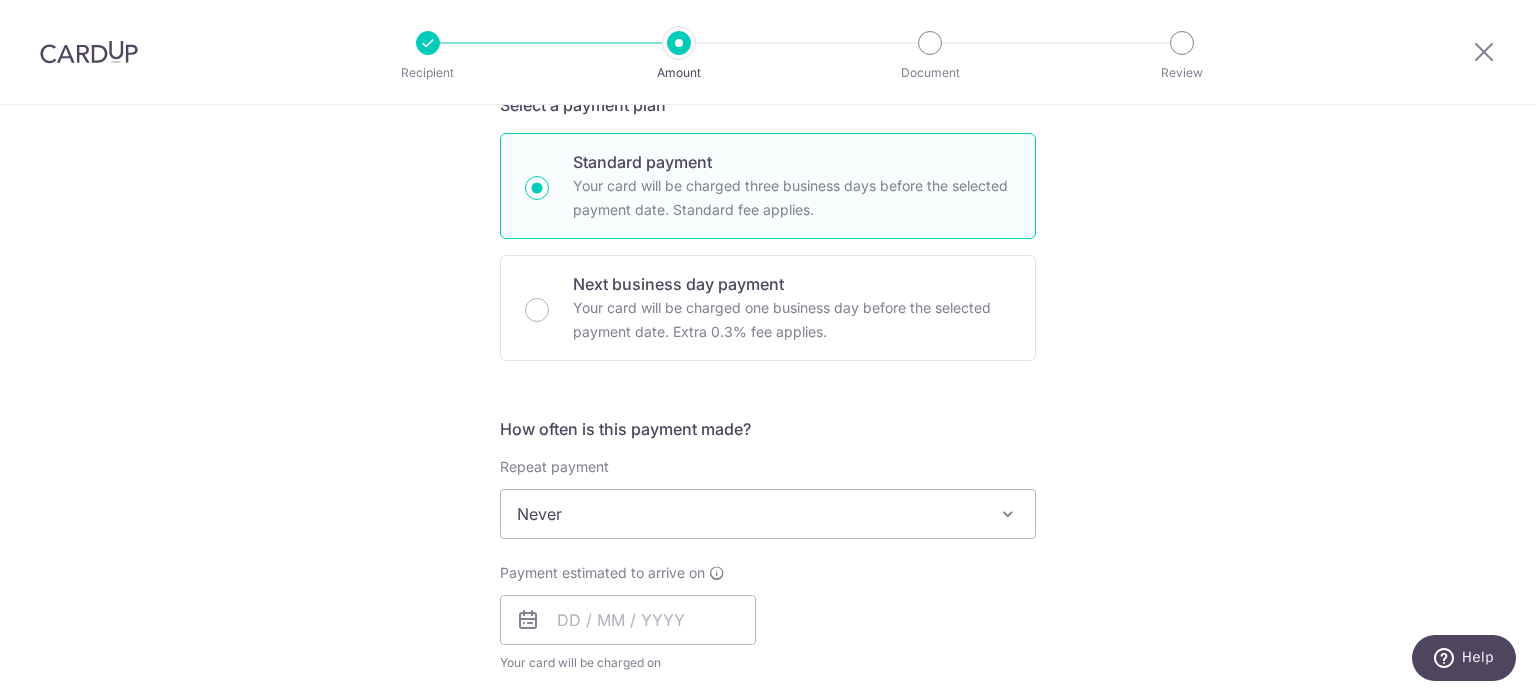 scroll, scrollTop: 532, scrollLeft: 0, axis: vertical 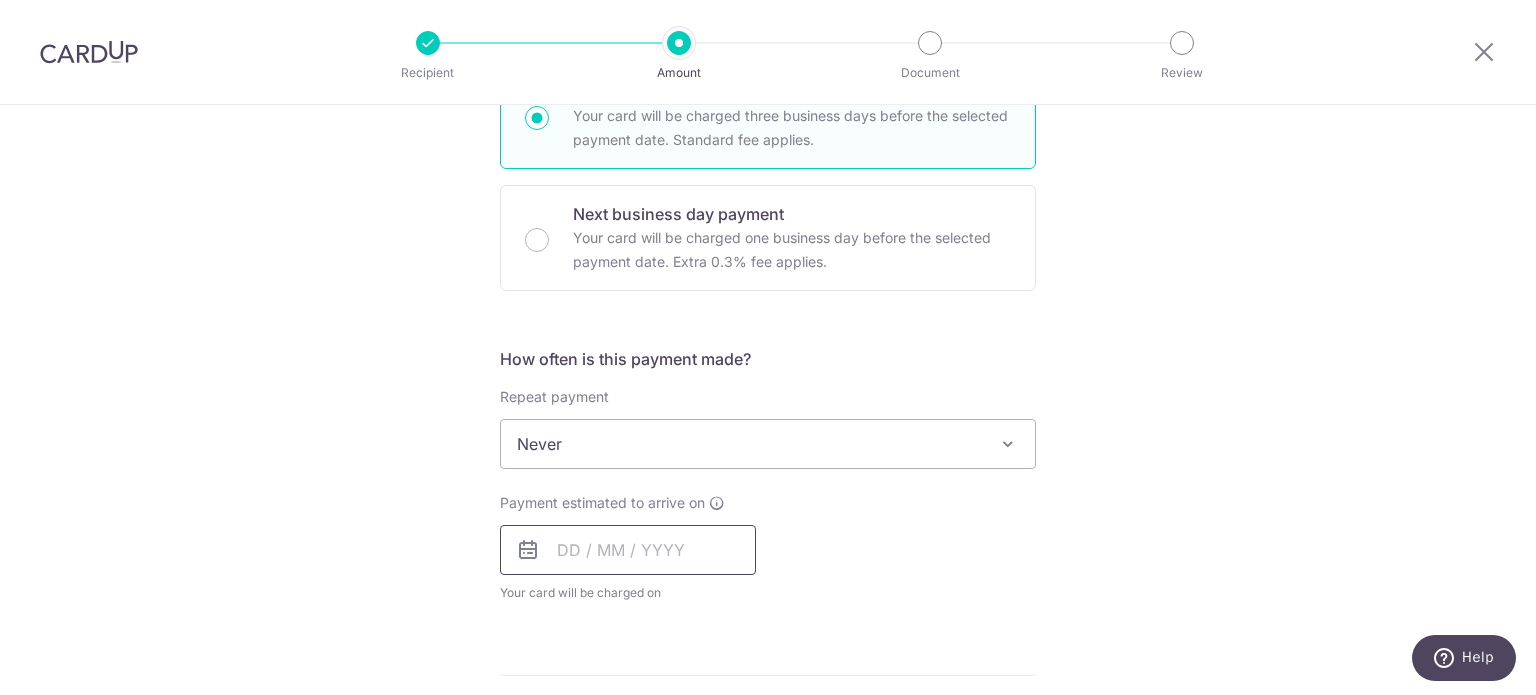 click at bounding box center [628, 550] 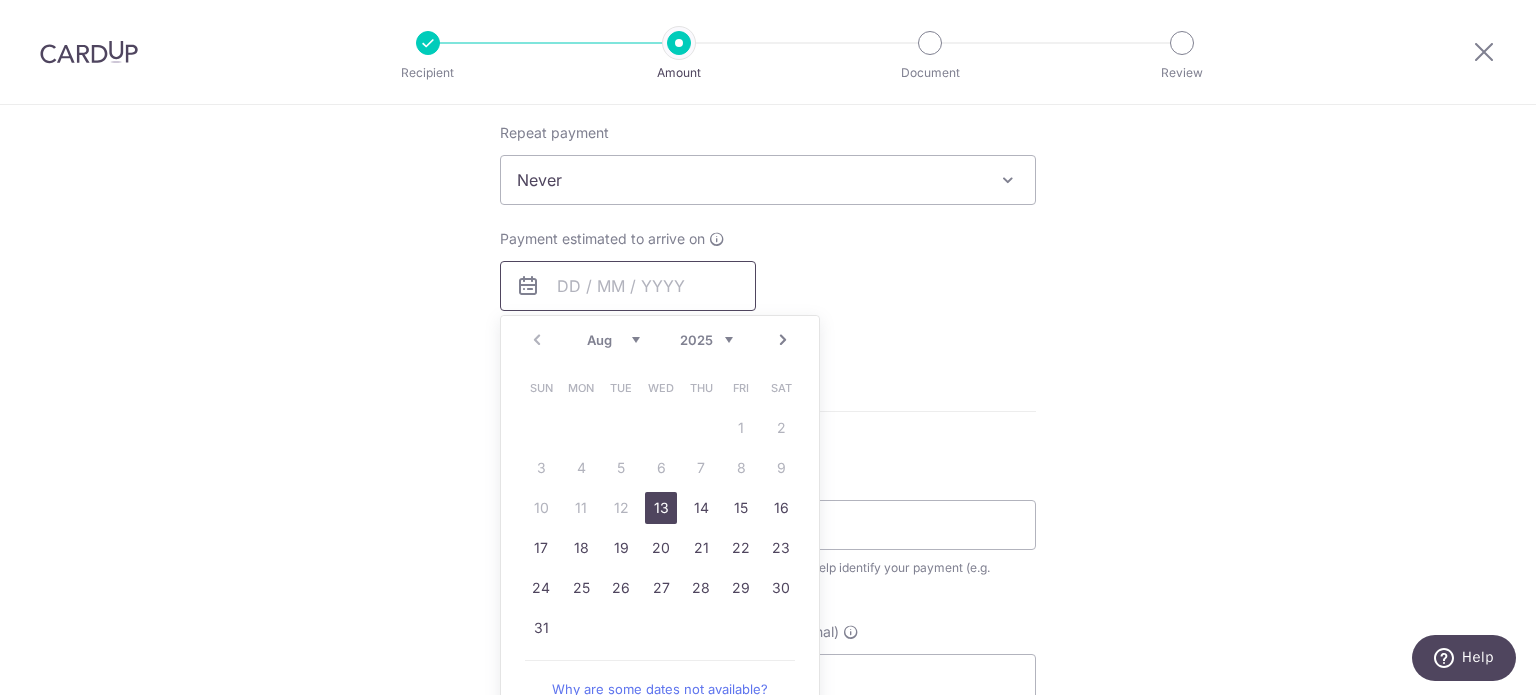 scroll, scrollTop: 804, scrollLeft: 0, axis: vertical 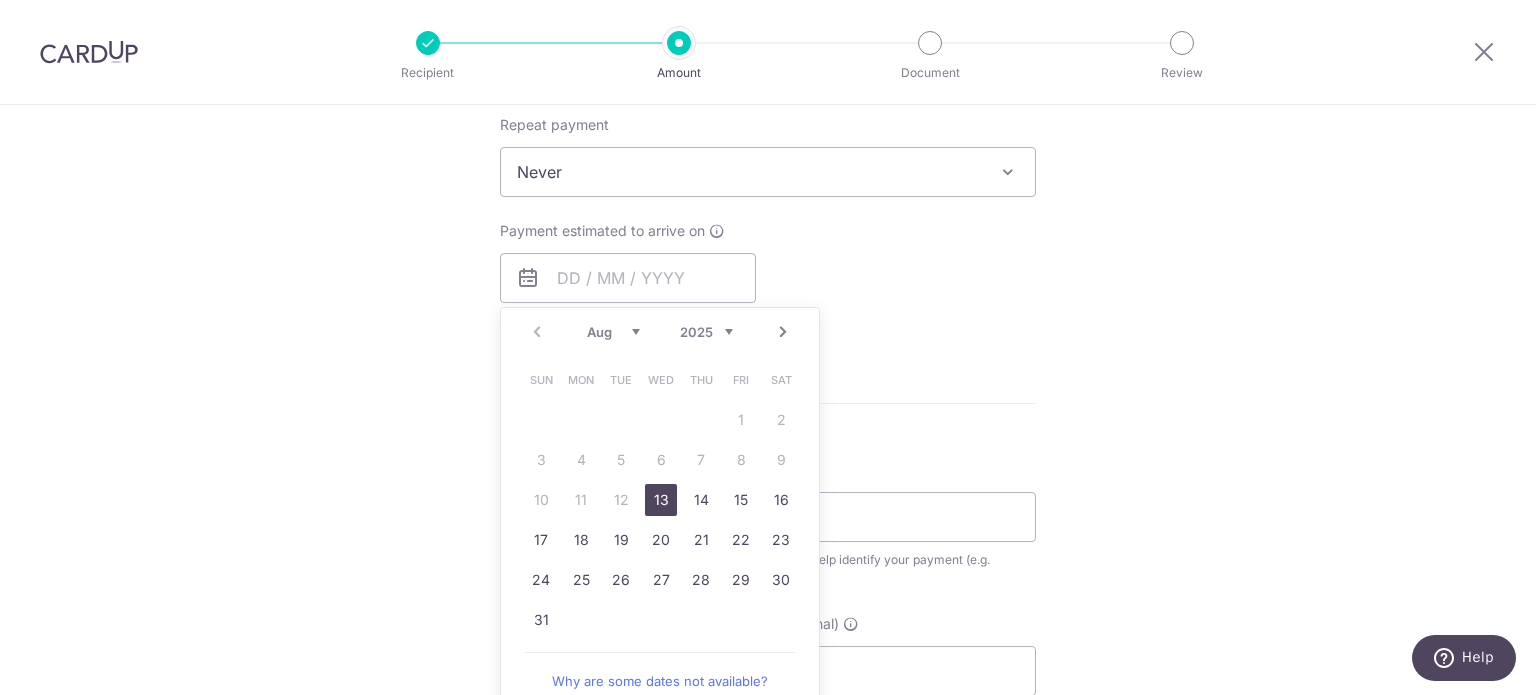 click on "13" at bounding box center (661, 500) 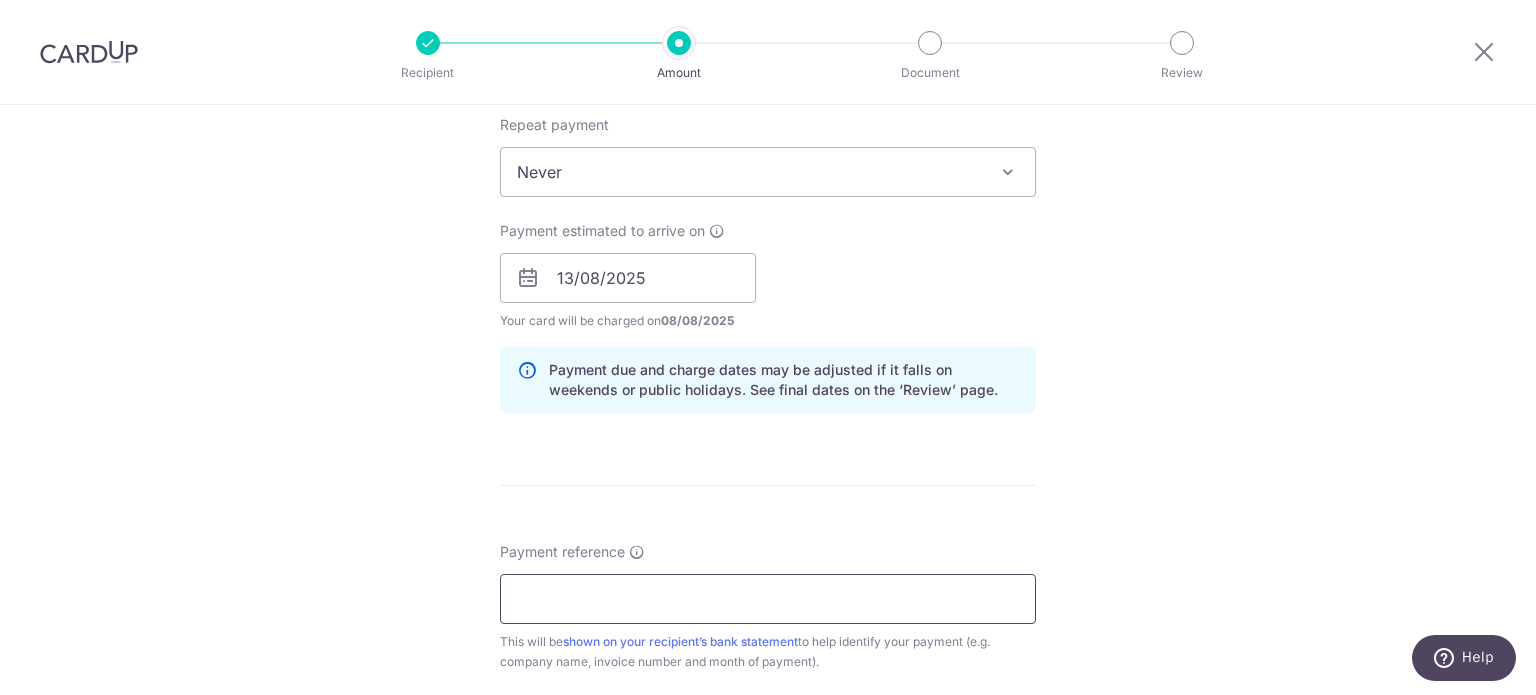 click on "Payment reference" at bounding box center [768, 599] 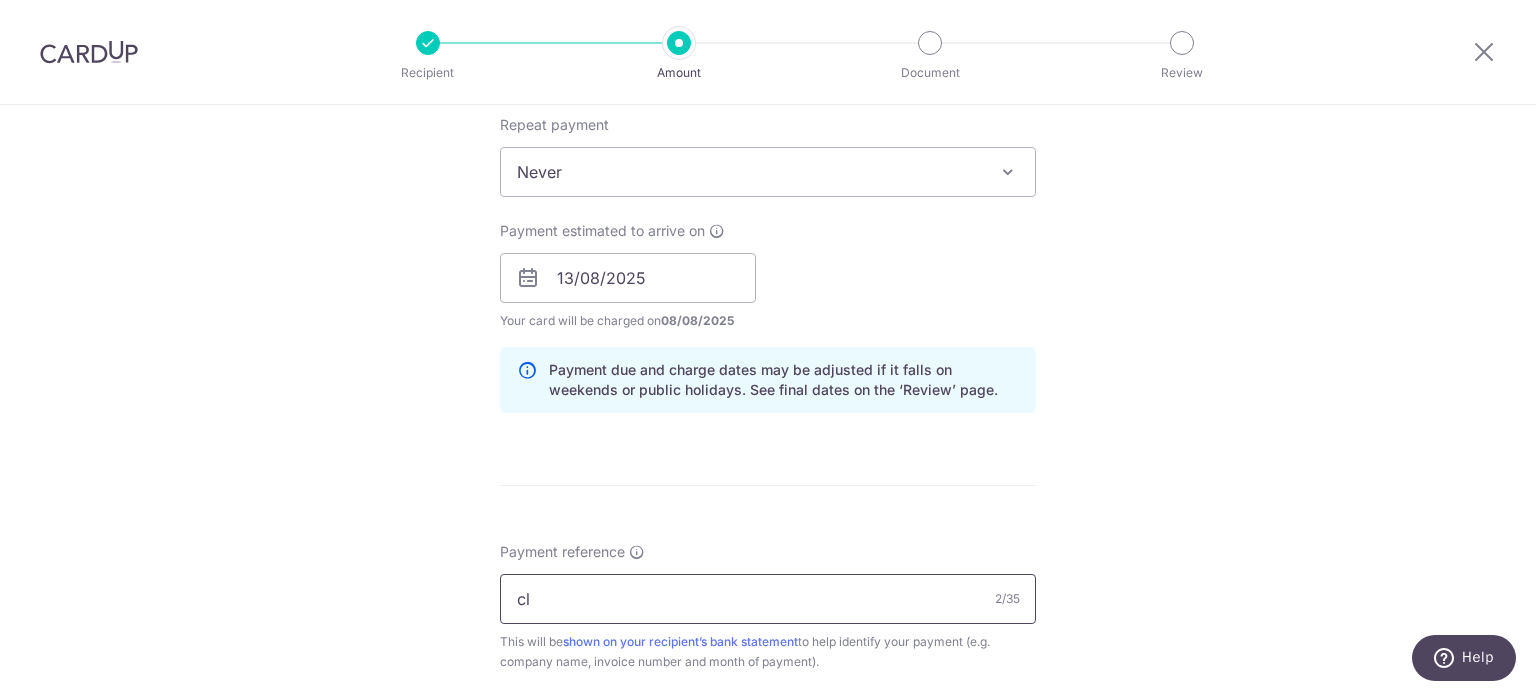 type on "CL-BAR018" 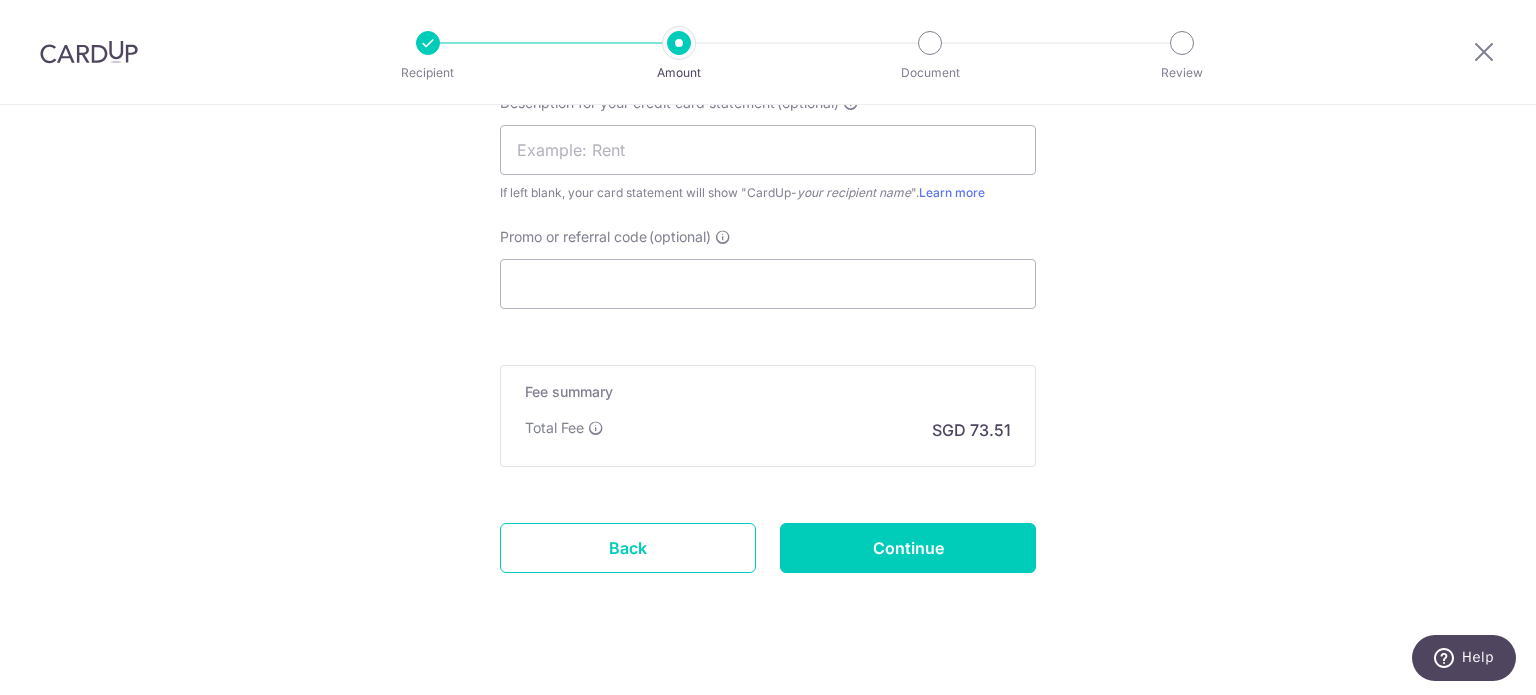 scroll, scrollTop: 1414, scrollLeft: 0, axis: vertical 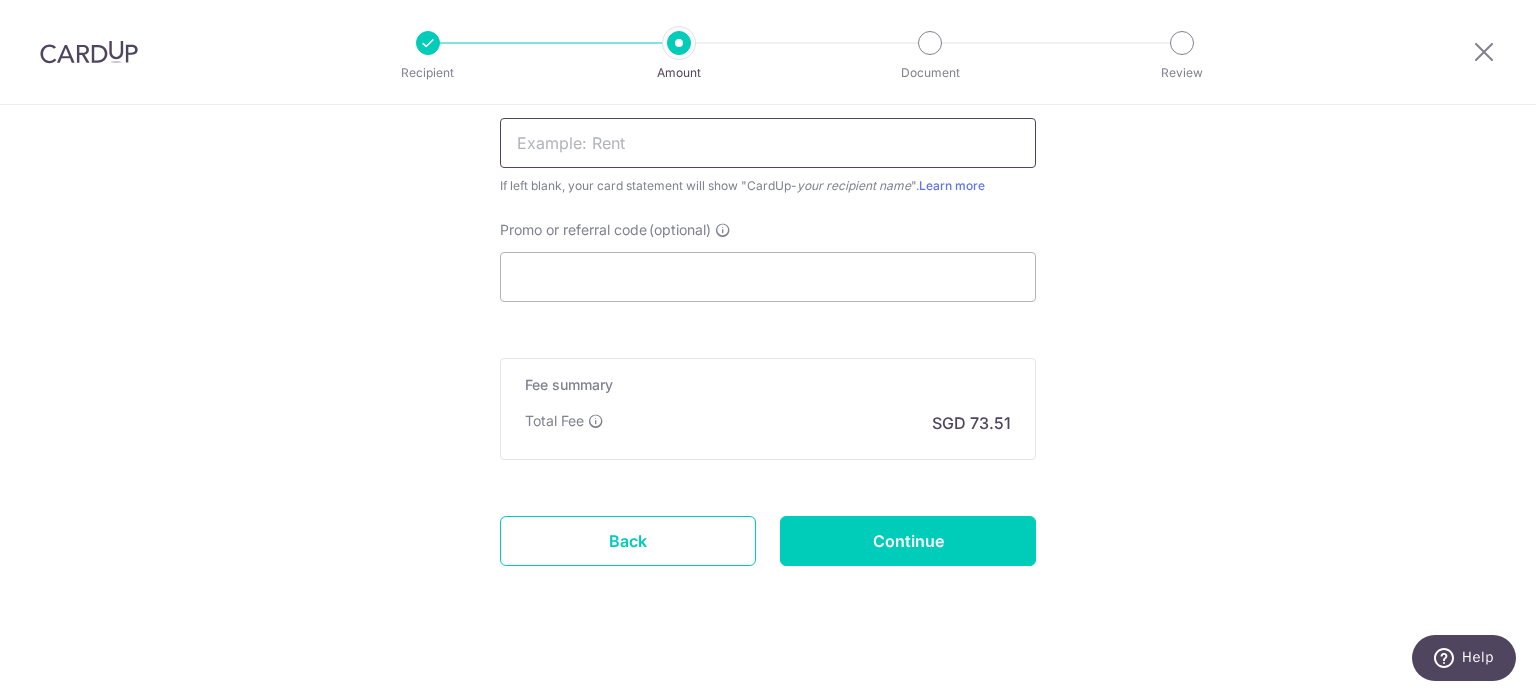 click at bounding box center [768, 143] 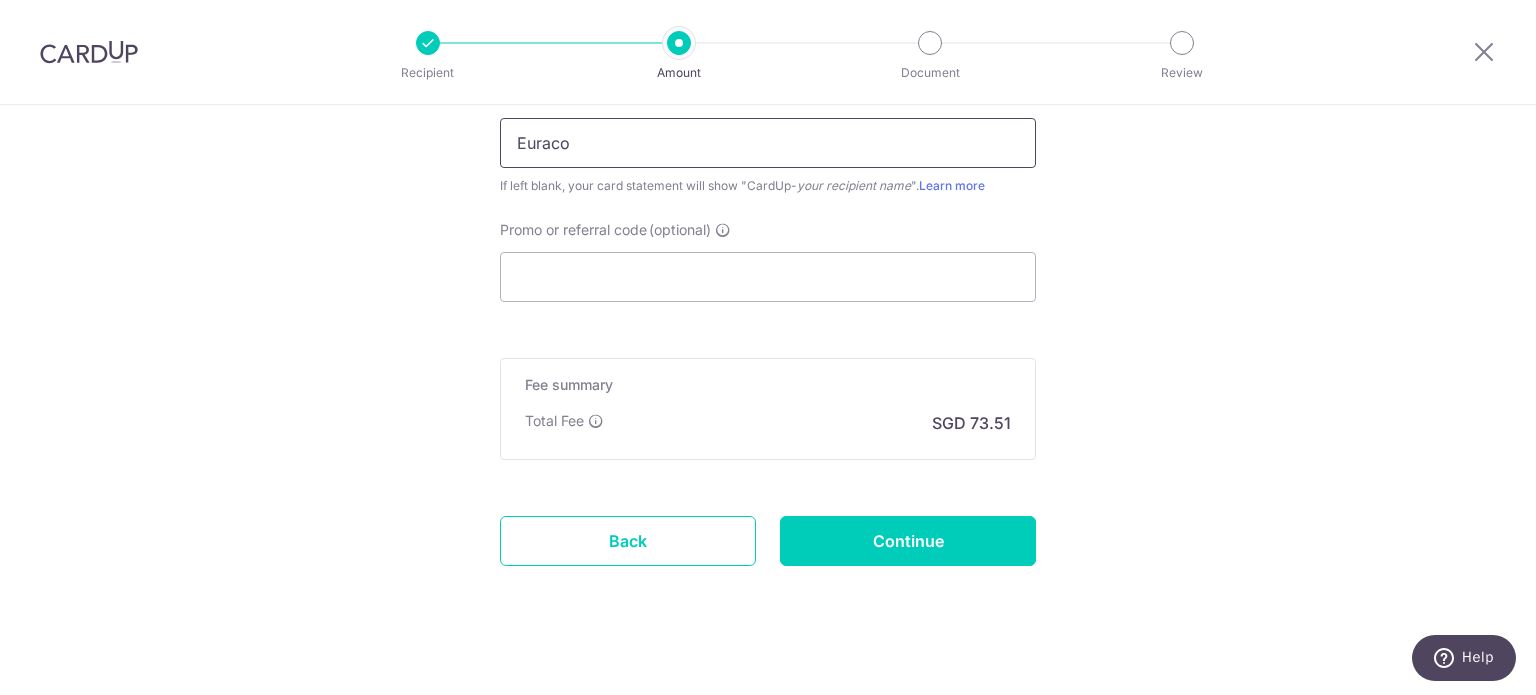 type on "Euraco" 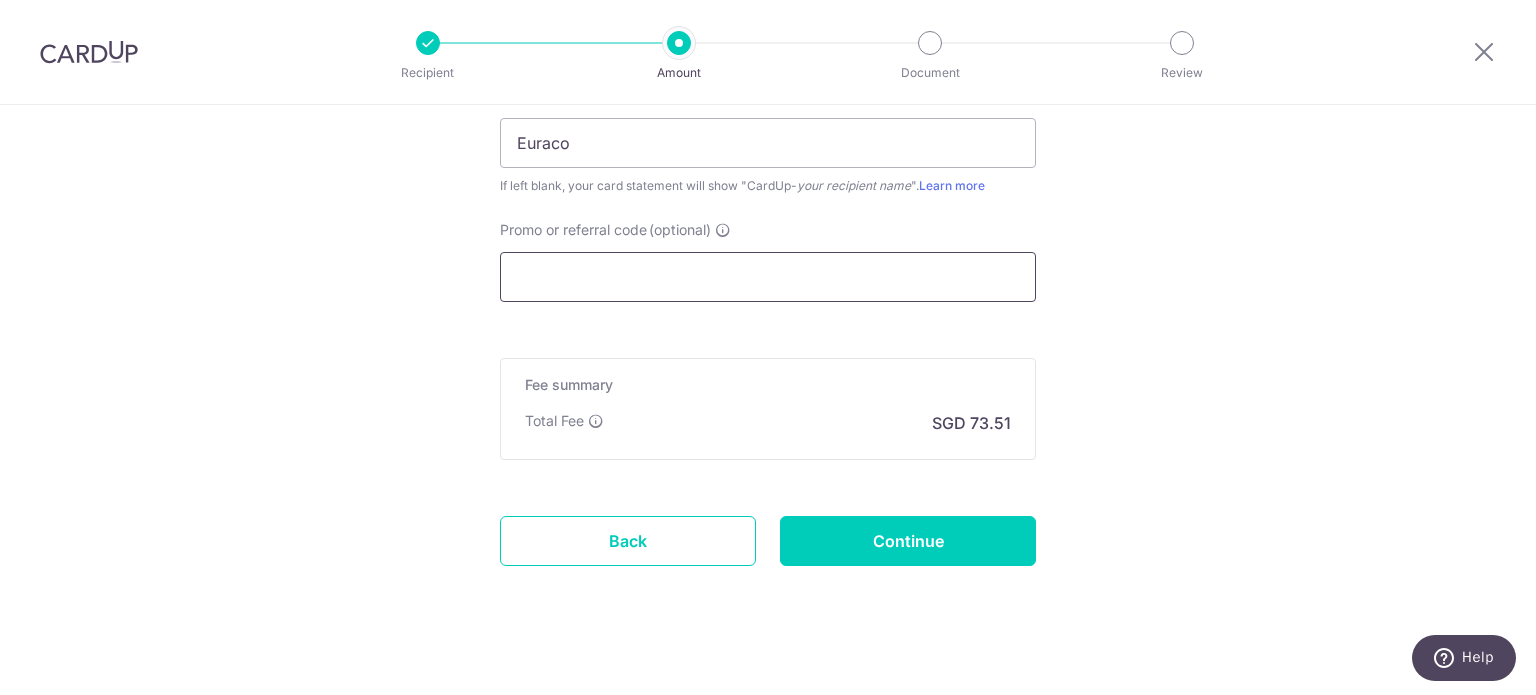 click on "Promo or referral code
(optional)" at bounding box center [768, 277] 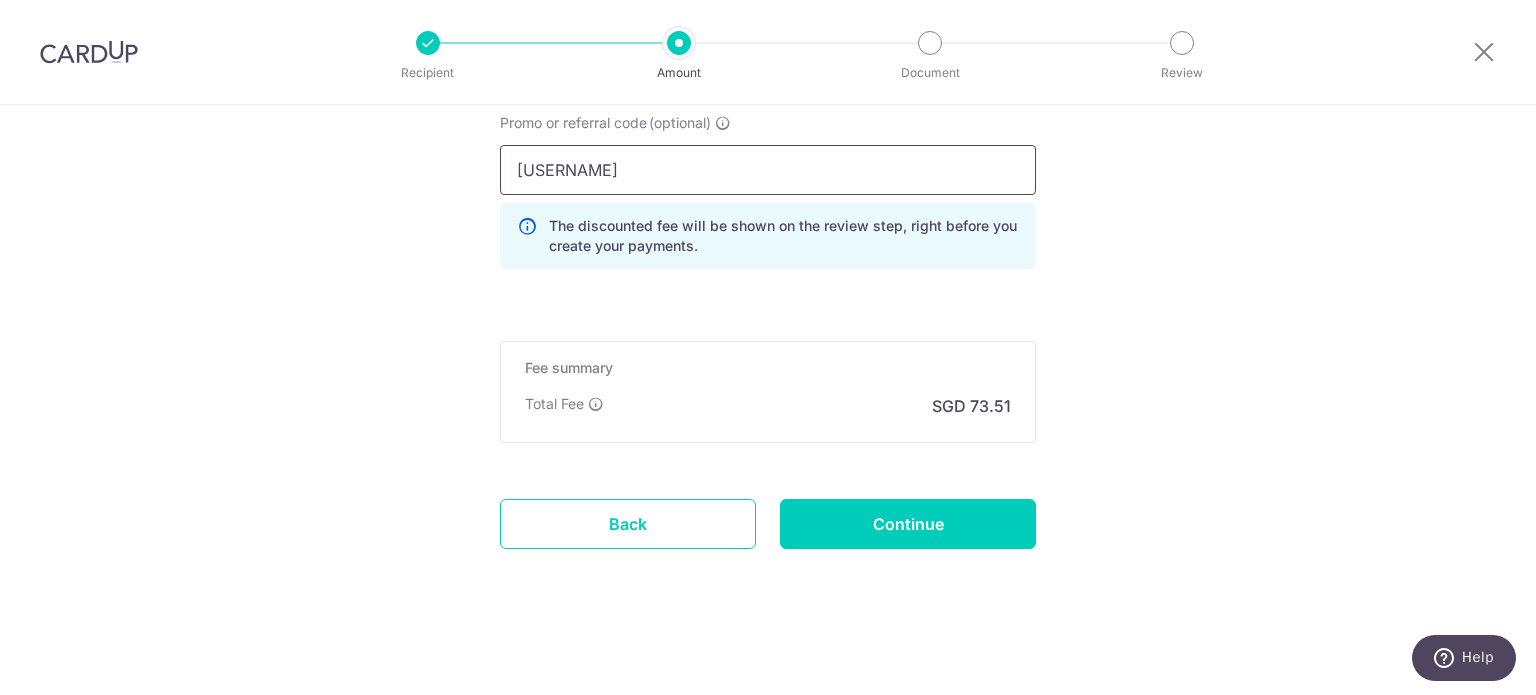 scroll, scrollTop: 1521, scrollLeft: 0, axis: vertical 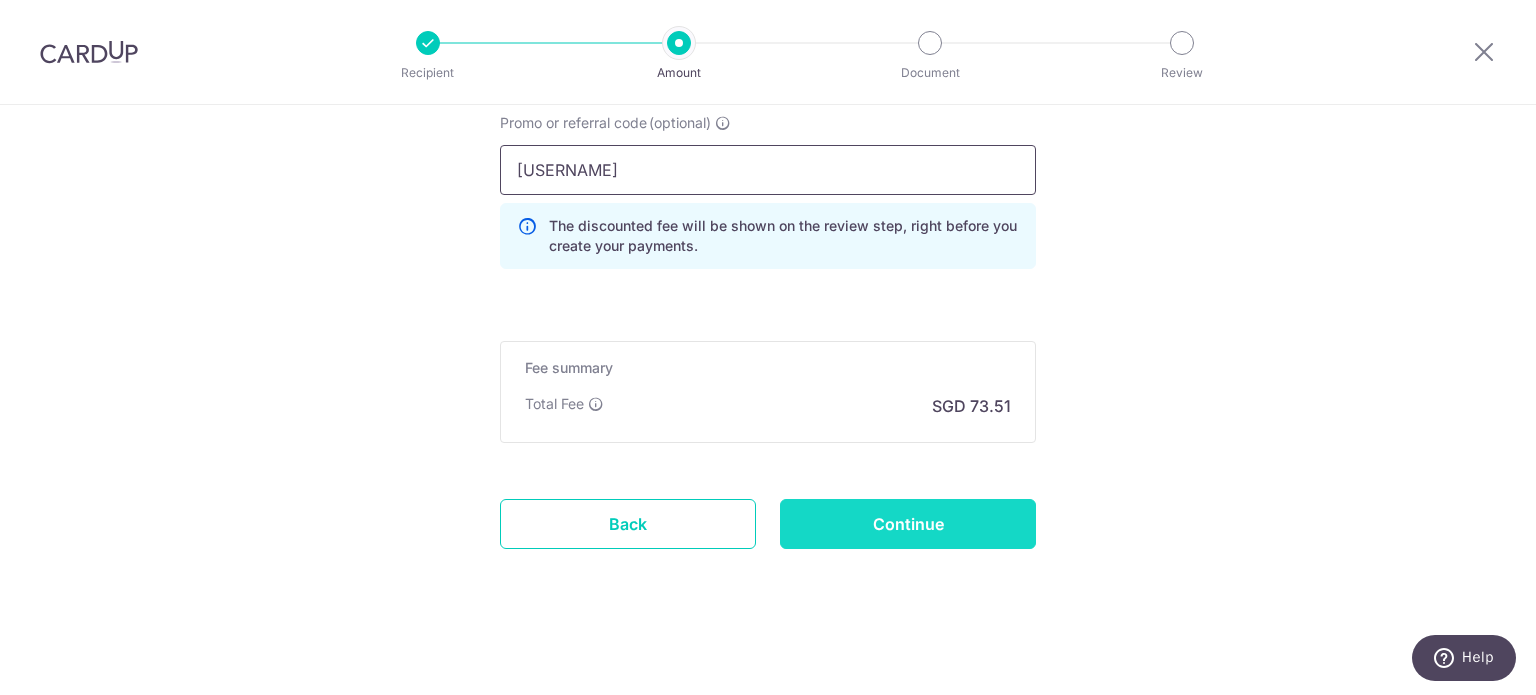 type on "kien170" 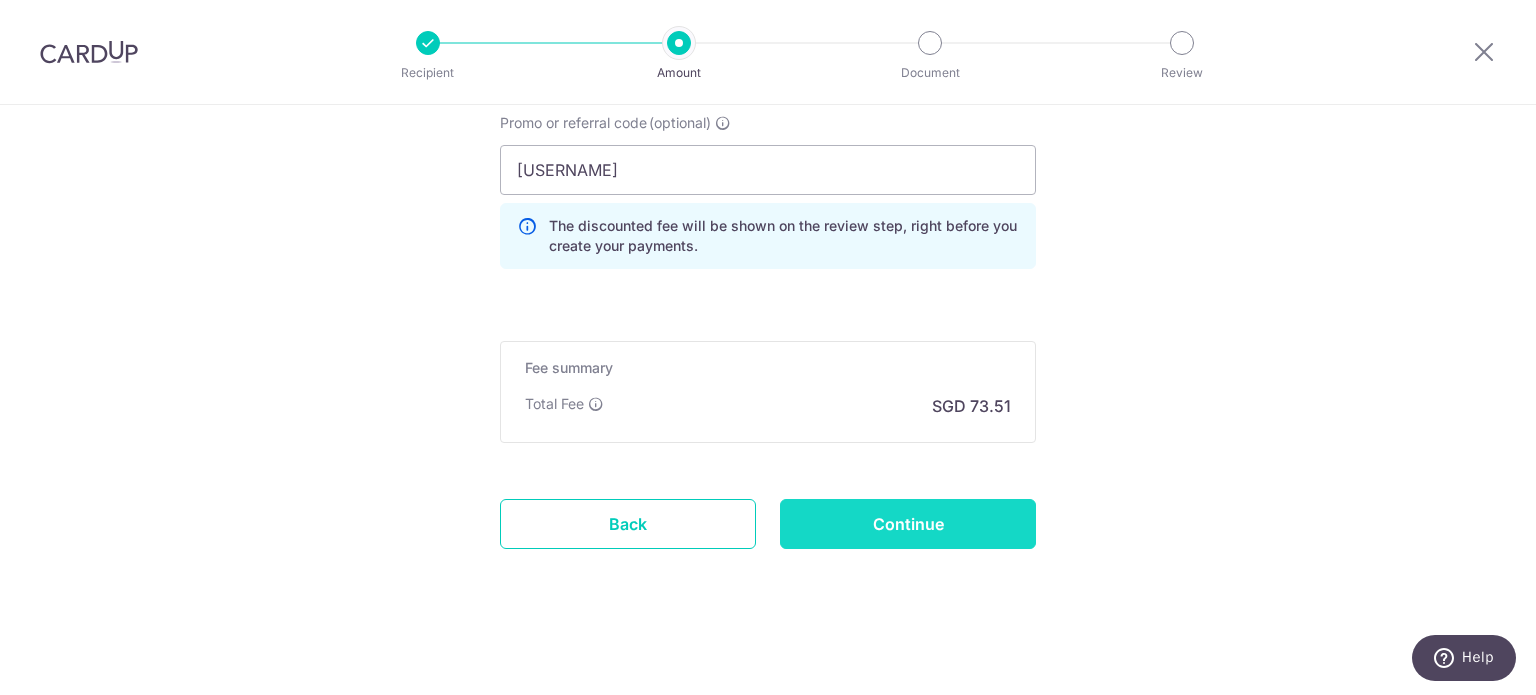 click on "Continue" at bounding box center (908, 524) 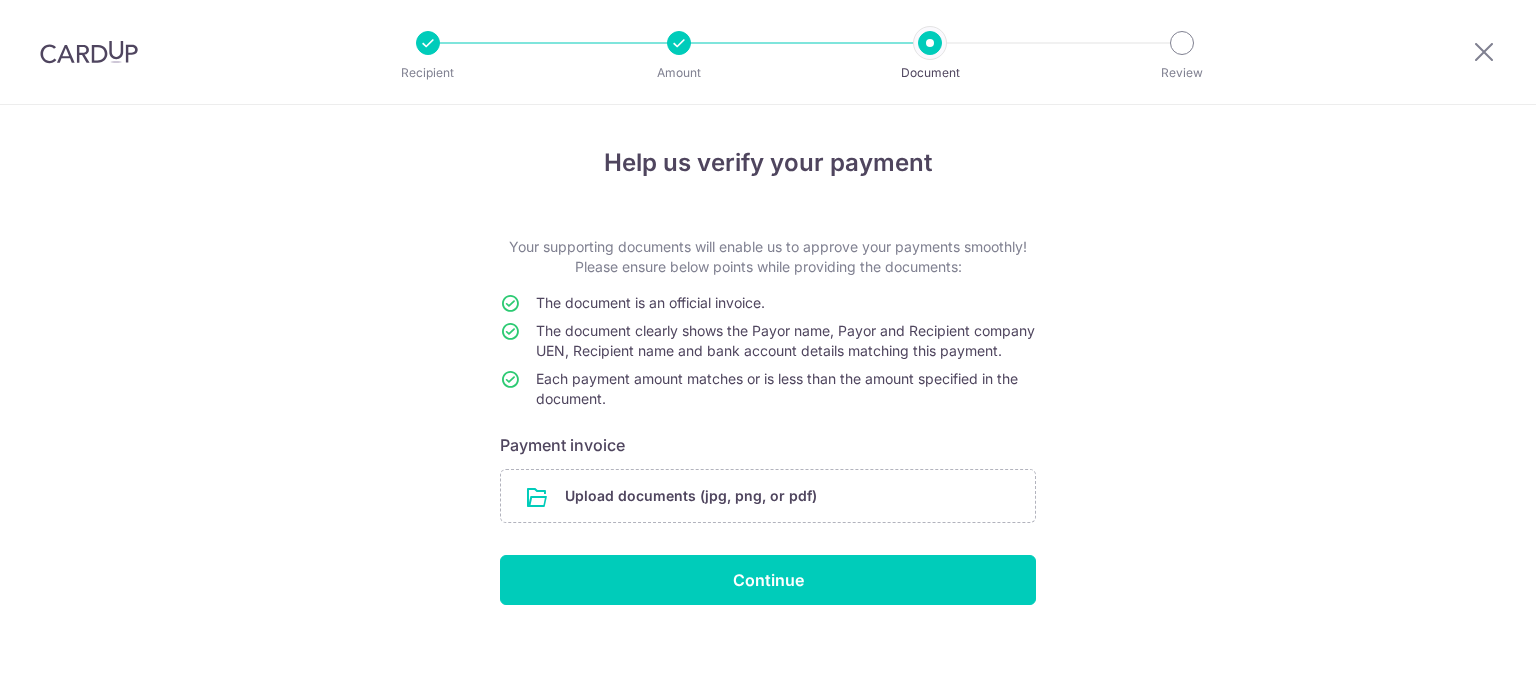 scroll, scrollTop: 0, scrollLeft: 0, axis: both 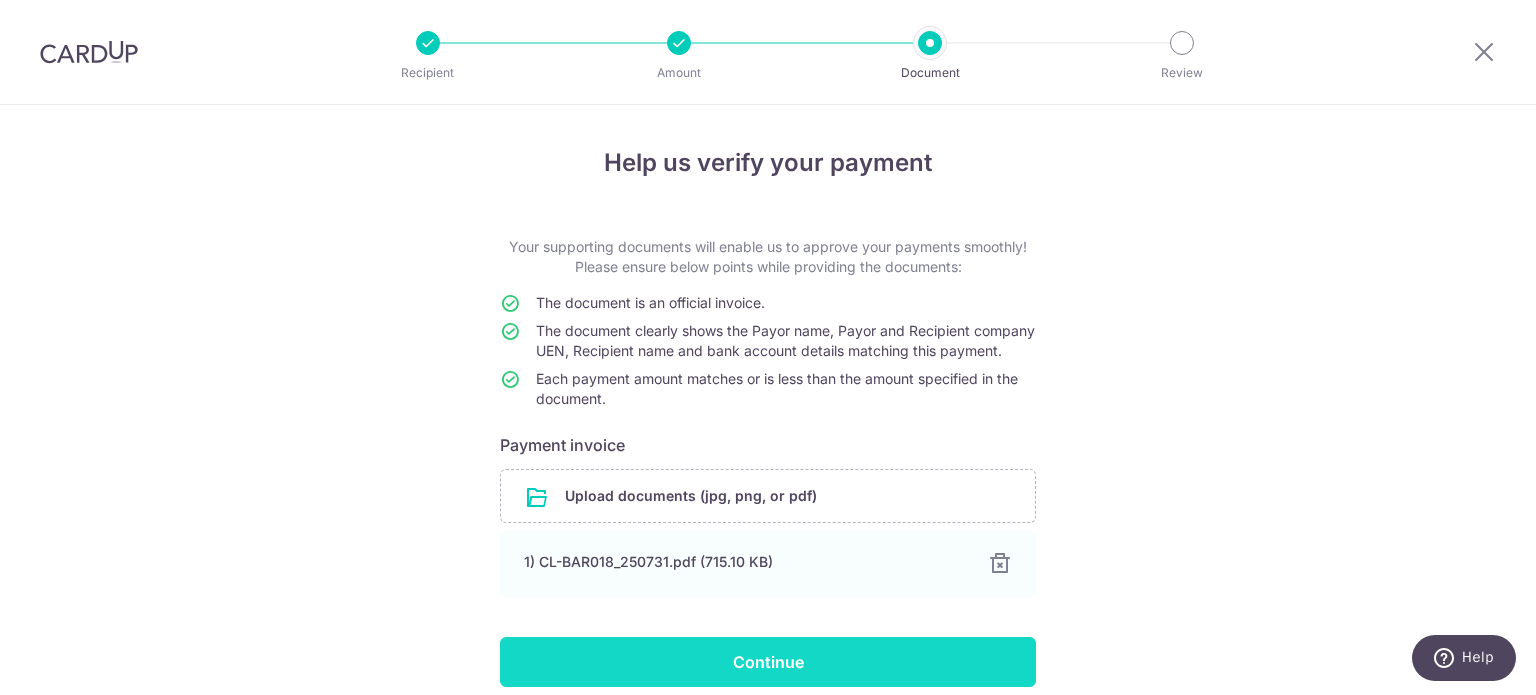 click on "Continue" at bounding box center (768, 662) 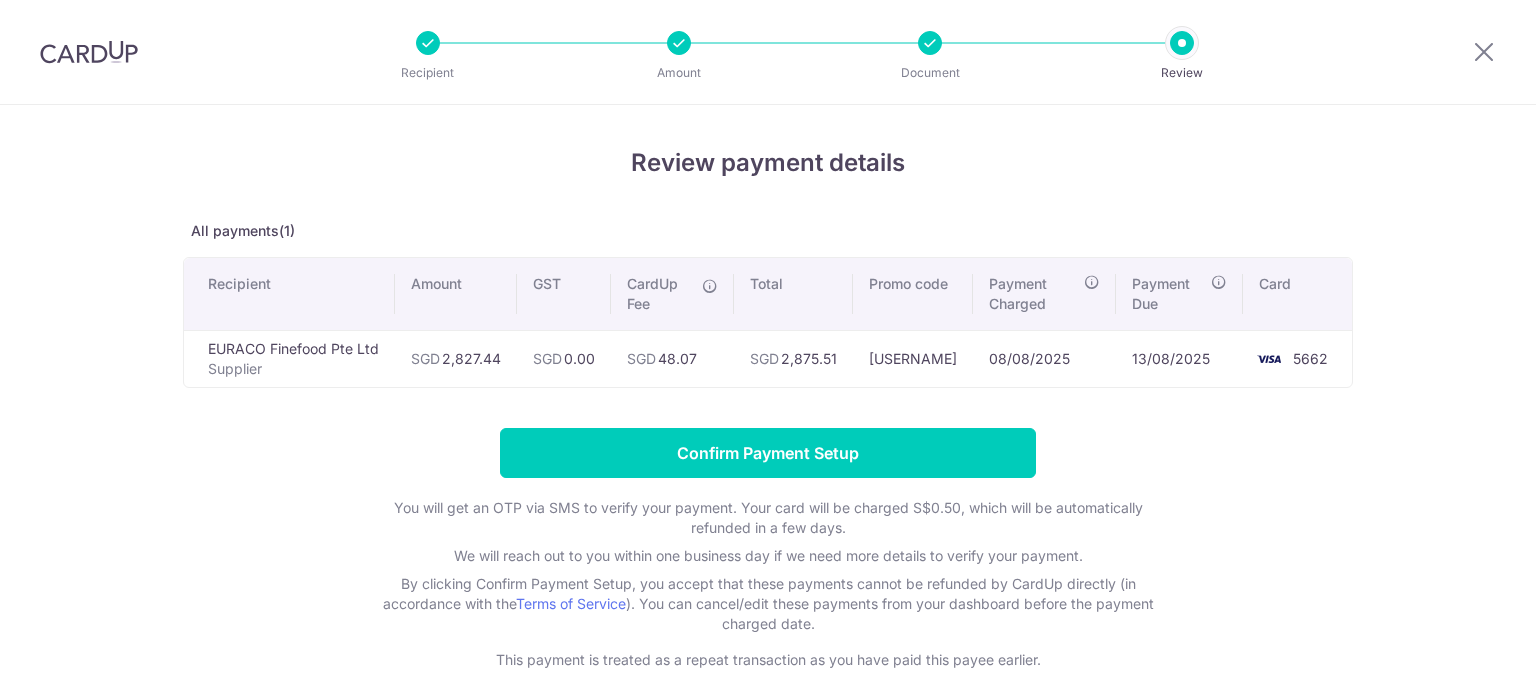 scroll, scrollTop: 0, scrollLeft: 0, axis: both 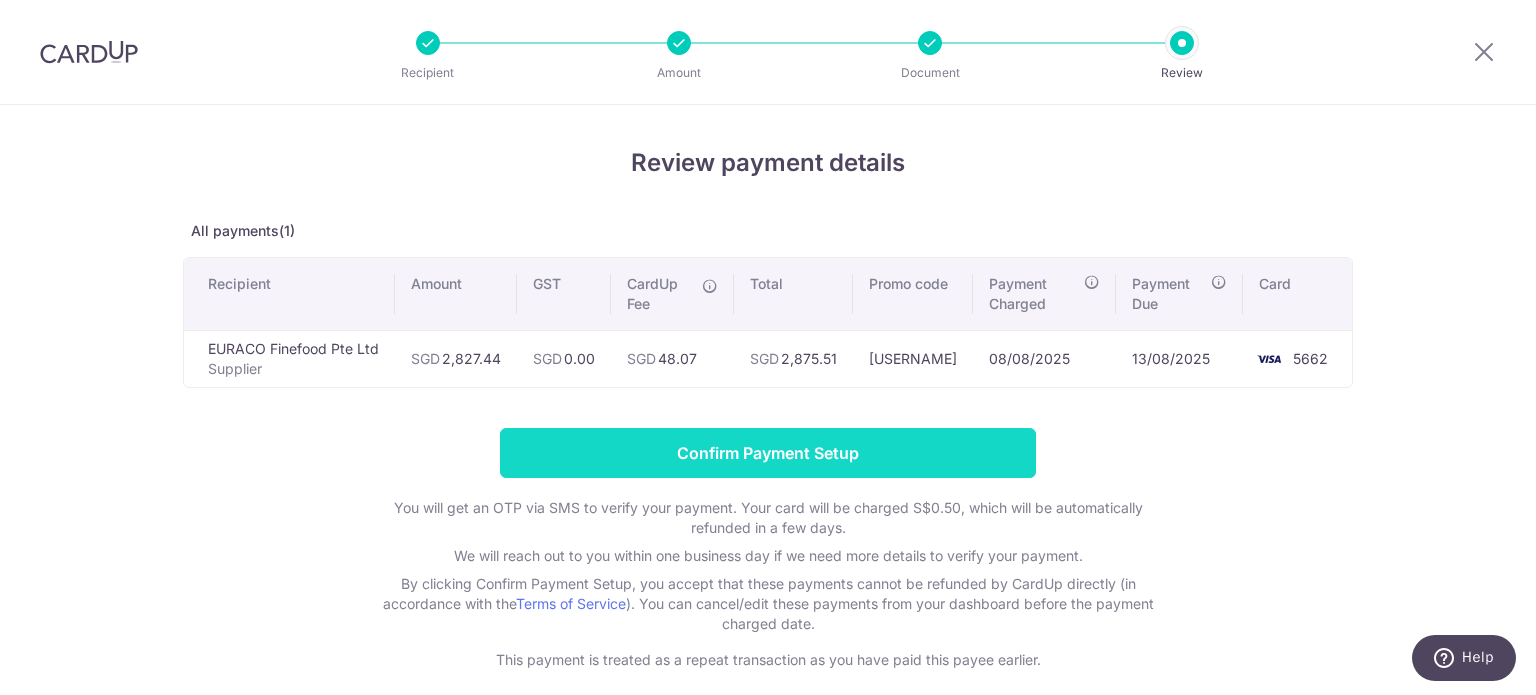 click on "Confirm Payment Setup" at bounding box center [768, 453] 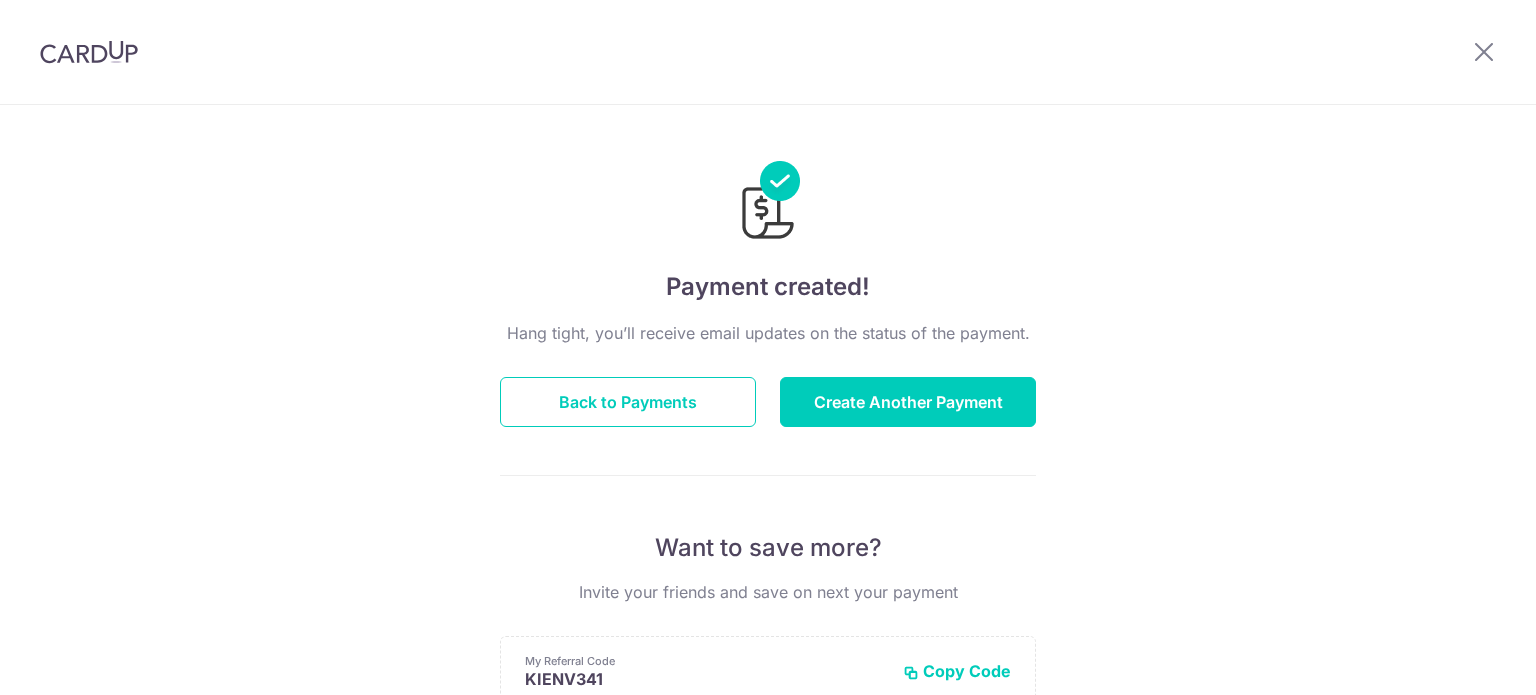 scroll, scrollTop: 0, scrollLeft: 0, axis: both 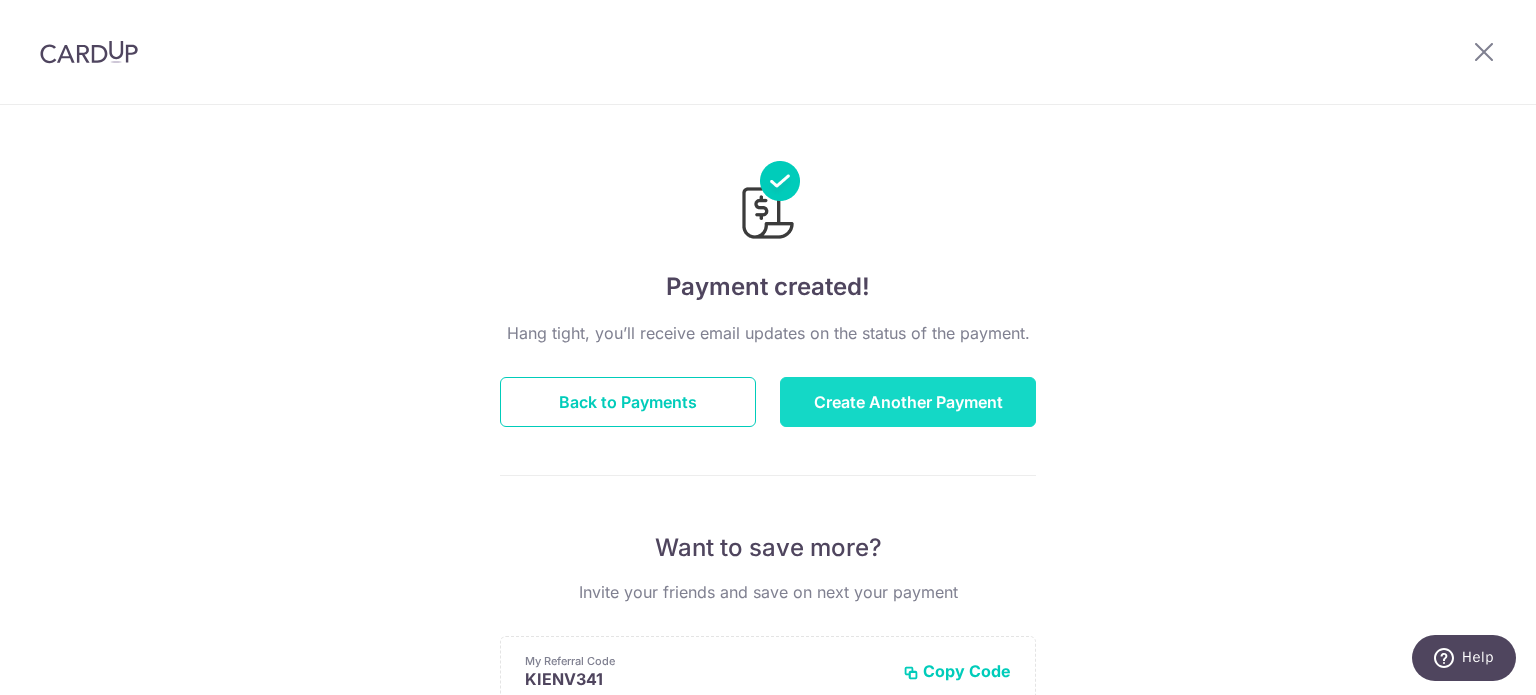 click on "Create Another Payment" at bounding box center (908, 402) 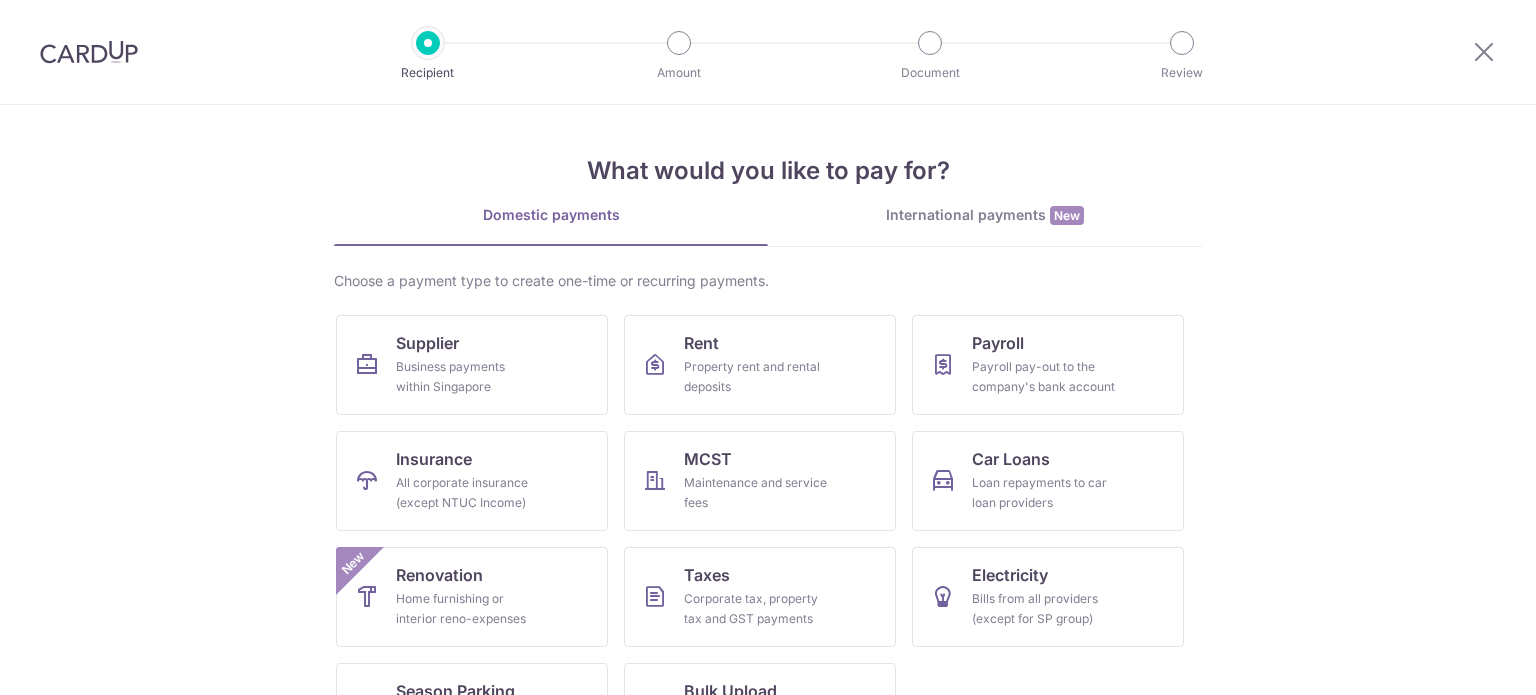 scroll, scrollTop: 0, scrollLeft: 0, axis: both 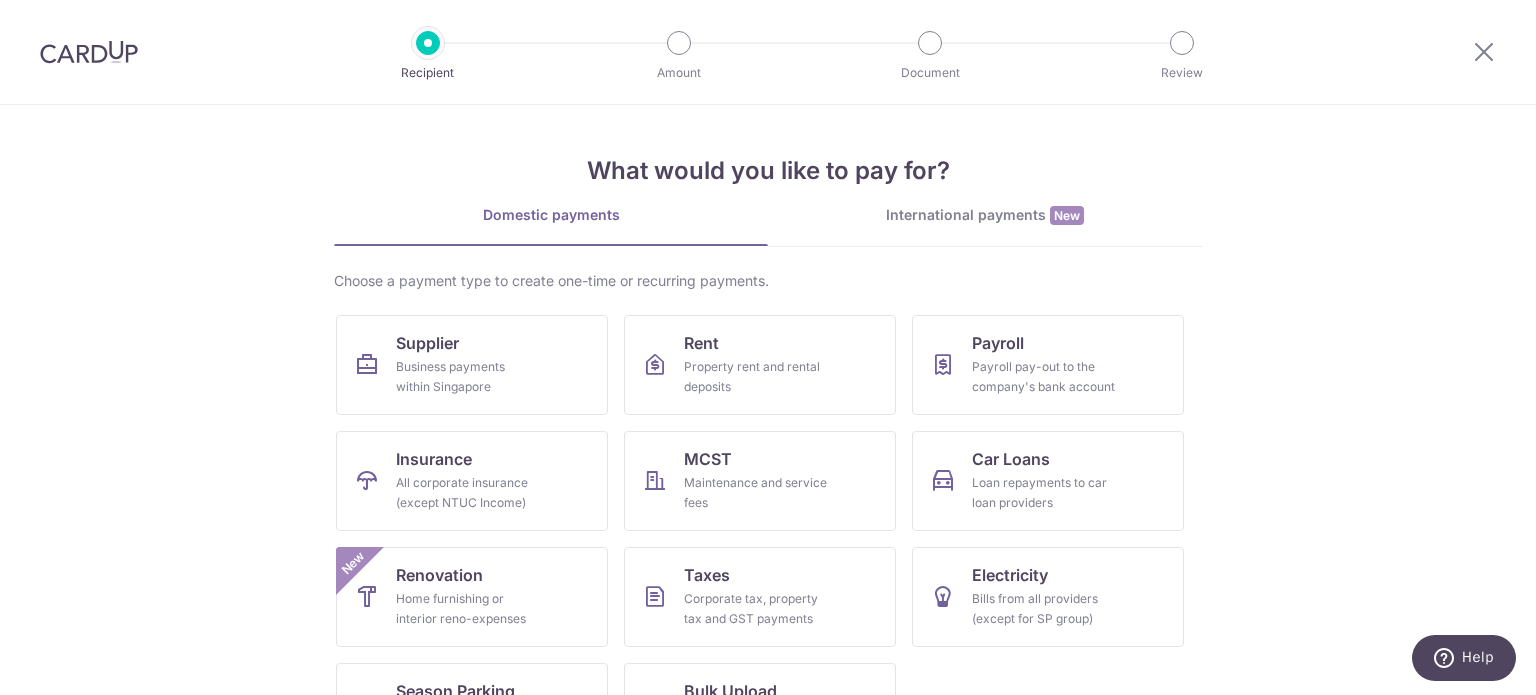 click on "Choose a payment type to create one-time or recurring payments.
Supplier Business payments within Singapore
Rent Property rent and rental deposits
Payroll Payroll pay-out to the company's bank account
Insurance All corporate insurance (except NTUC Income)
MCST Maintenance and service fees
Car Loans Loan repayments to car loan providers
Renovation Home furnishing or interior reno-expenses New
Taxes Corporate tax, property tax and GST payments
Electricity Bills from all providers (except for SP group)
Season Parking All workplace parking (except for HDB)
Bulk Upload Via CSV upload (up to 100 supplier payments)" at bounding box center [768, 525] 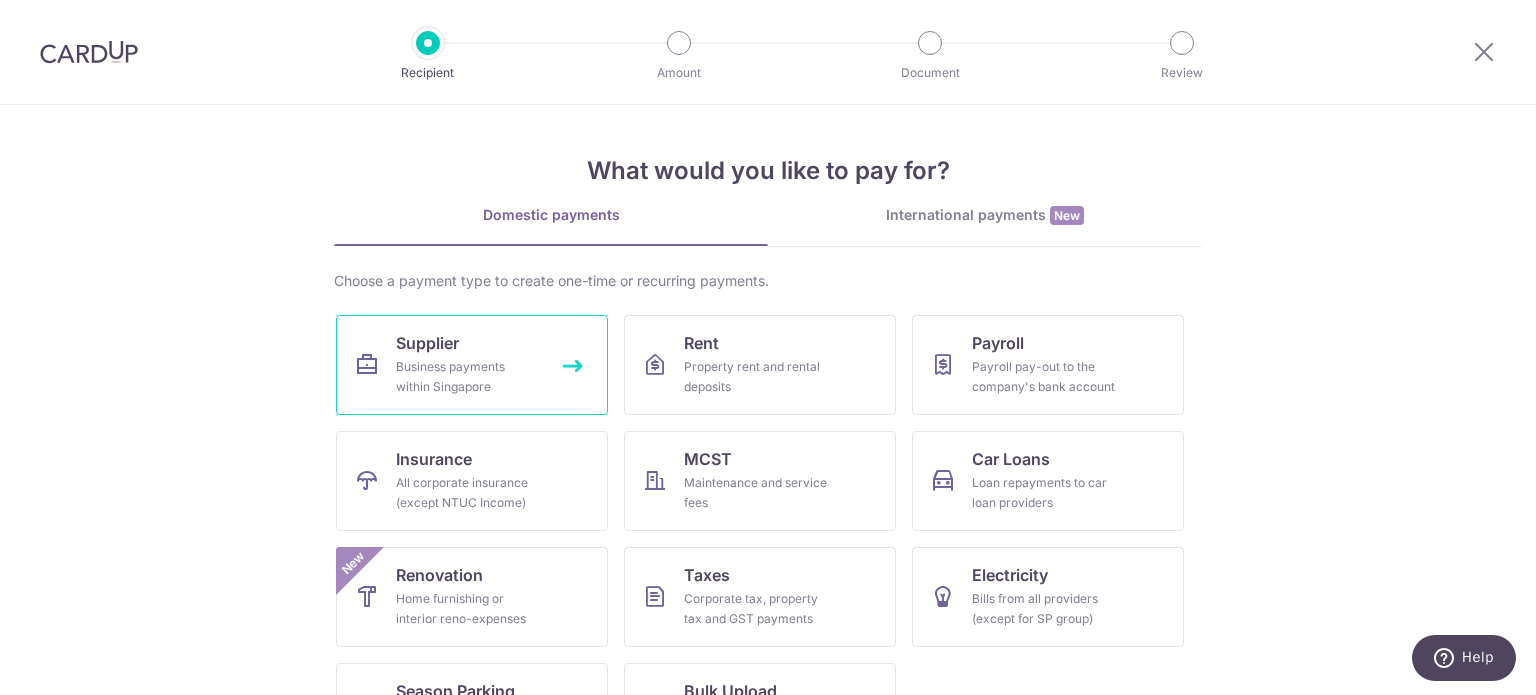 click on "Supplier Business payments within Singapore" at bounding box center [472, 365] 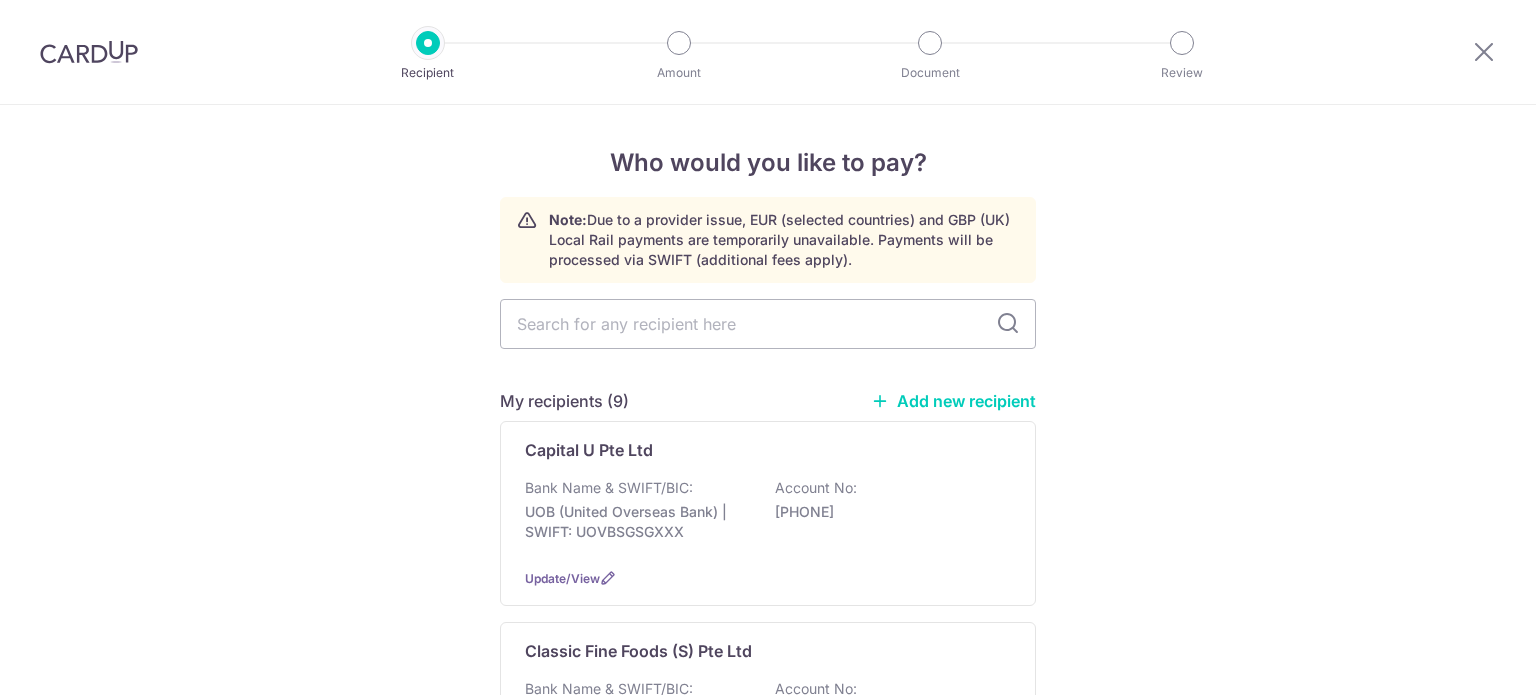scroll, scrollTop: 0, scrollLeft: 0, axis: both 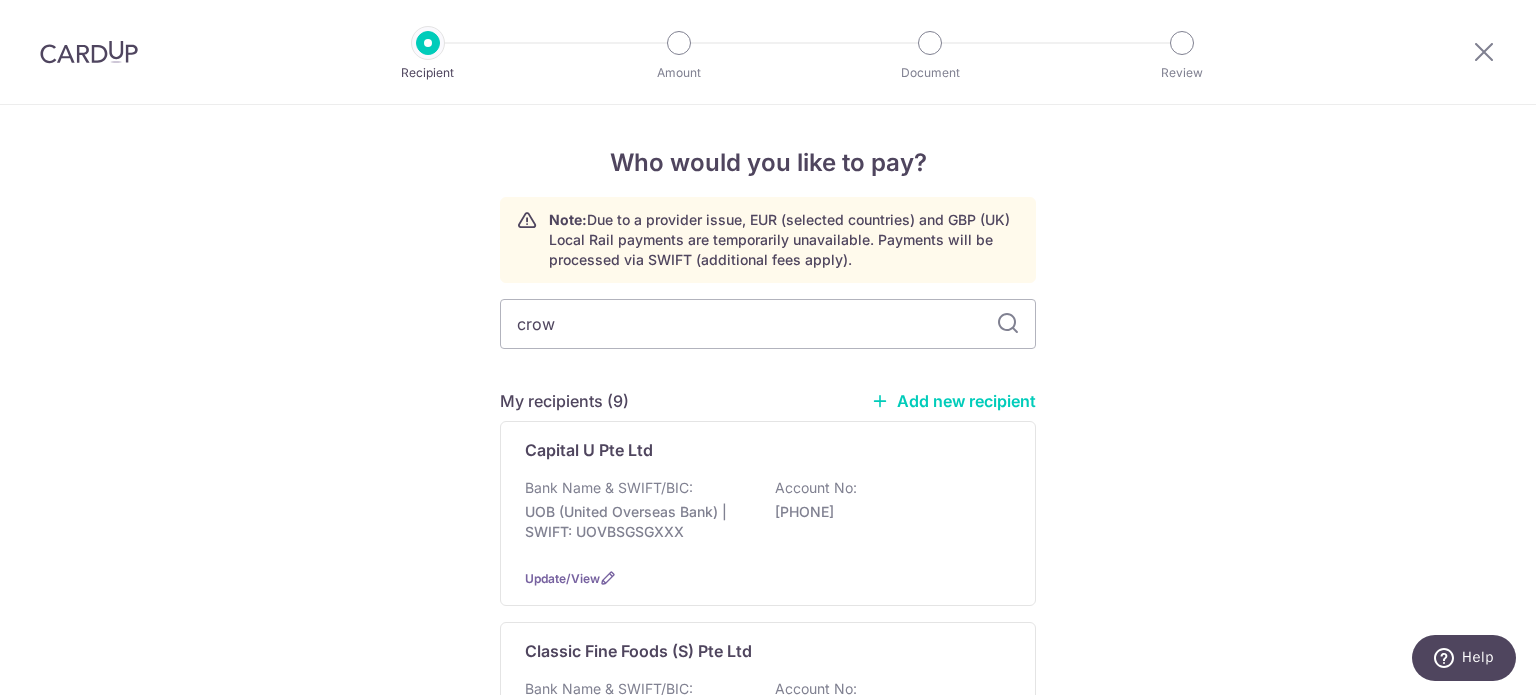 type on "crown" 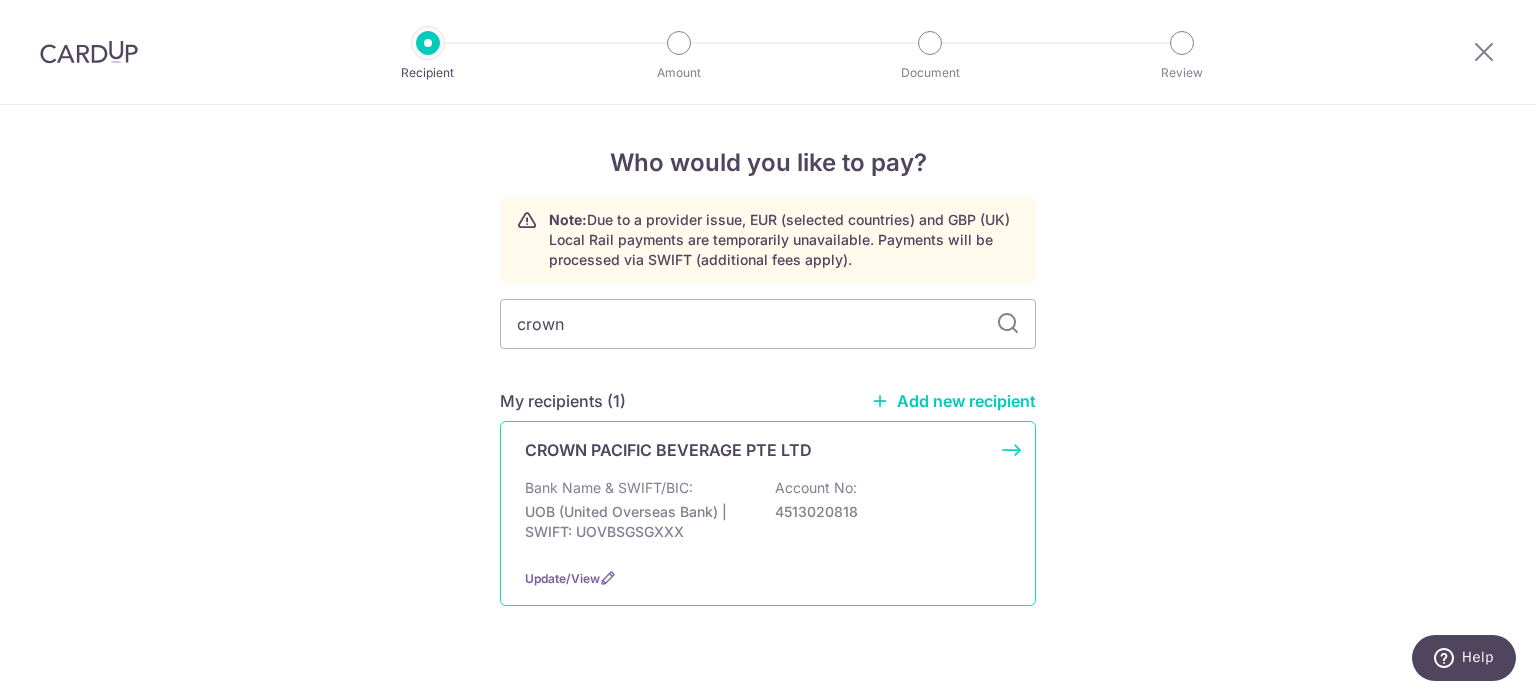 click on "Bank Name & SWIFT/BIC:" at bounding box center (609, 488) 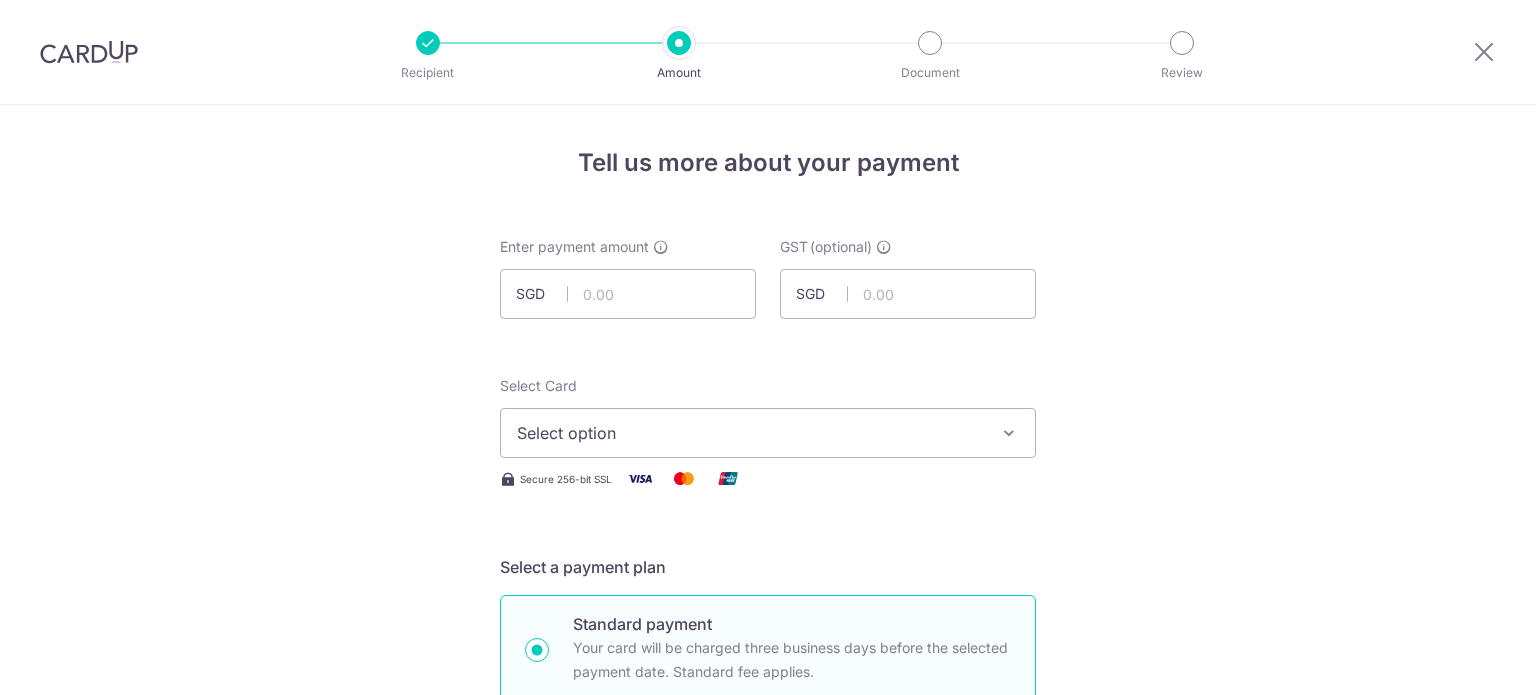 scroll, scrollTop: 0, scrollLeft: 0, axis: both 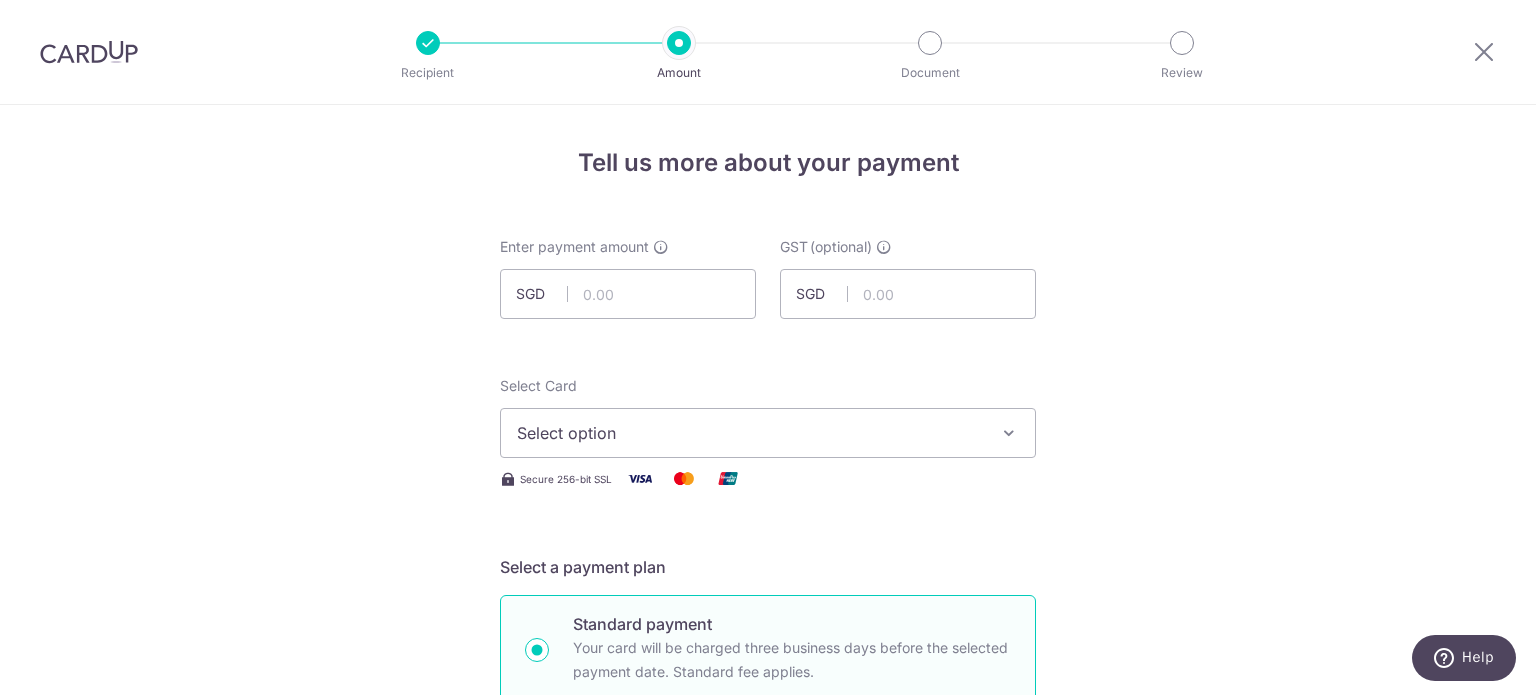 click on "Select option" at bounding box center [768, 433] 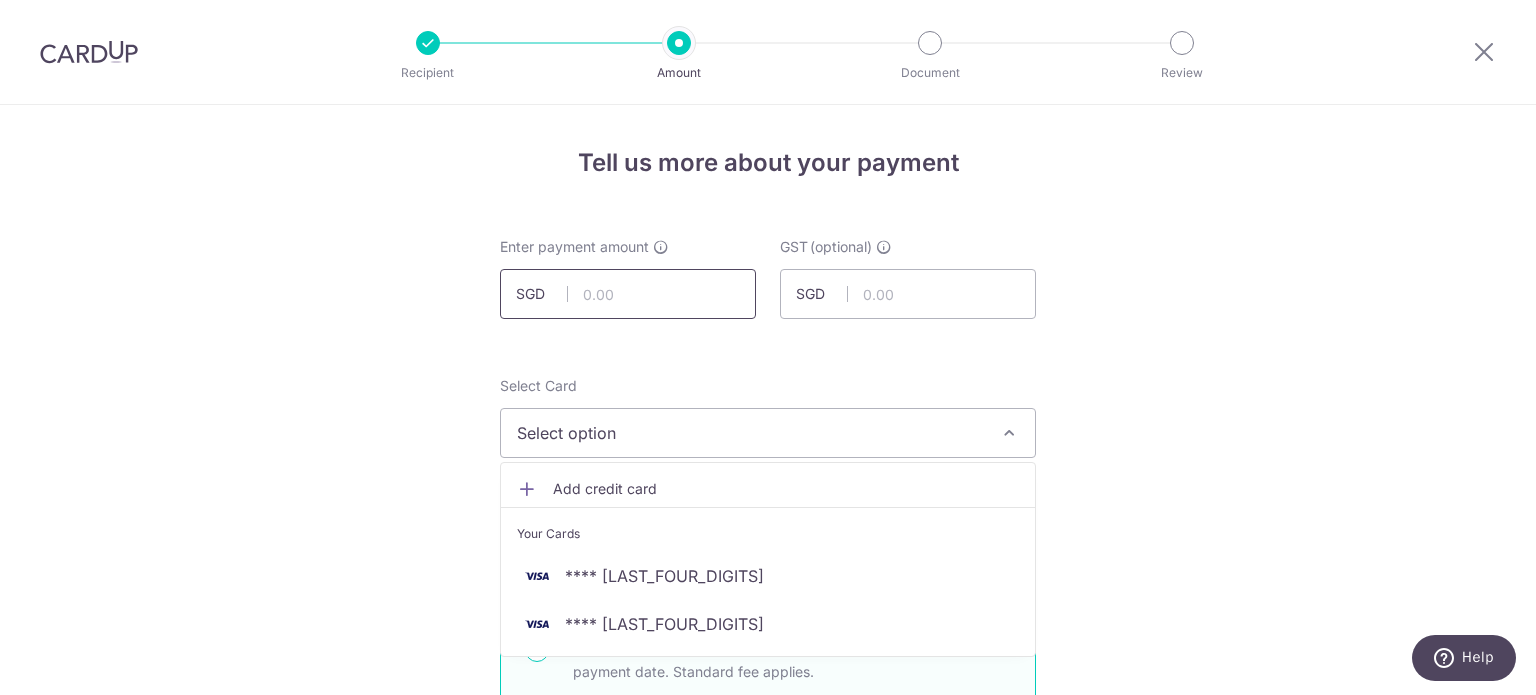 click at bounding box center [628, 294] 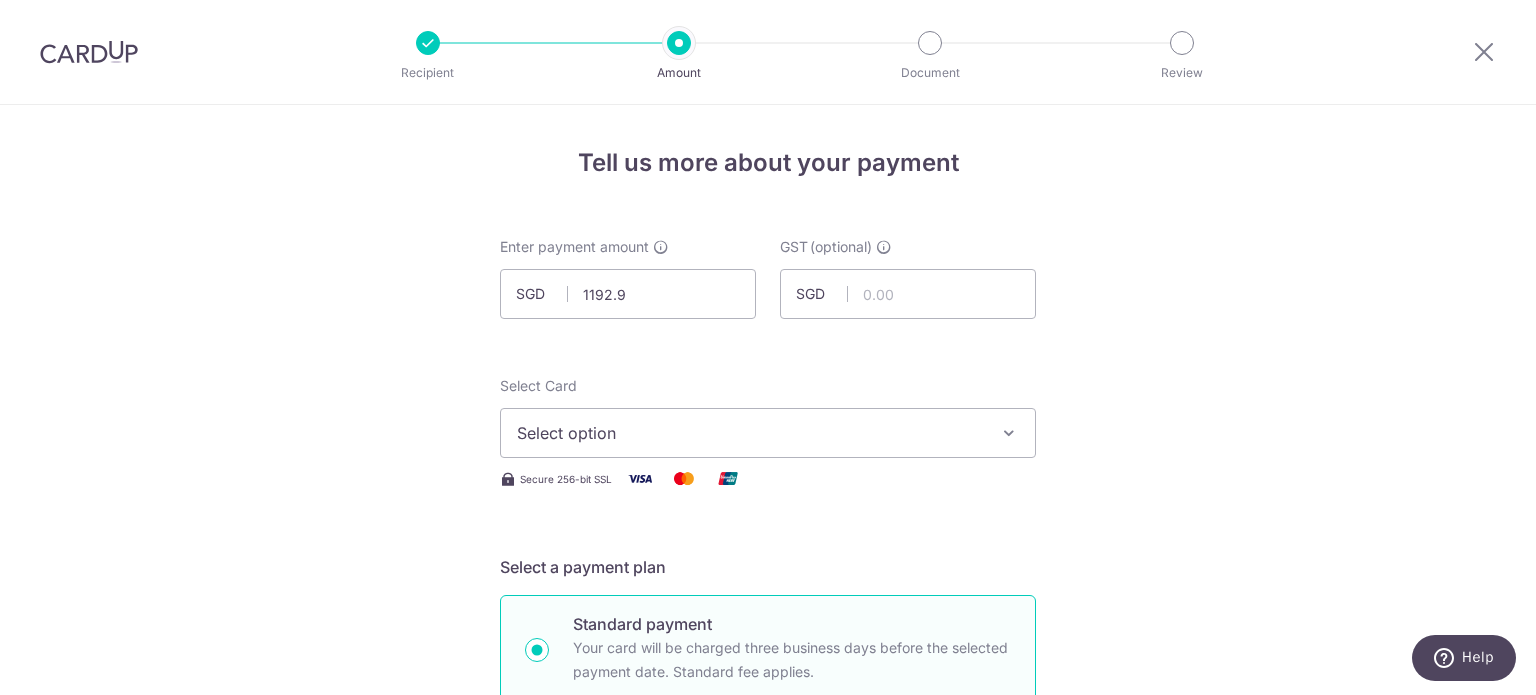 type on "1,192.90" 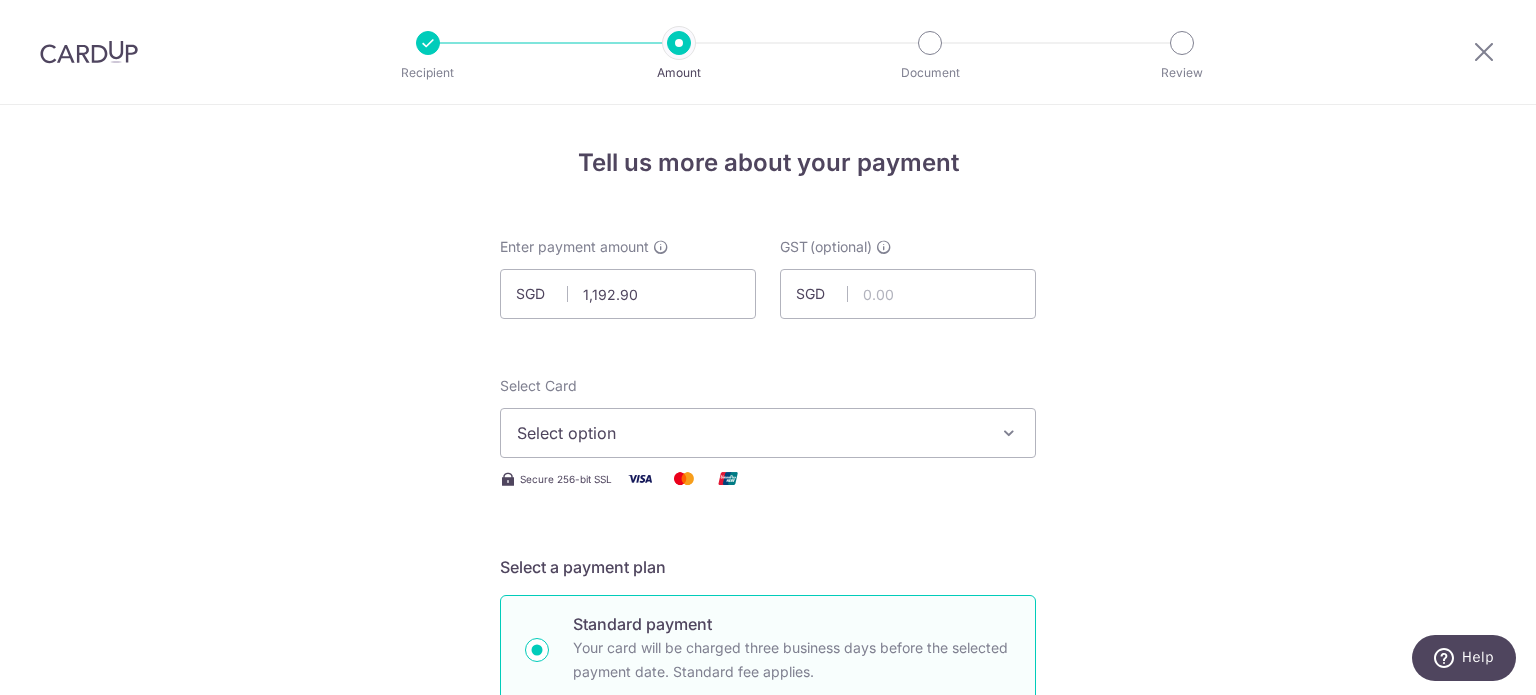 click on "Select option" at bounding box center [750, 433] 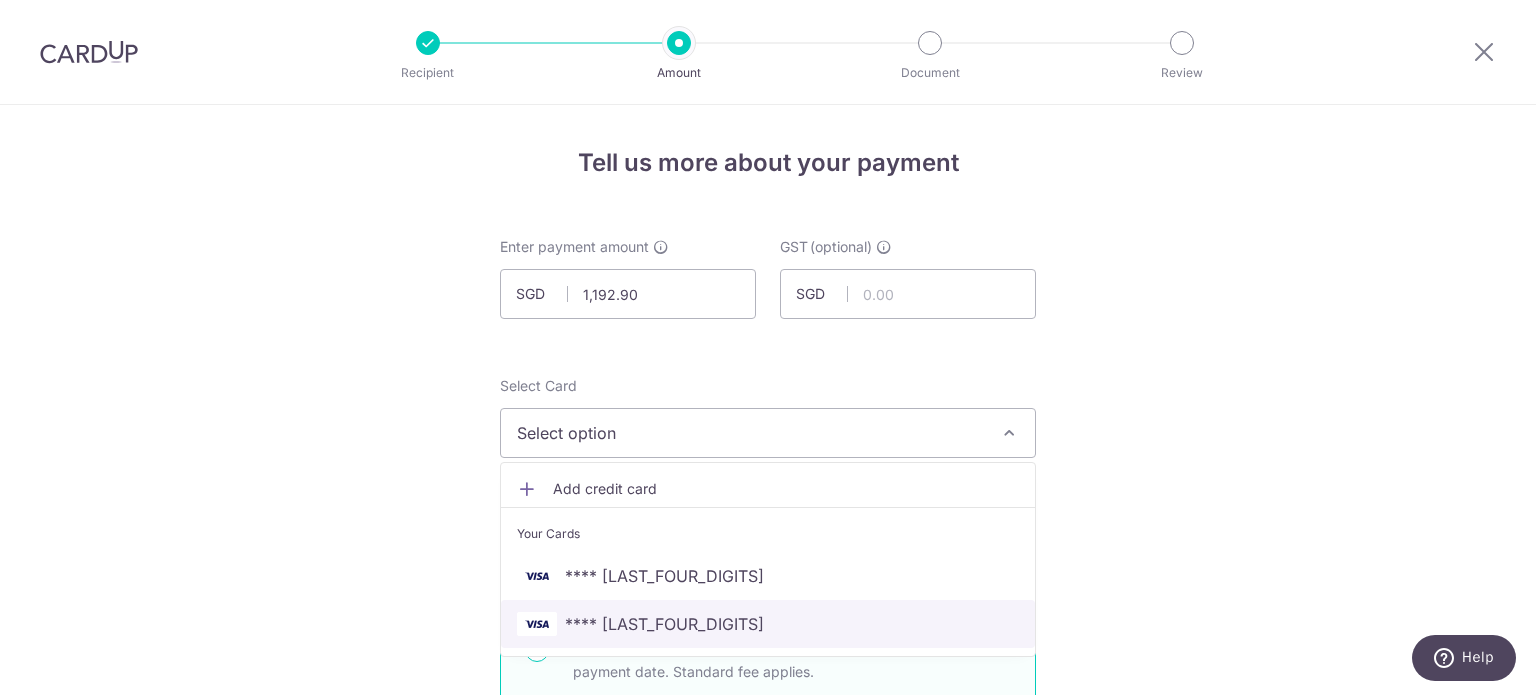 click on "**** 5662" at bounding box center [768, 624] 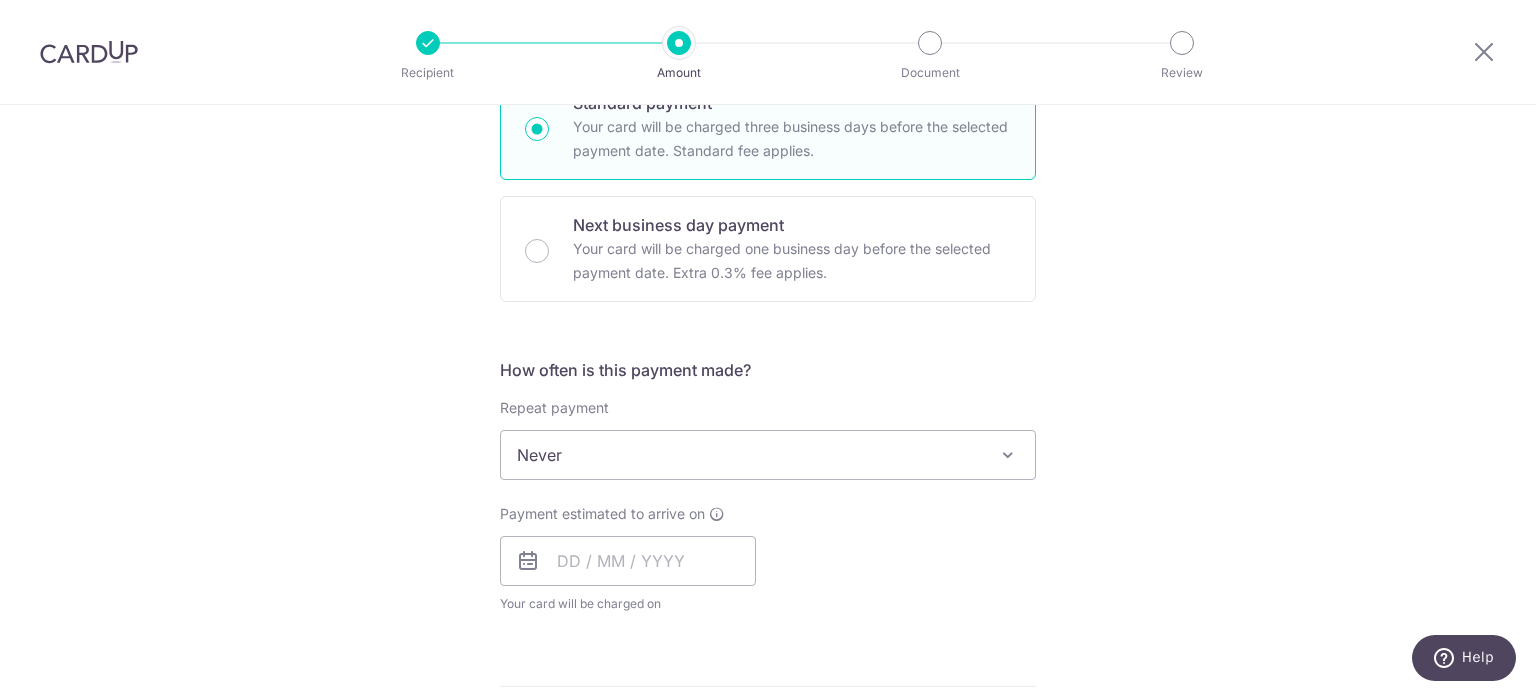 scroll, scrollTop: 550, scrollLeft: 0, axis: vertical 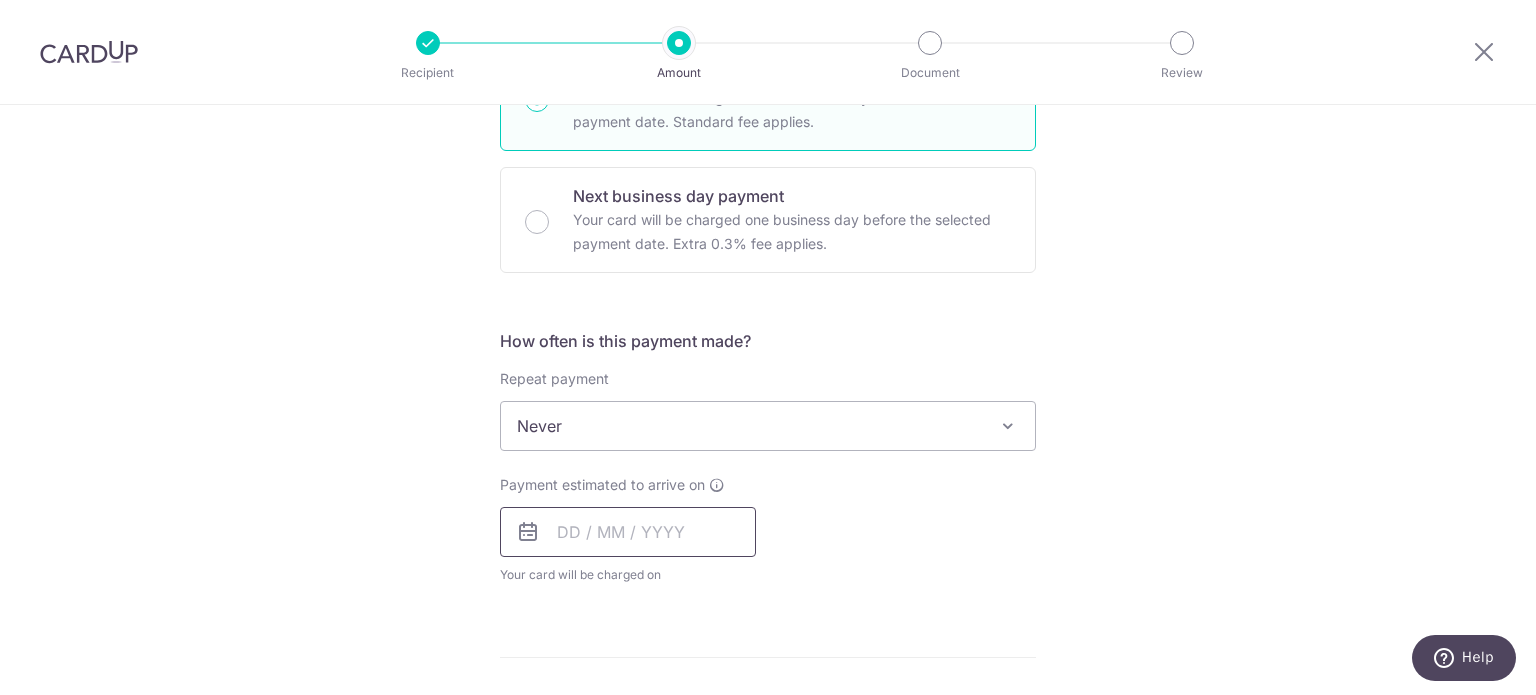 click at bounding box center (628, 532) 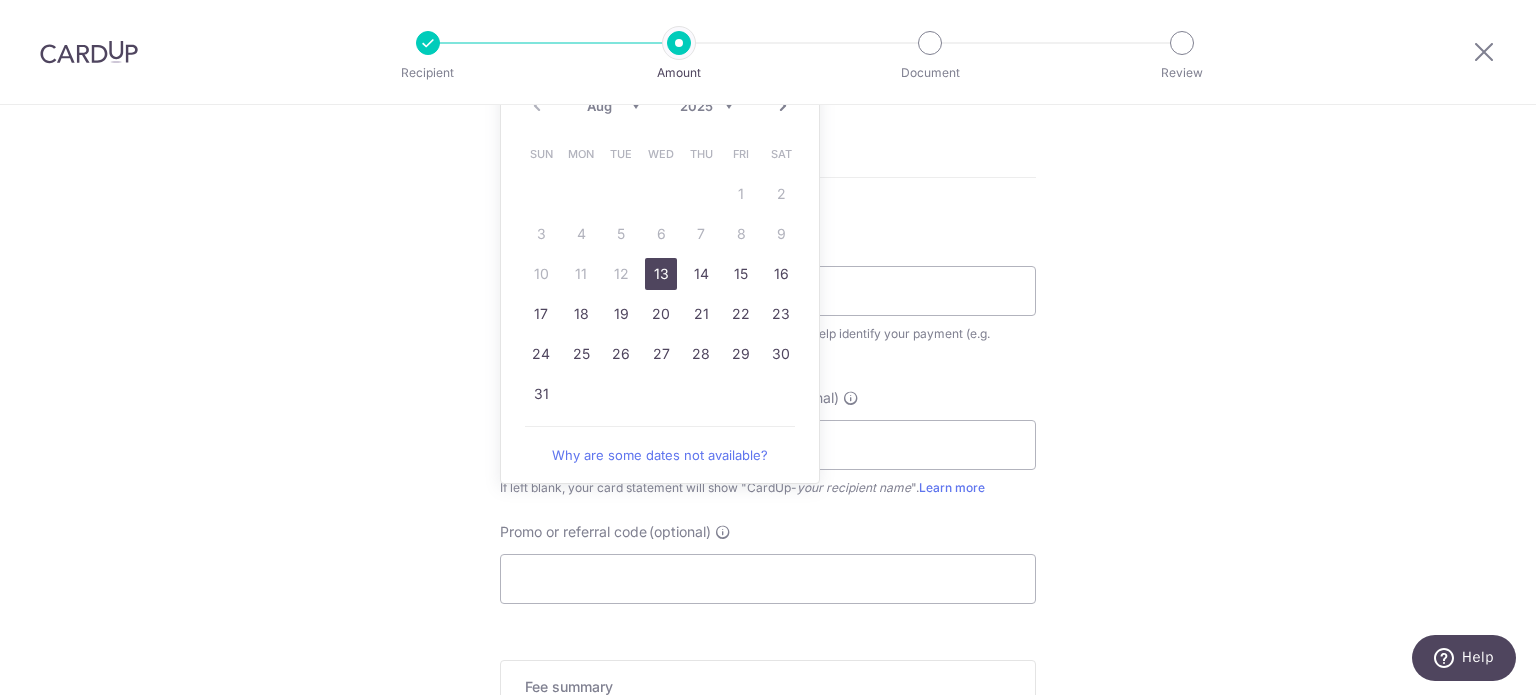 scroll, scrollTop: 1031, scrollLeft: 0, axis: vertical 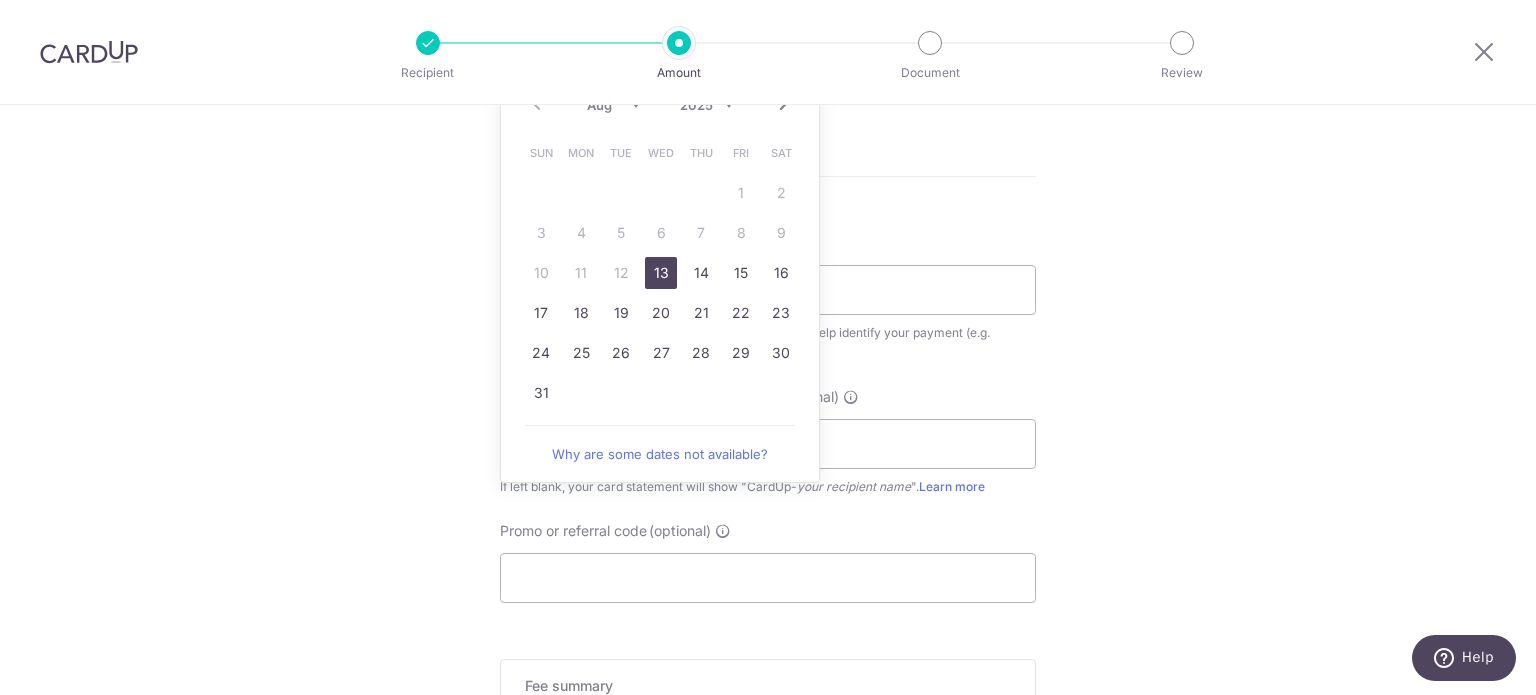 click on "13" at bounding box center [661, 273] 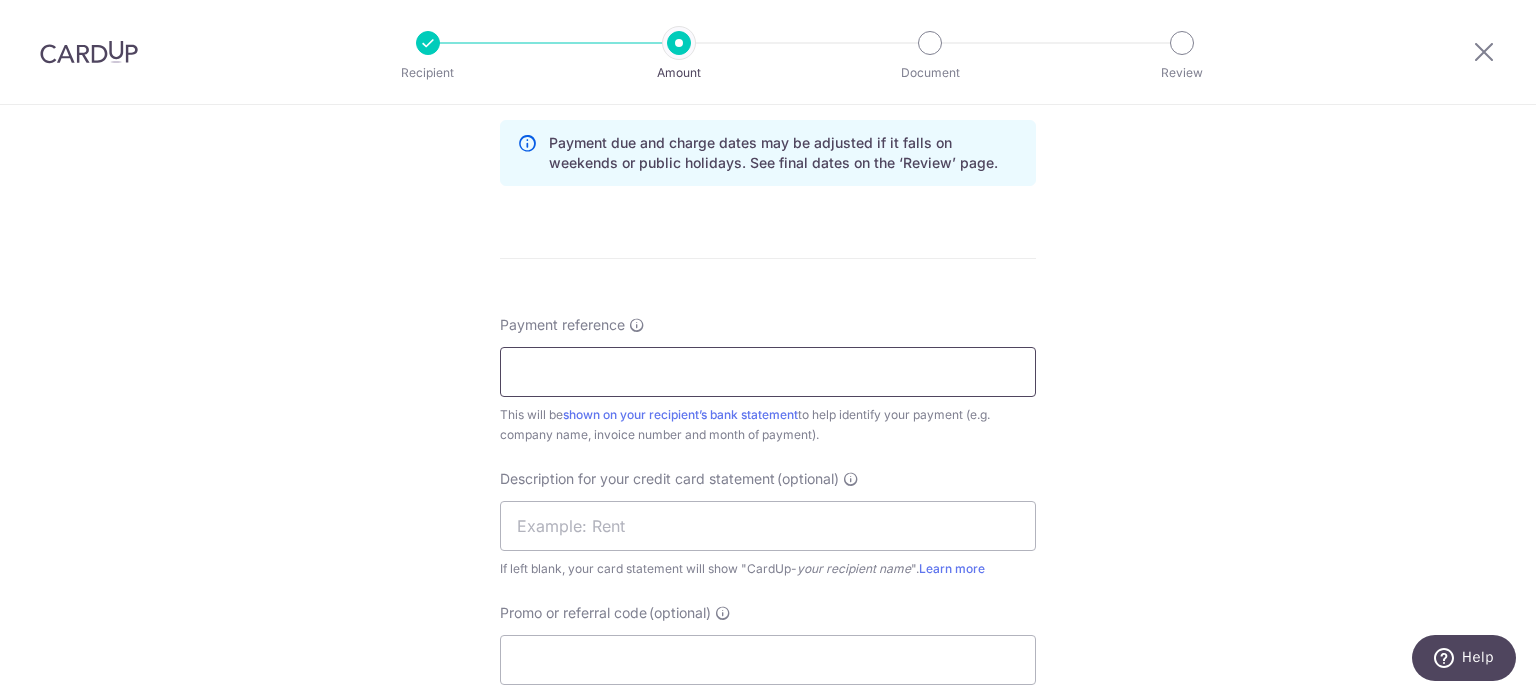 click on "Payment reference" at bounding box center [768, 372] 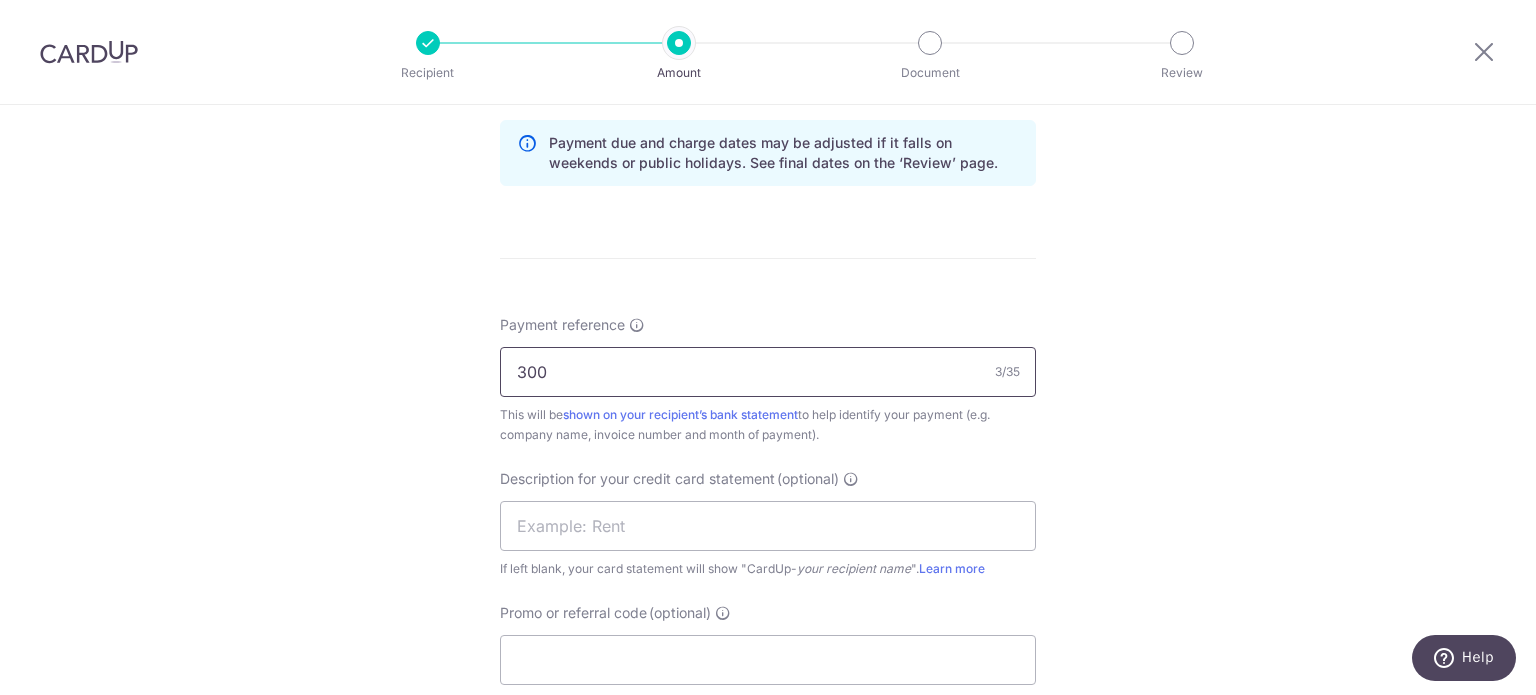 type on "3005872" 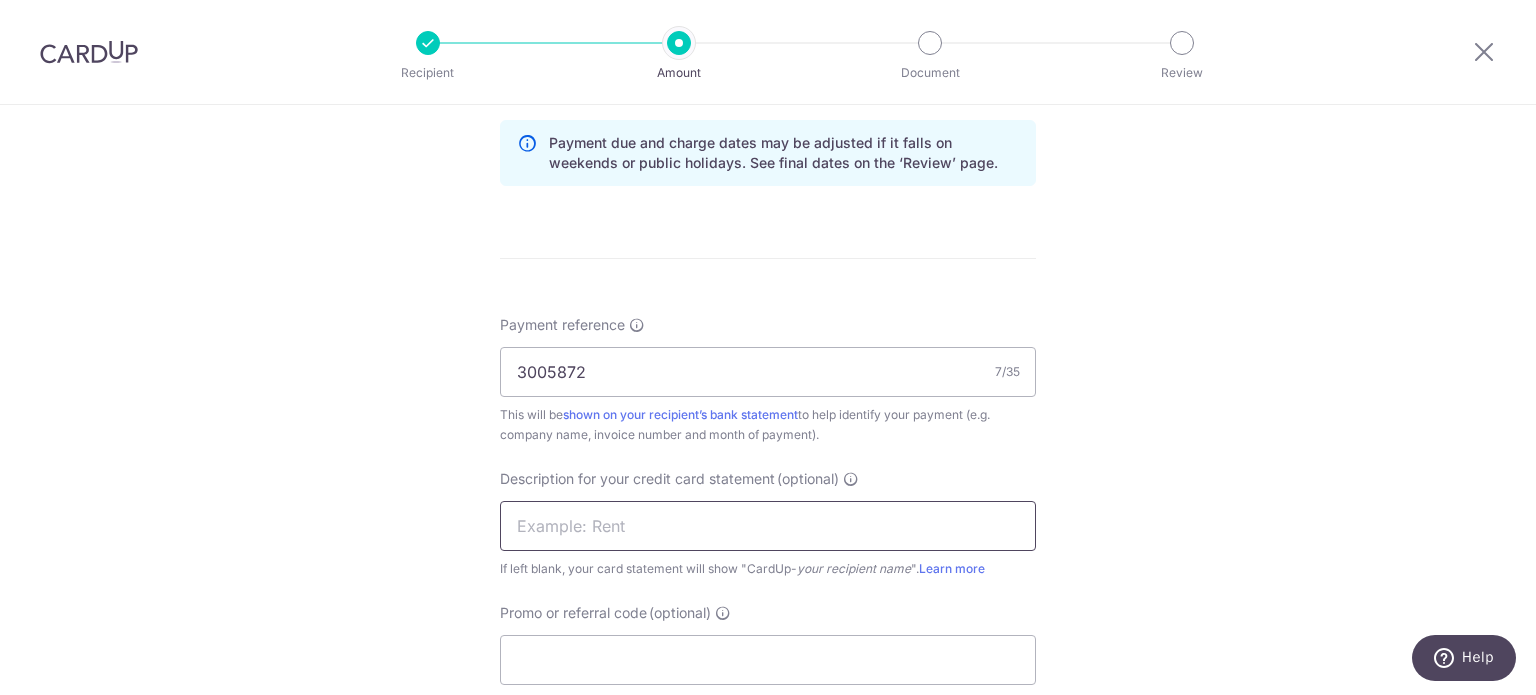 click at bounding box center (768, 526) 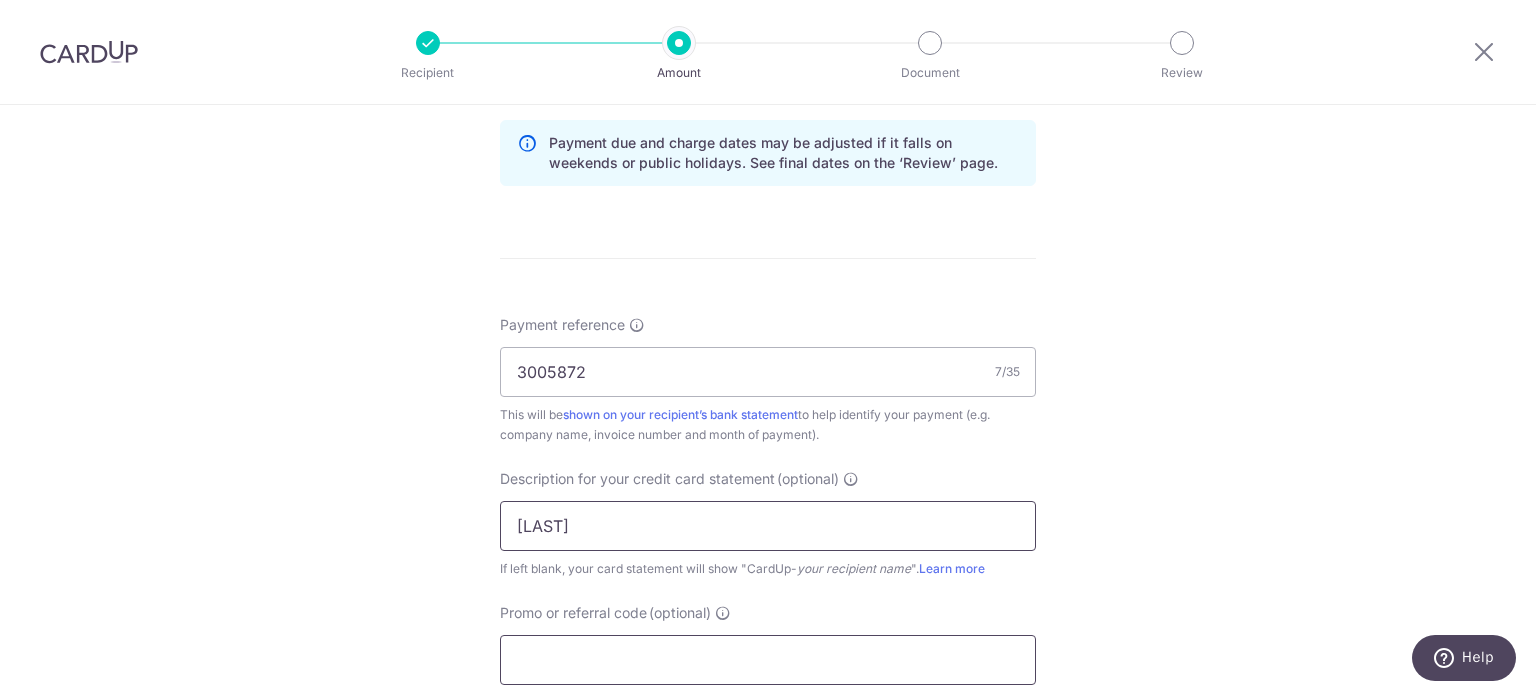 type on "Crown" 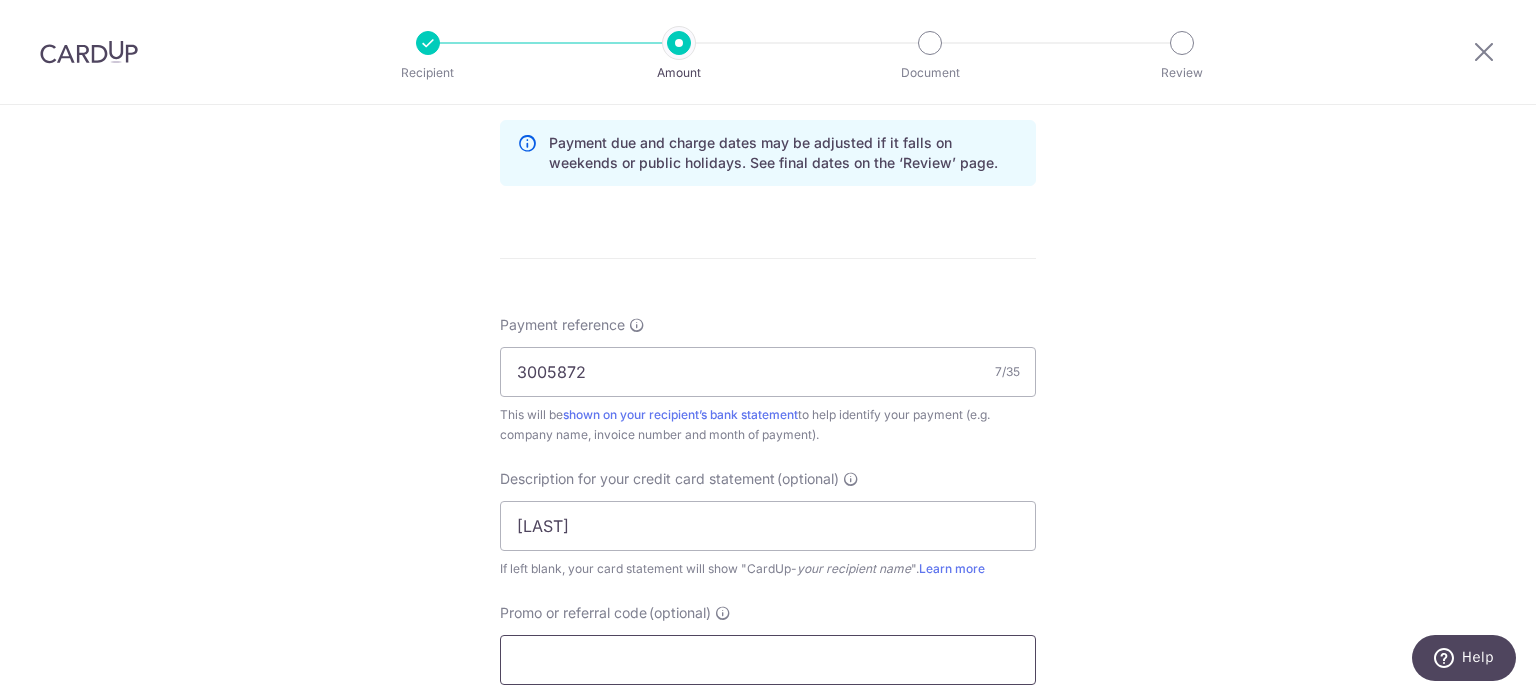 click on "Promo or referral code
(optional)" at bounding box center (768, 660) 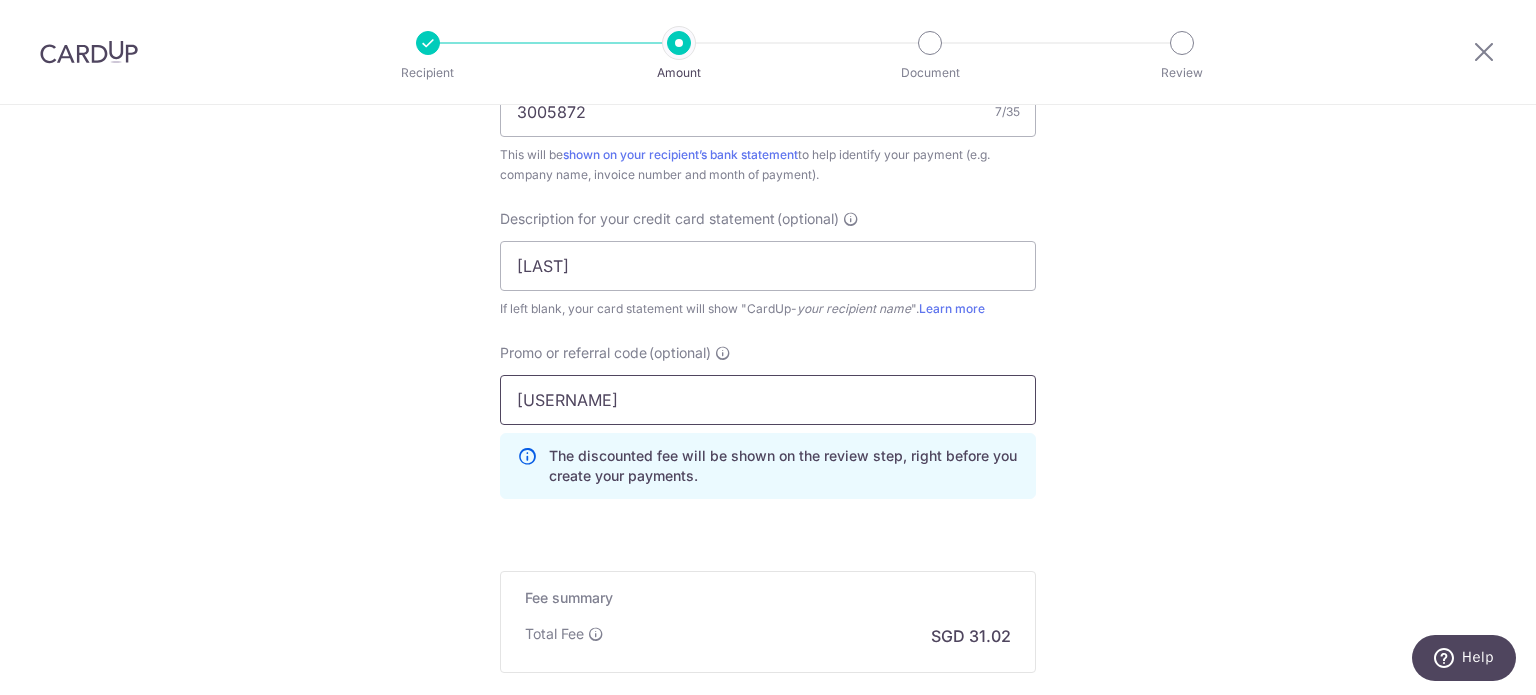 scroll, scrollTop: 1521, scrollLeft: 0, axis: vertical 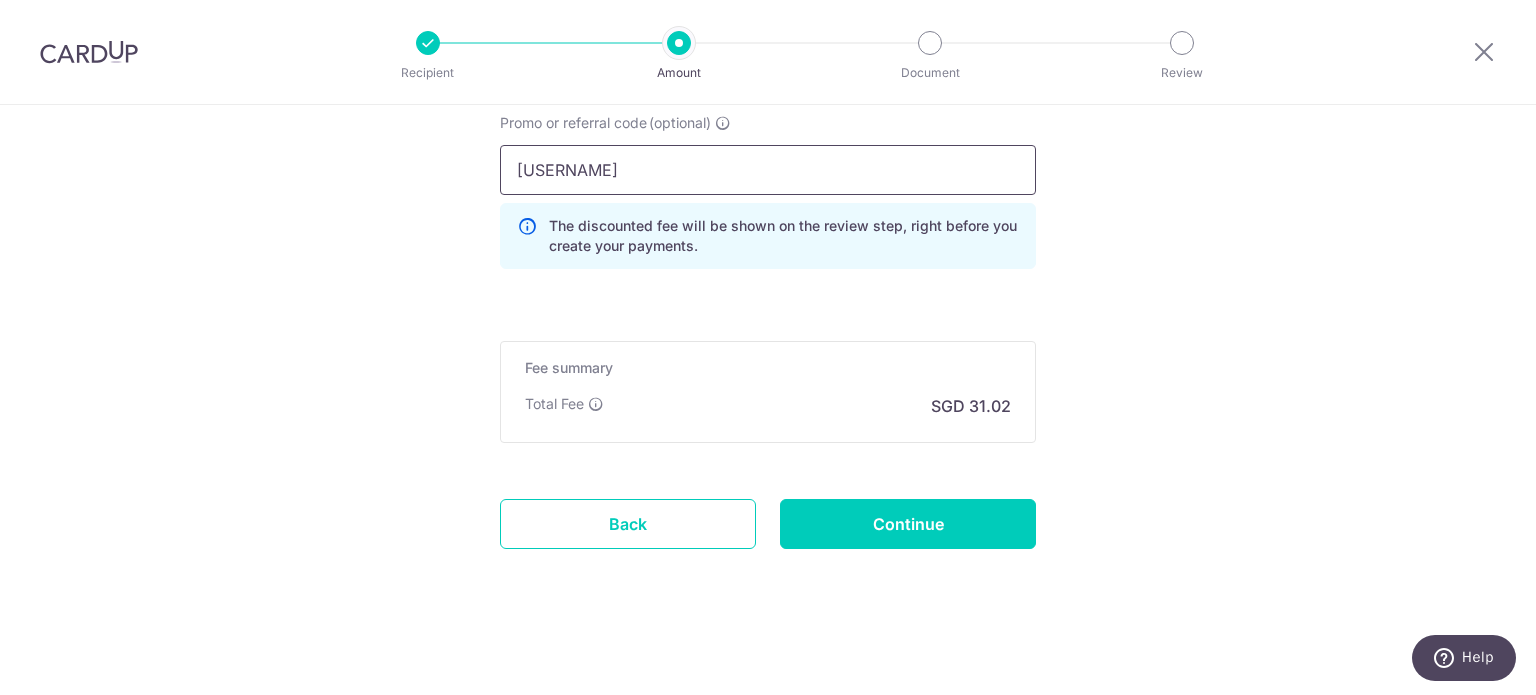 type on "kien170" 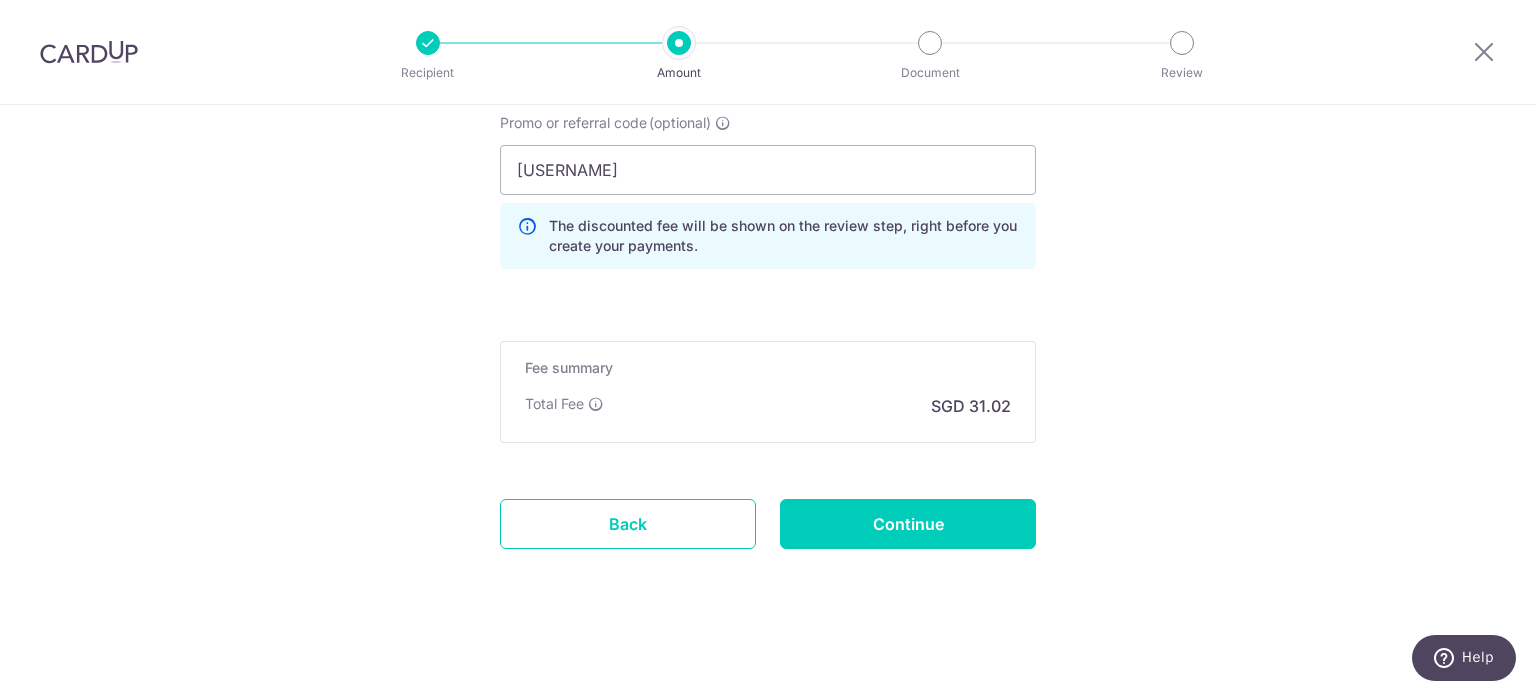 click on "Tell us more about your payment
Enter payment amount
SGD
1,192.90
1192.90
GST
(optional)
SGD
Select Card
**** 5662
Add credit card
Your Cards
**** 3692
**** 5662
Secure 256-bit SSL" at bounding box center (768, -359) 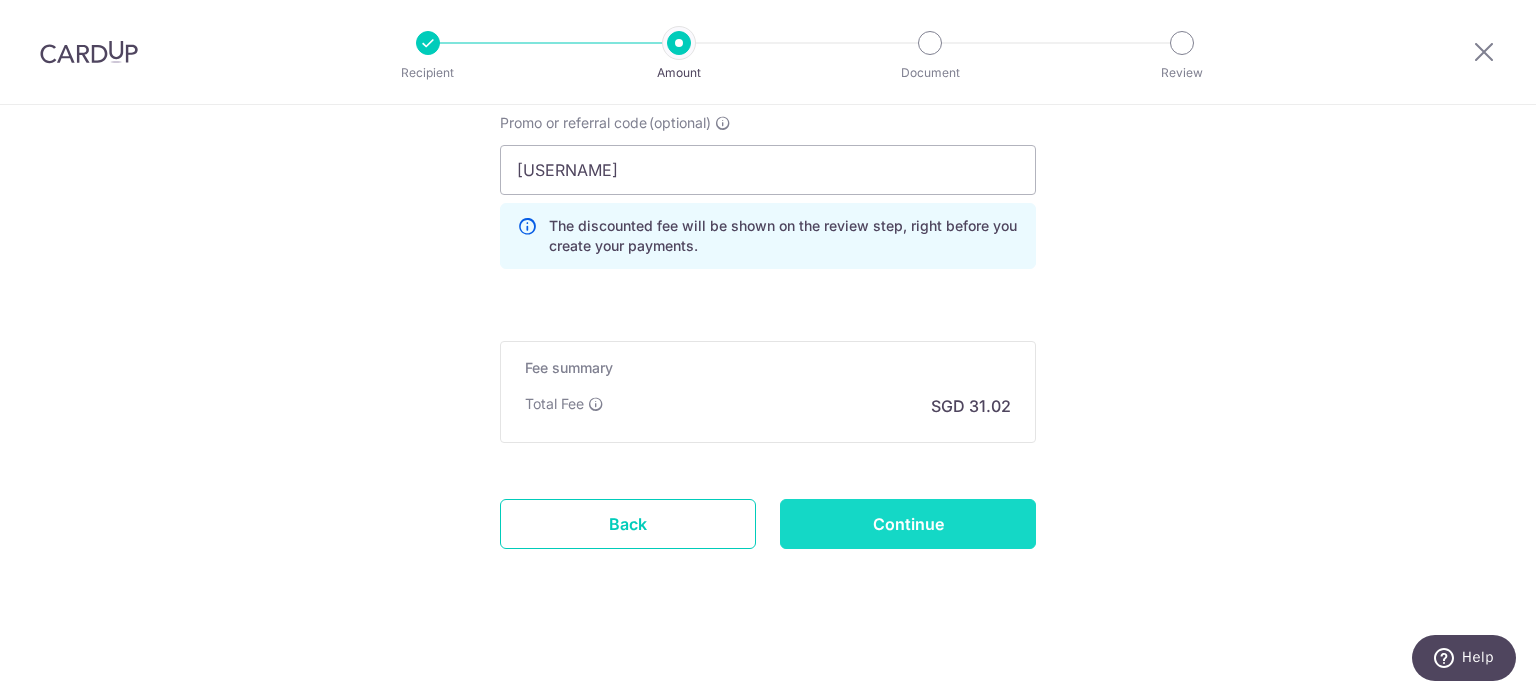 click on "Continue" at bounding box center (908, 524) 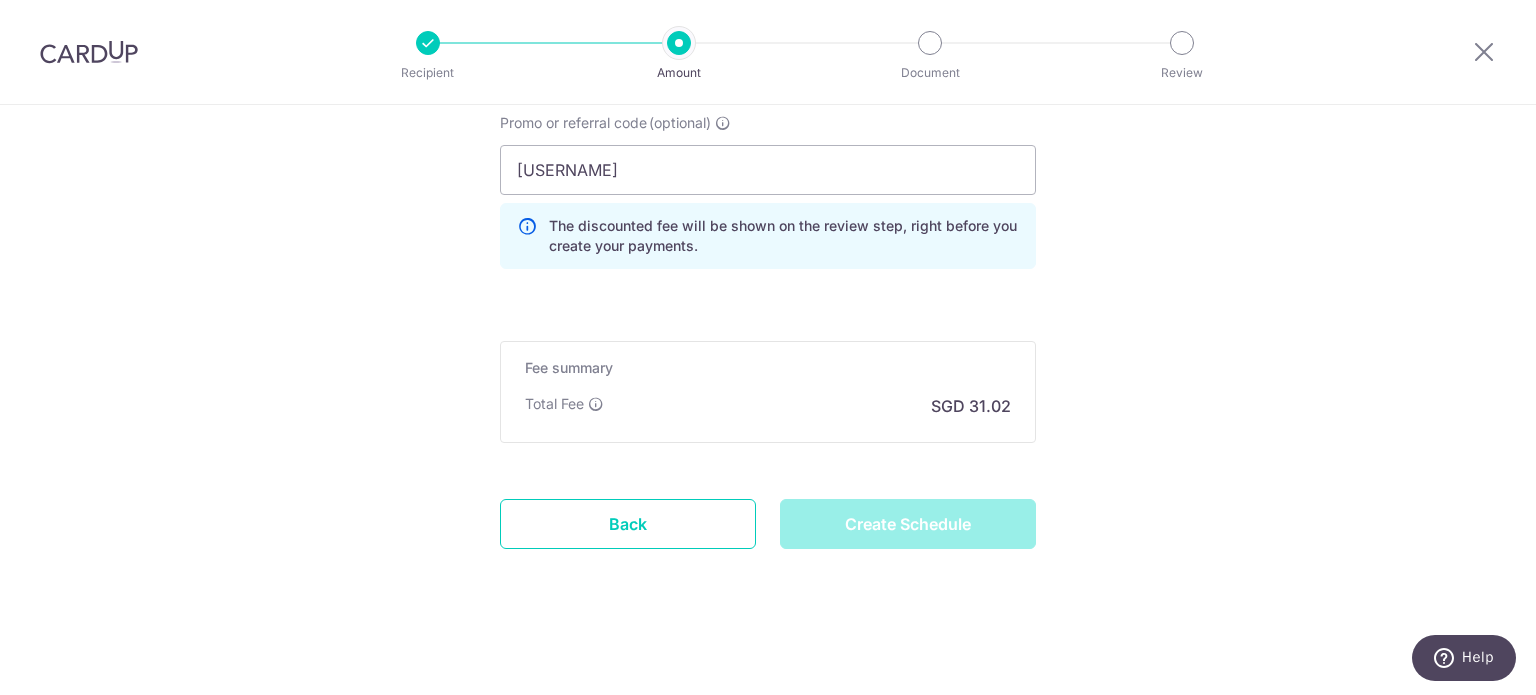 type on "Create Schedule" 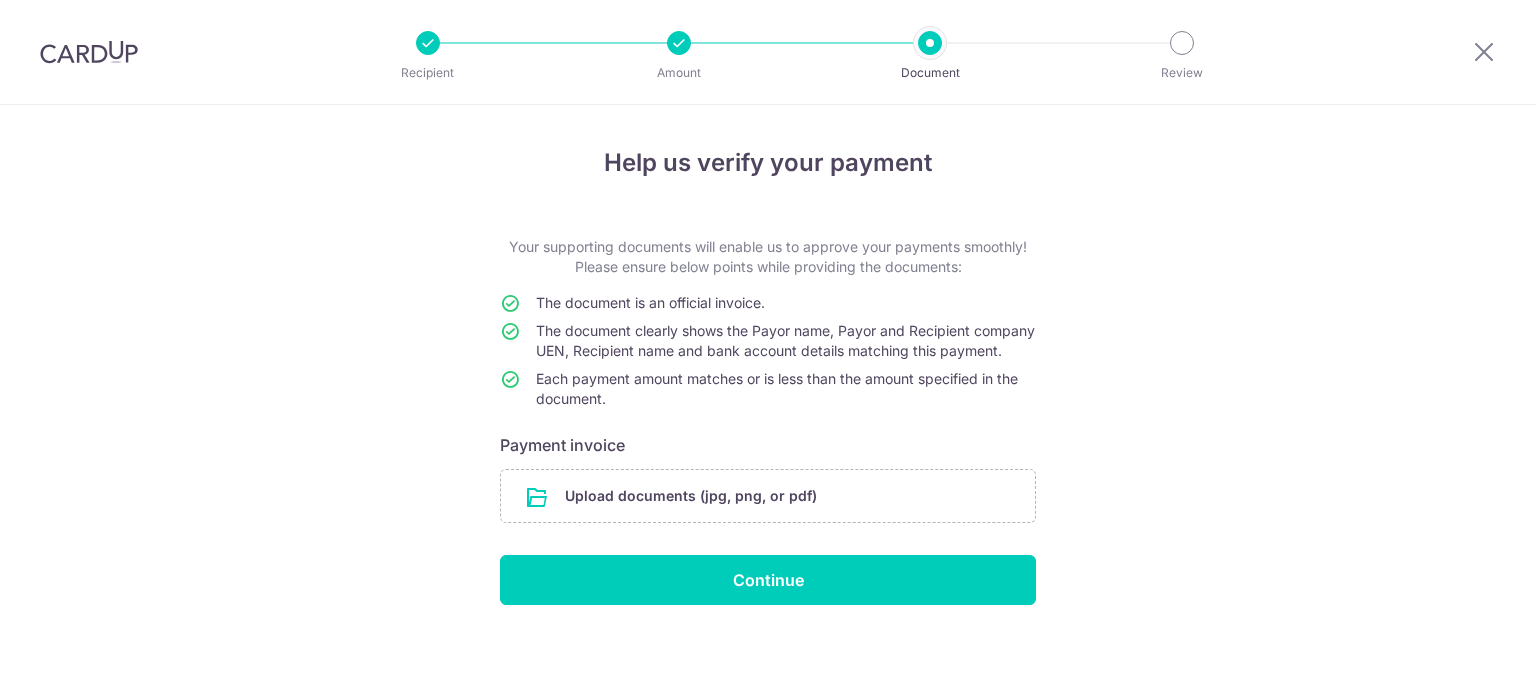scroll, scrollTop: 0, scrollLeft: 0, axis: both 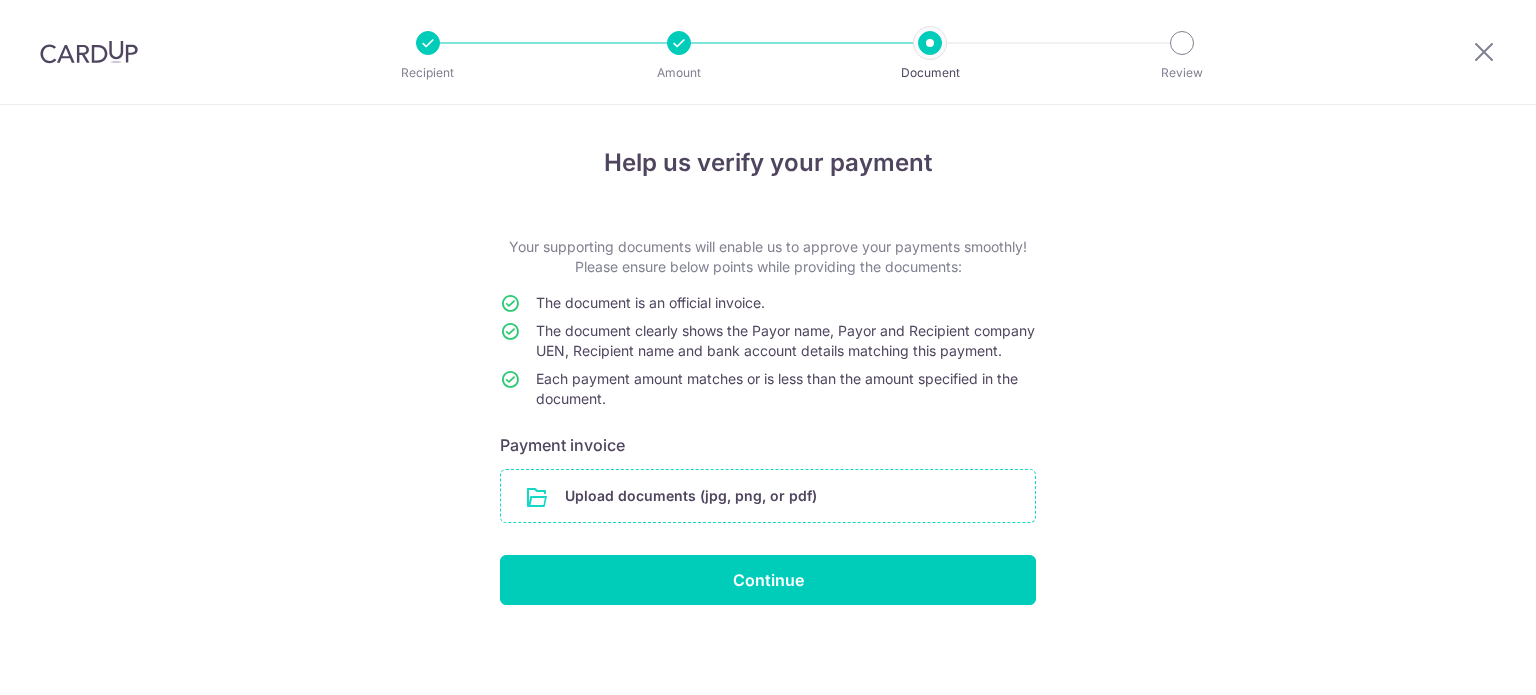click at bounding box center (768, 496) 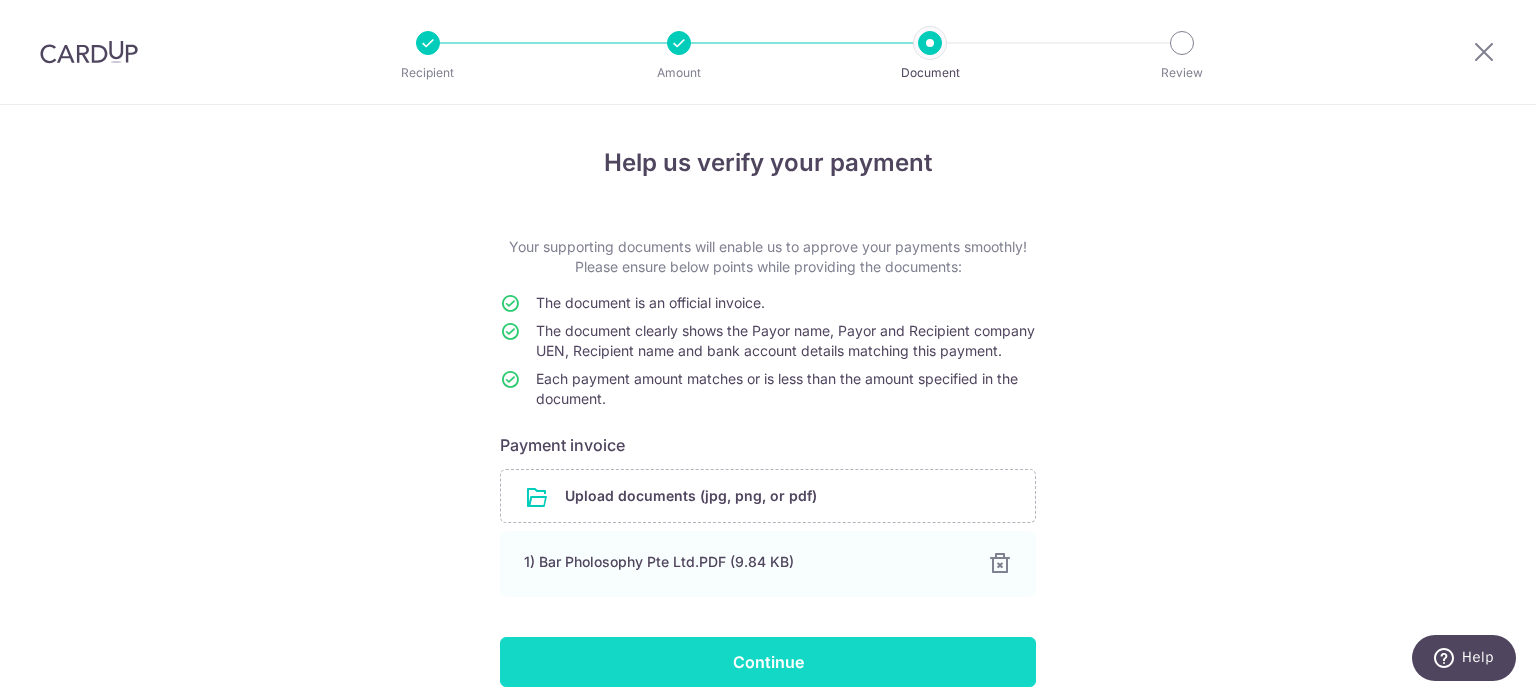 click on "Continue" at bounding box center (768, 662) 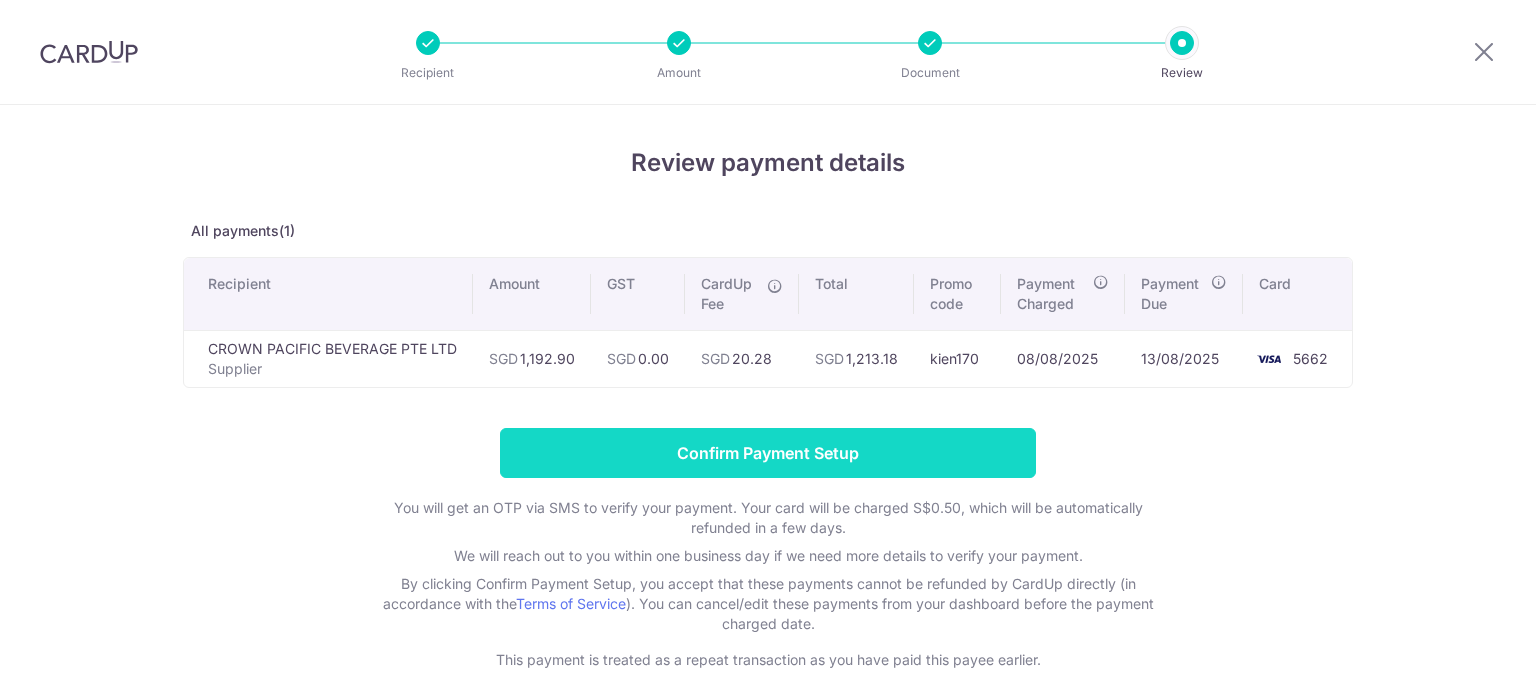scroll, scrollTop: 0, scrollLeft: 0, axis: both 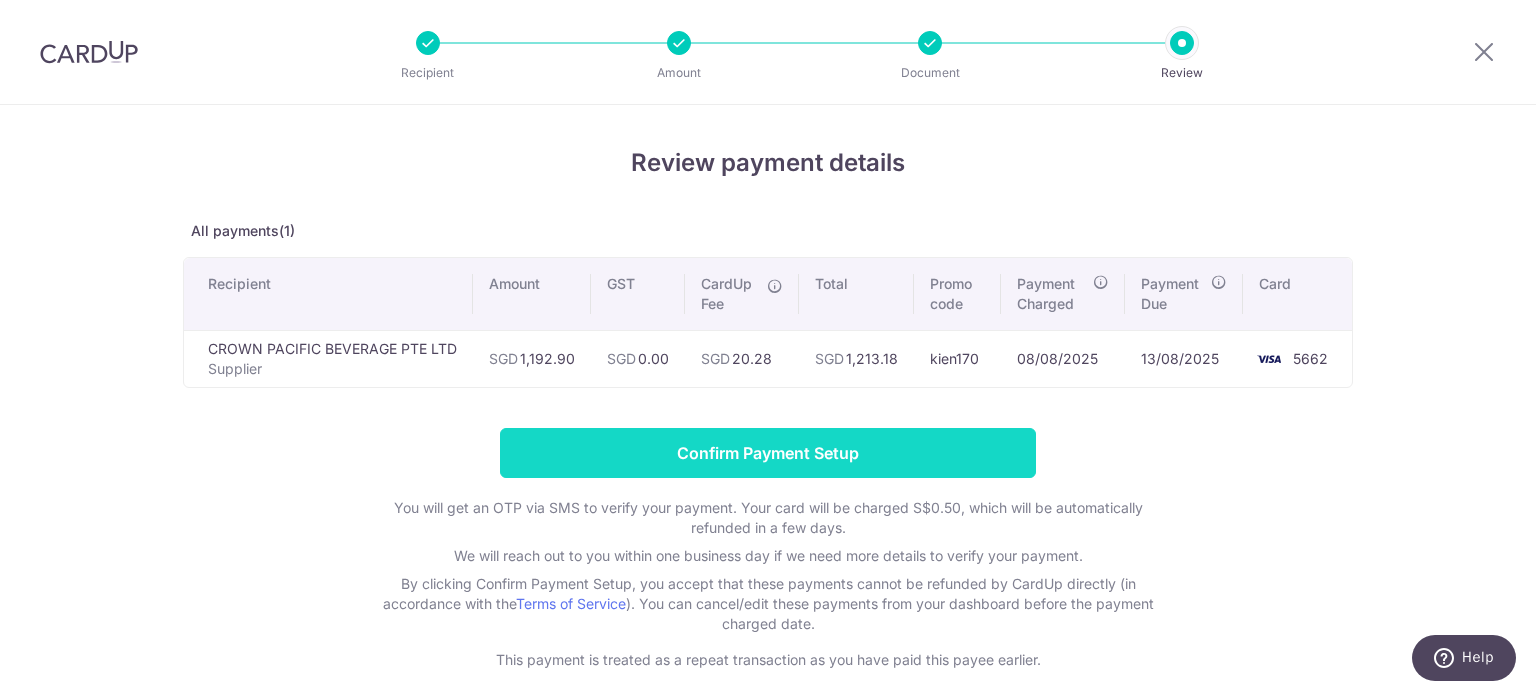 click on "Confirm Payment Setup" at bounding box center (768, 453) 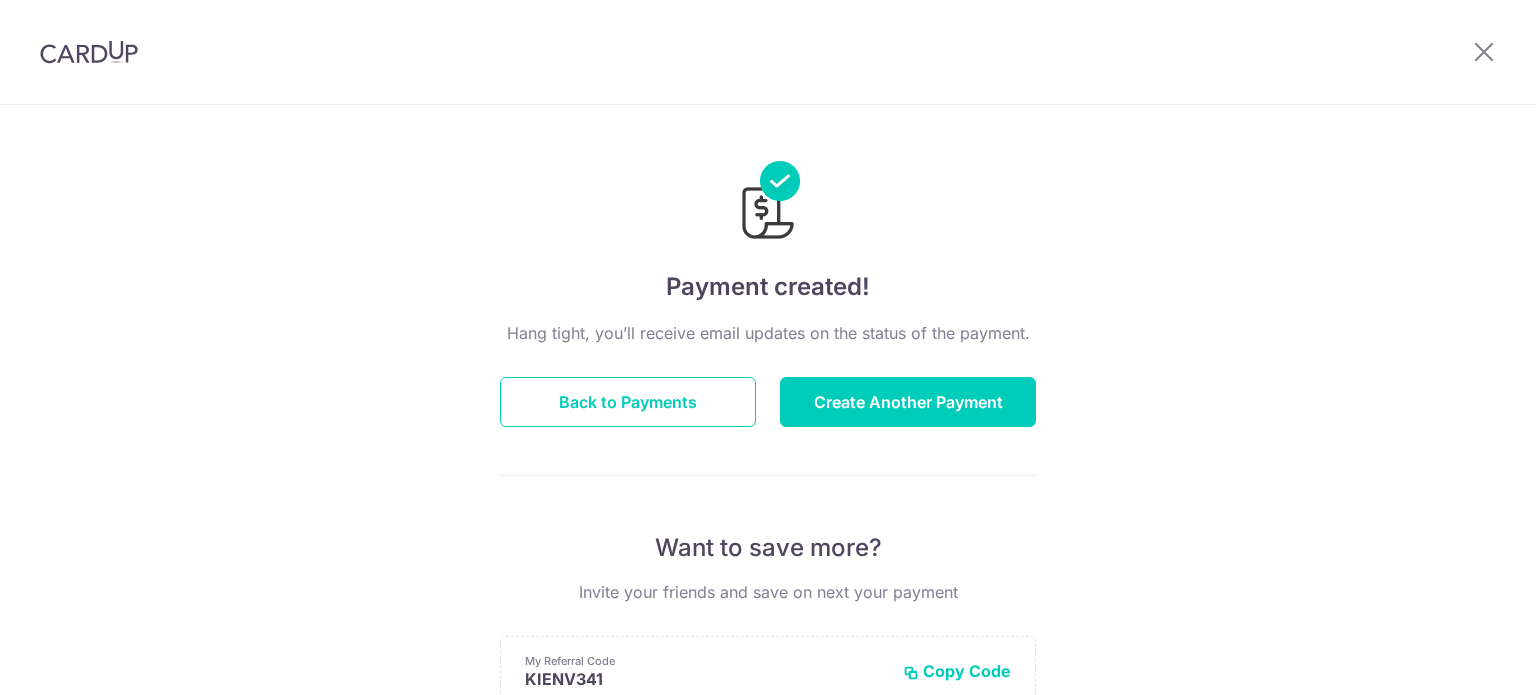 scroll, scrollTop: 0, scrollLeft: 0, axis: both 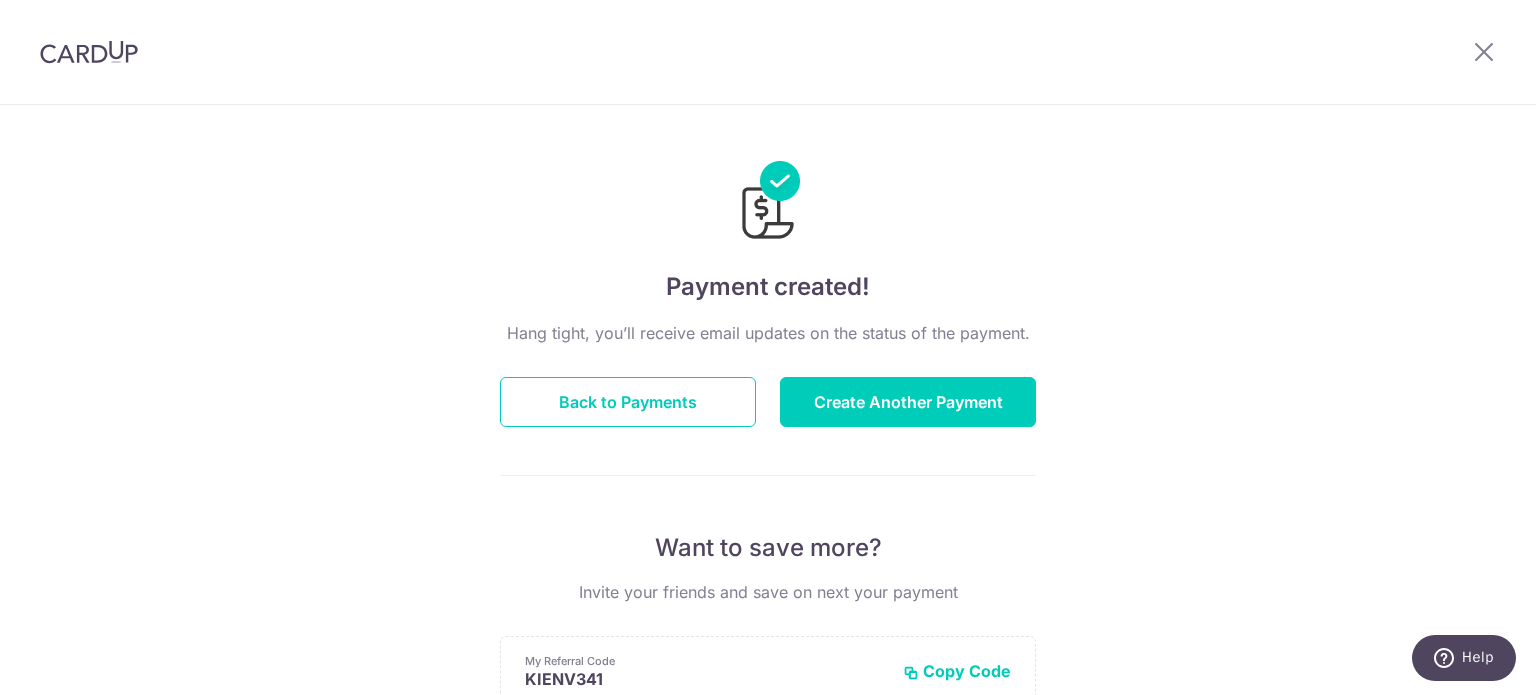 click on "Payment created!
You’ll receive email updates on the status of the payment.
Back to Payments
Create Another Payment
Want to save more?
Invite your friends and save on next your payment
My Referral Code
[CODE]
Copy Code
Copied
Facebook
Twitter
WhatsApp
Email" at bounding box center (768, 639) 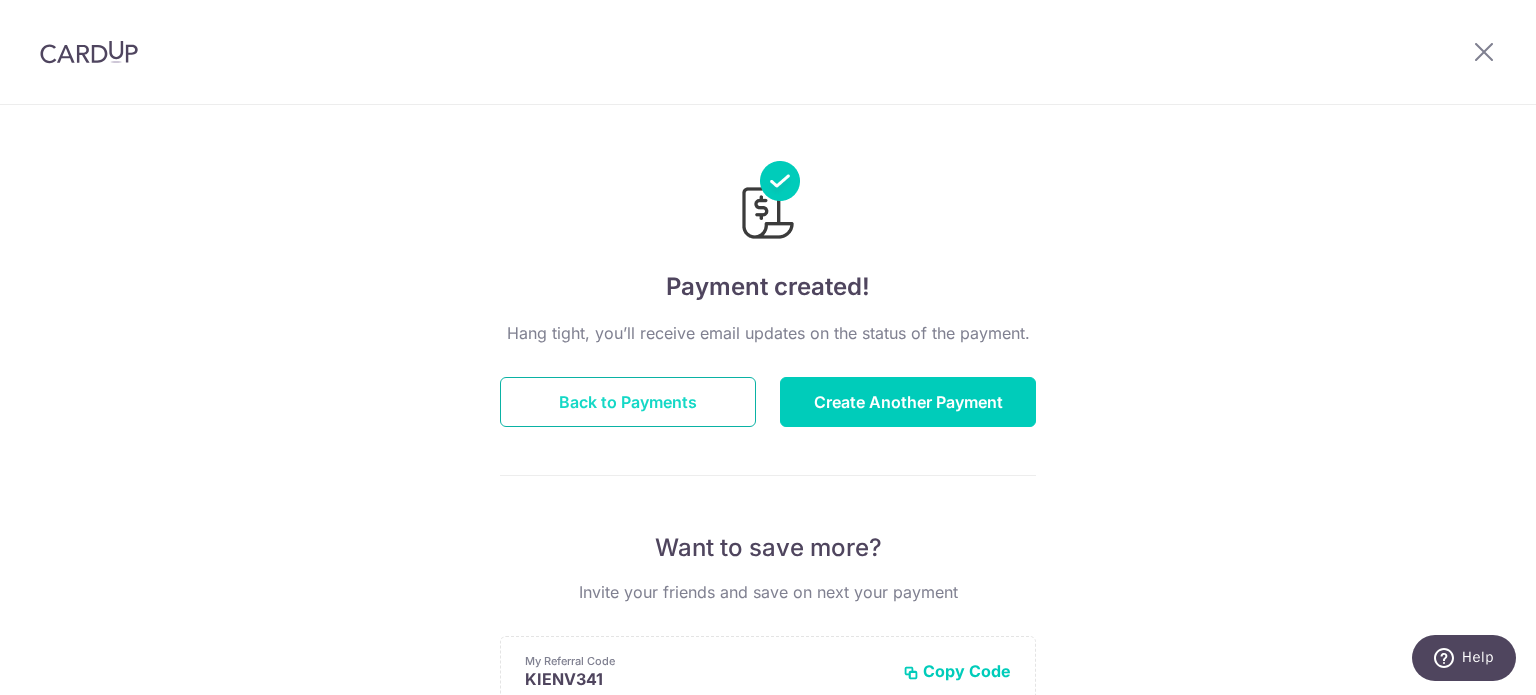 click on "Back to Payments" at bounding box center (628, 402) 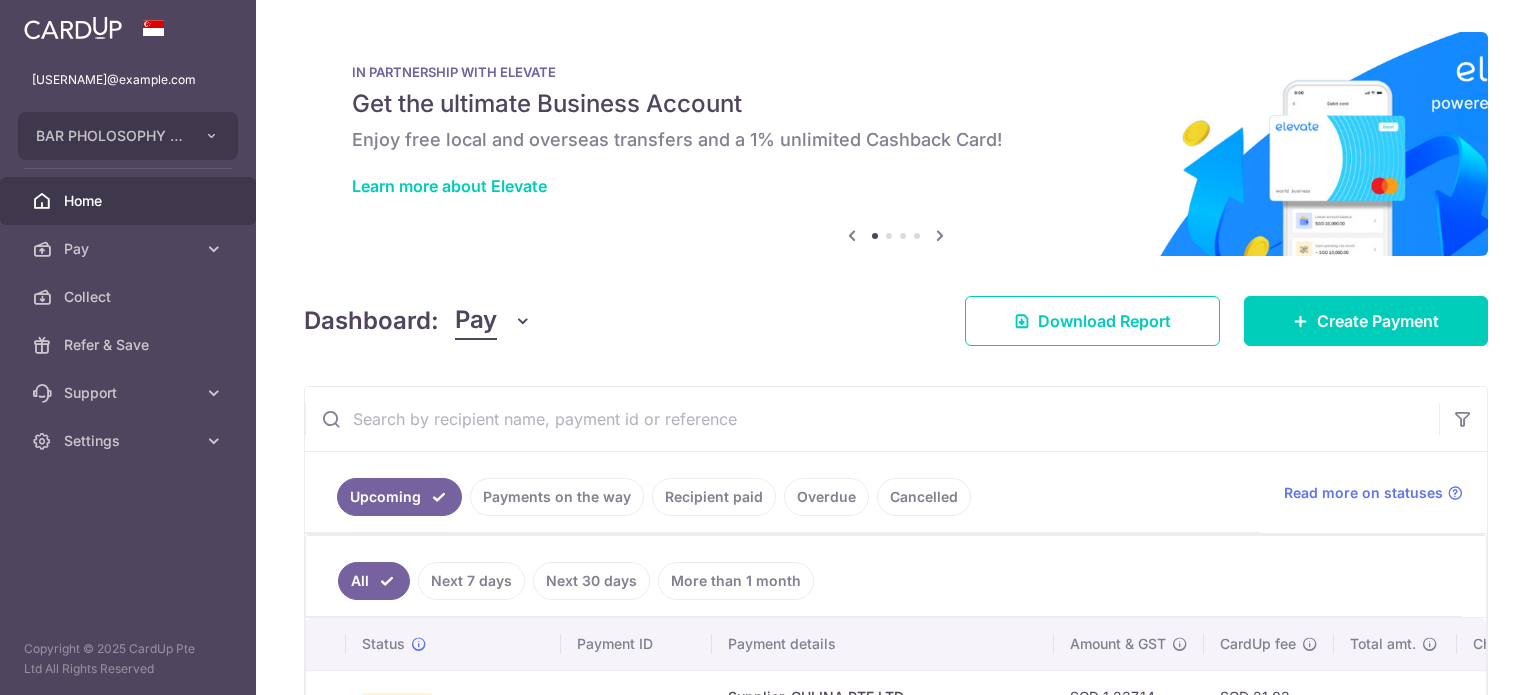 scroll, scrollTop: 0, scrollLeft: 0, axis: both 